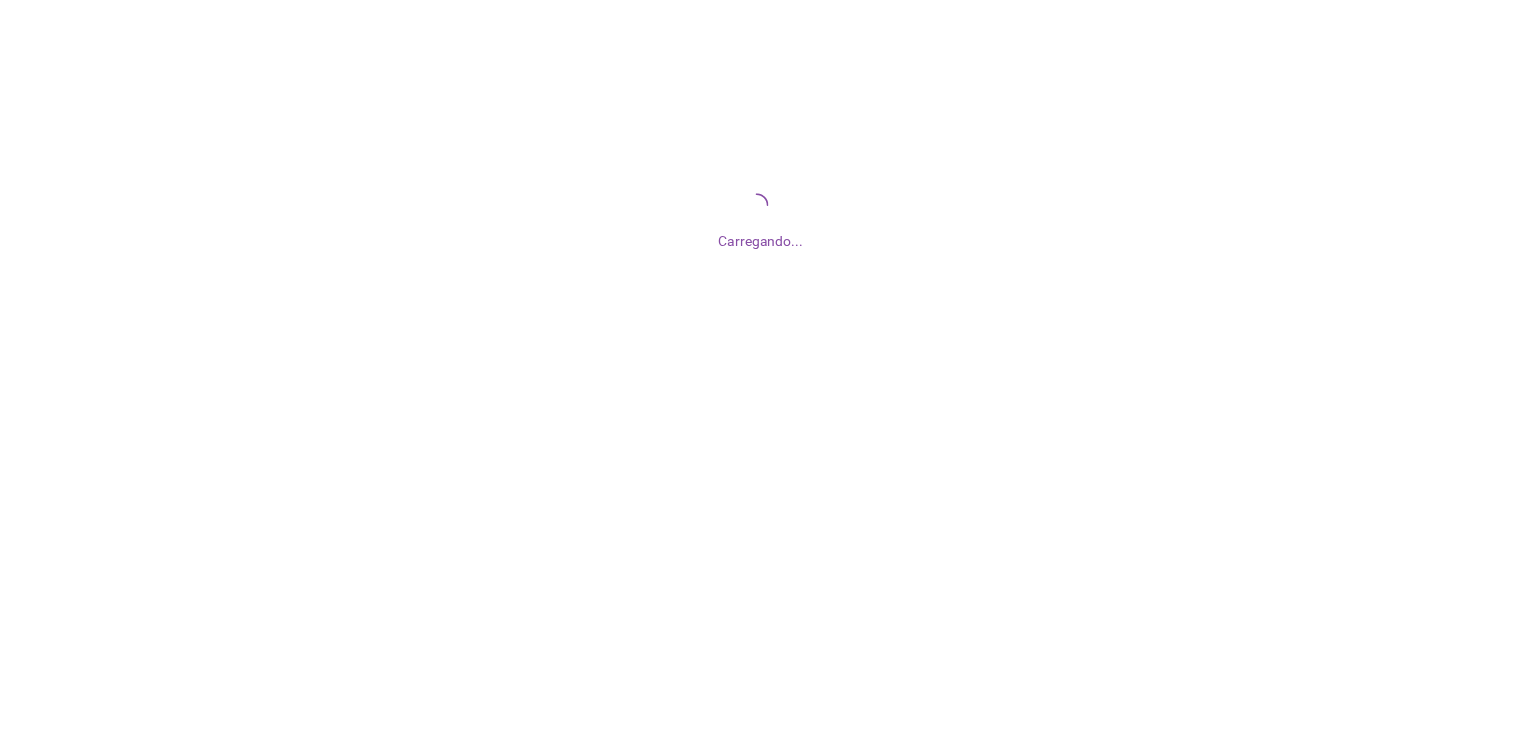 scroll, scrollTop: 0, scrollLeft: 0, axis: both 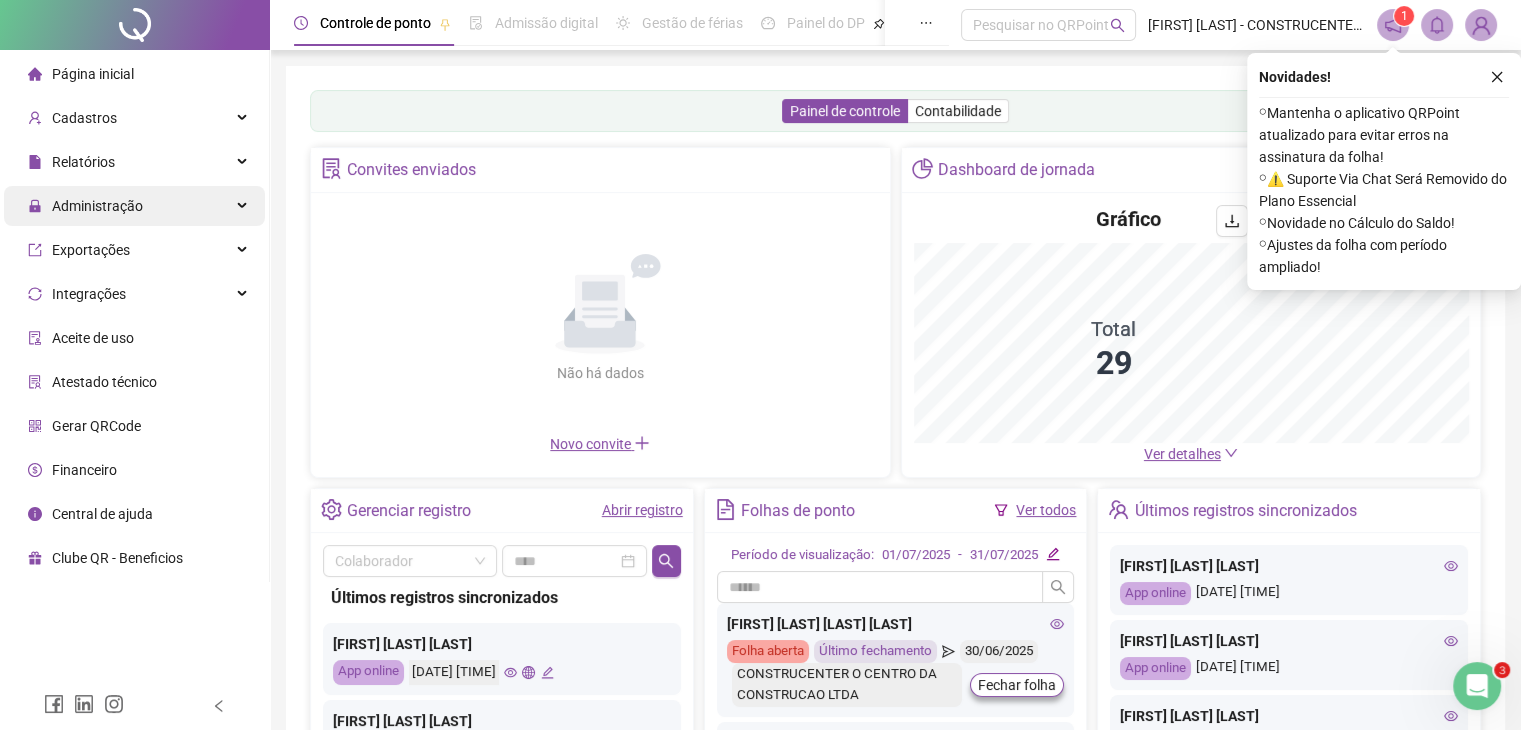 click on "Administração" at bounding box center [97, 206] 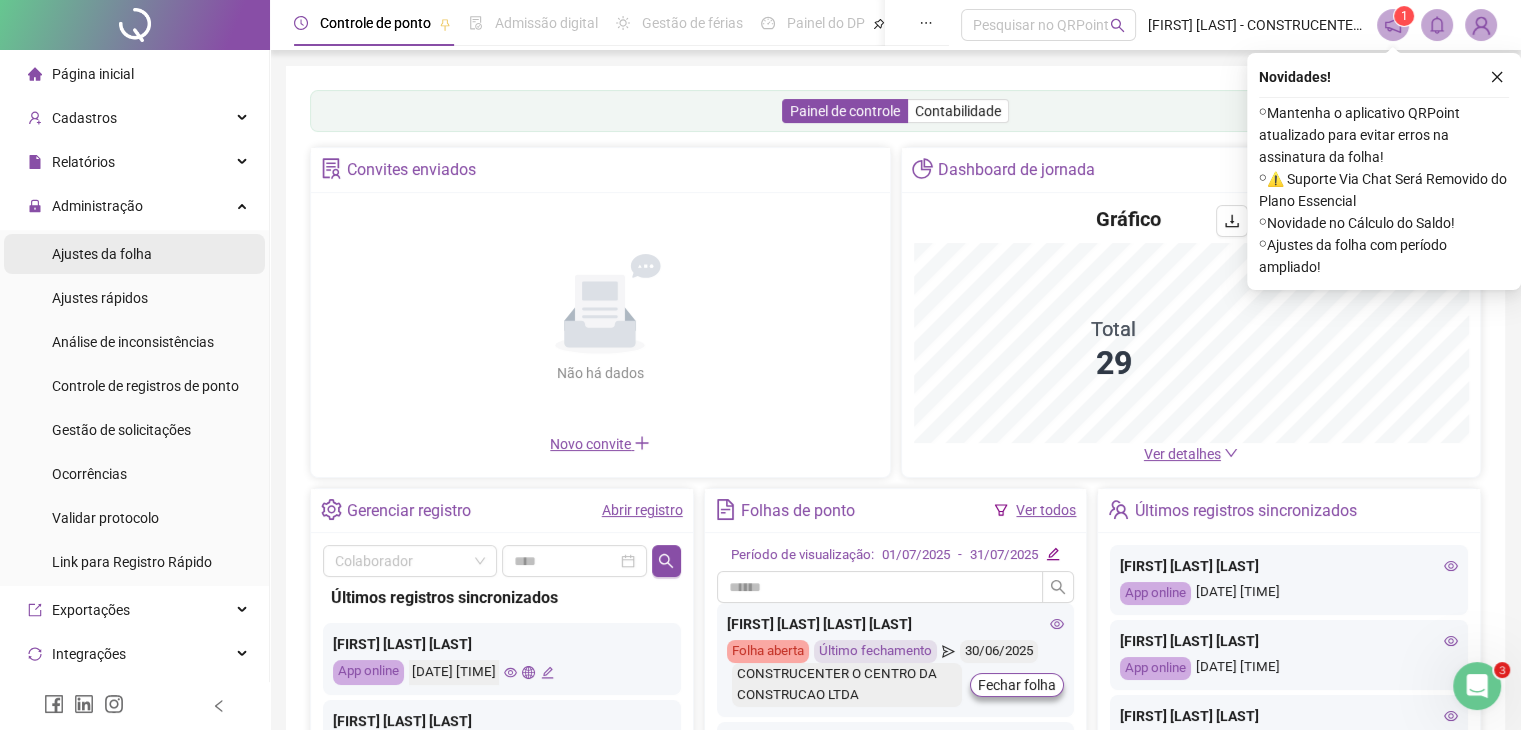 click on "Ajustes da folha" at bounding box center (102, 254) 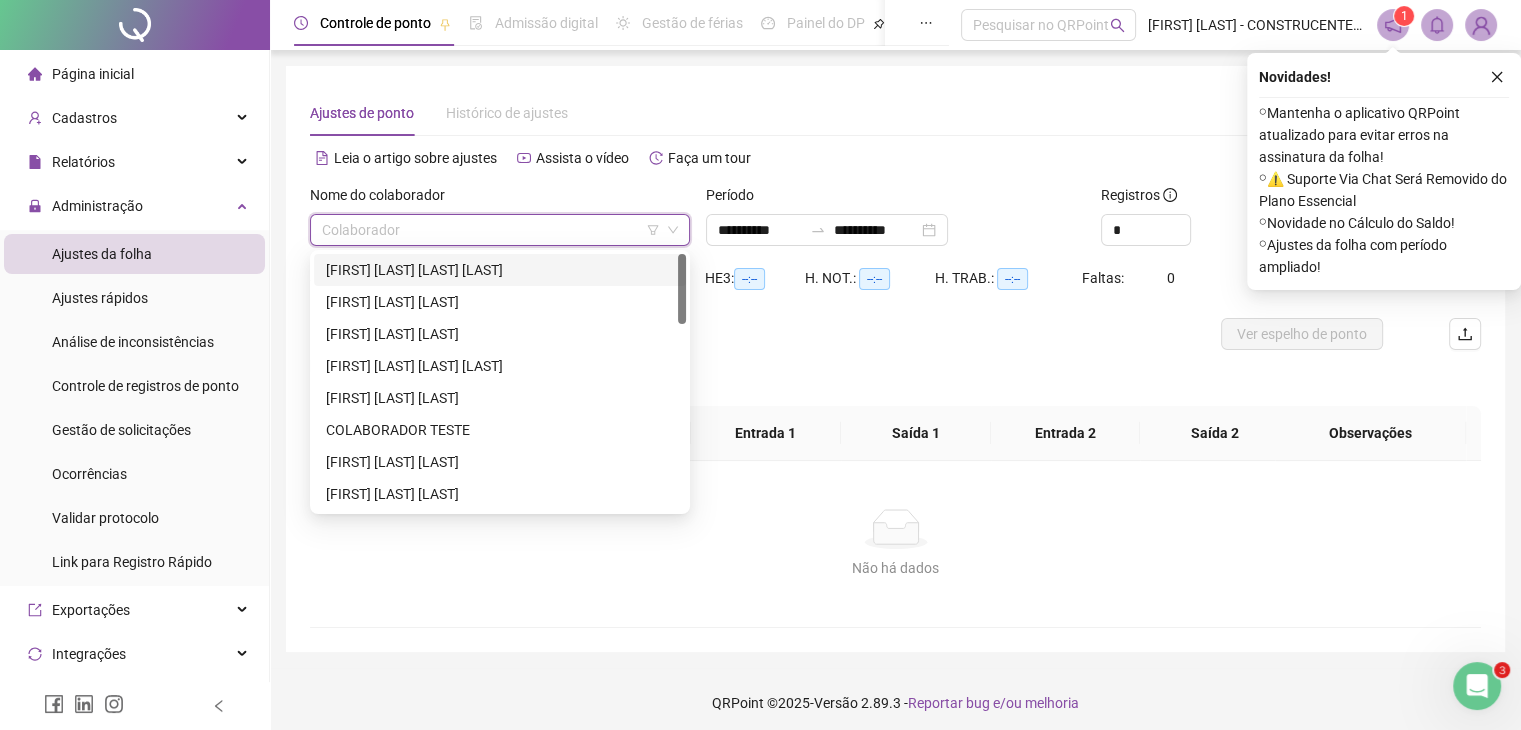 click at bounding box center (491, 230) 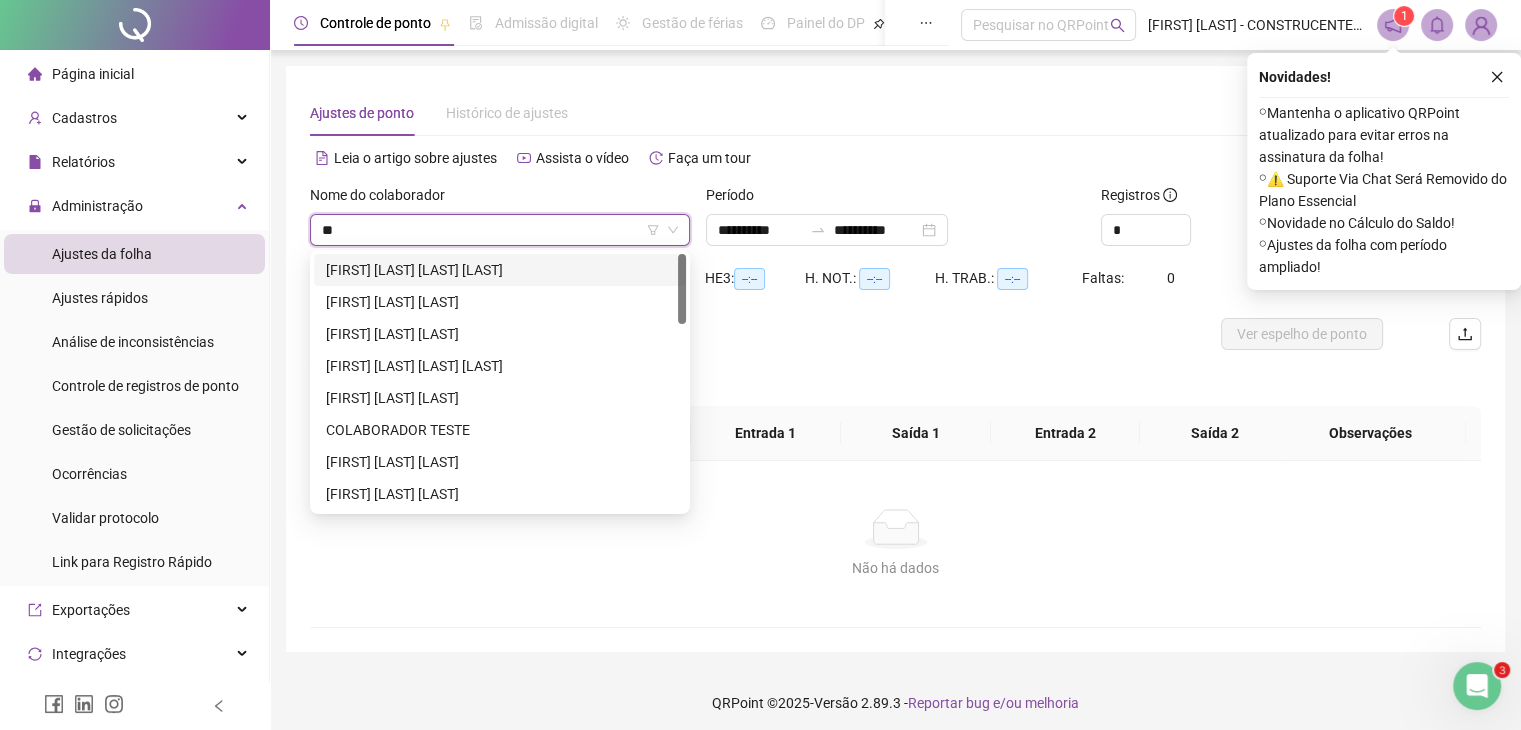 type on "***" 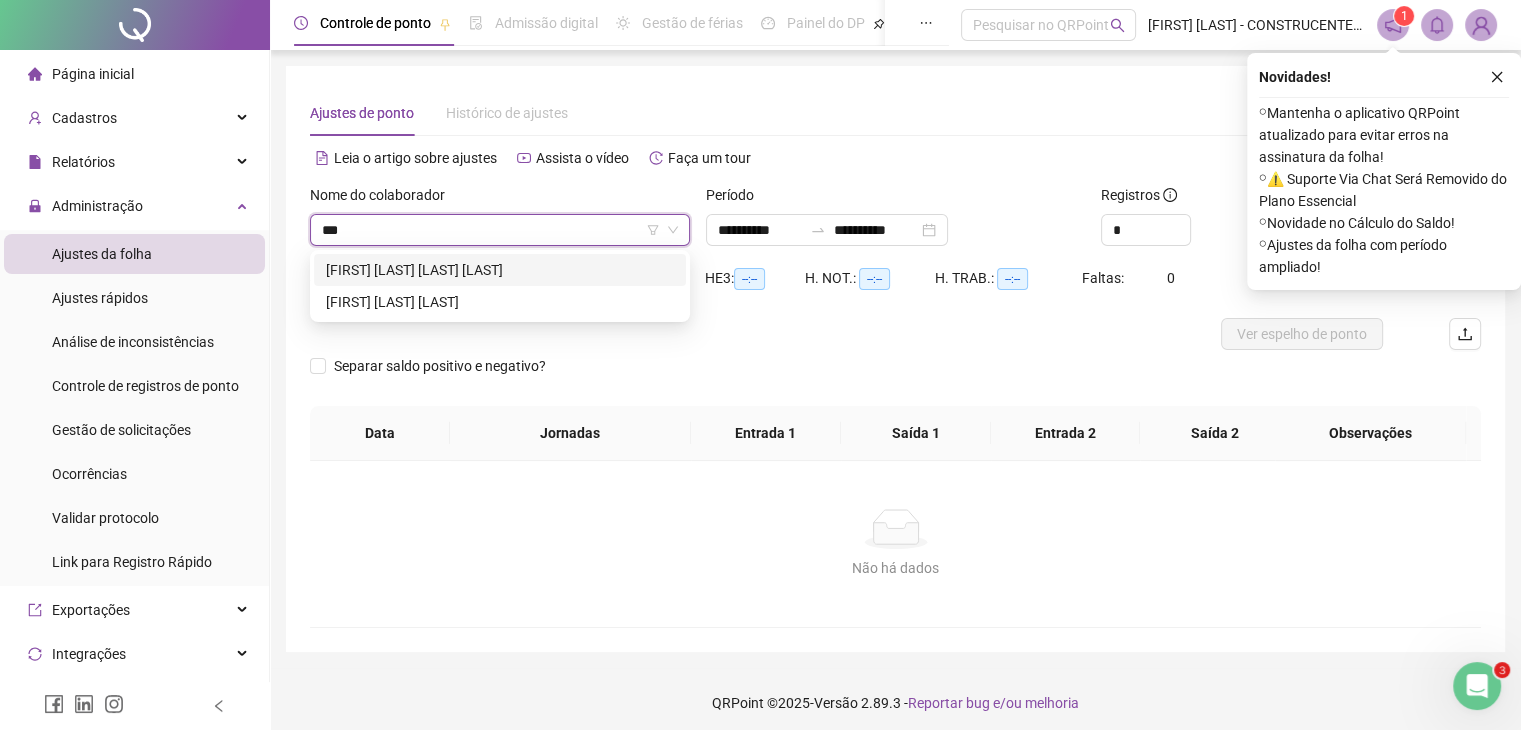 click on "[FIRST] [LAST] [LAST] [LAST]" at bounding box center (500, 270) 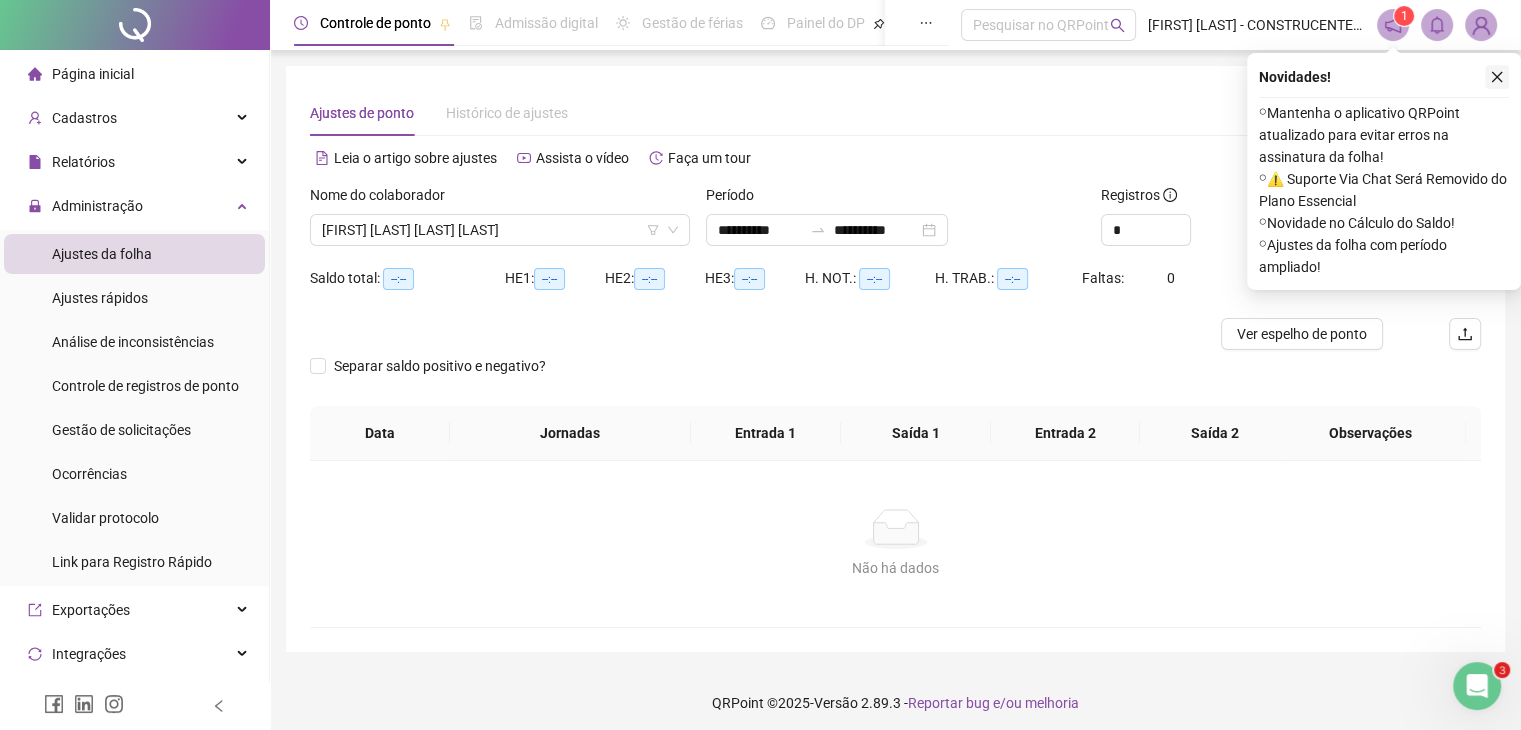 click 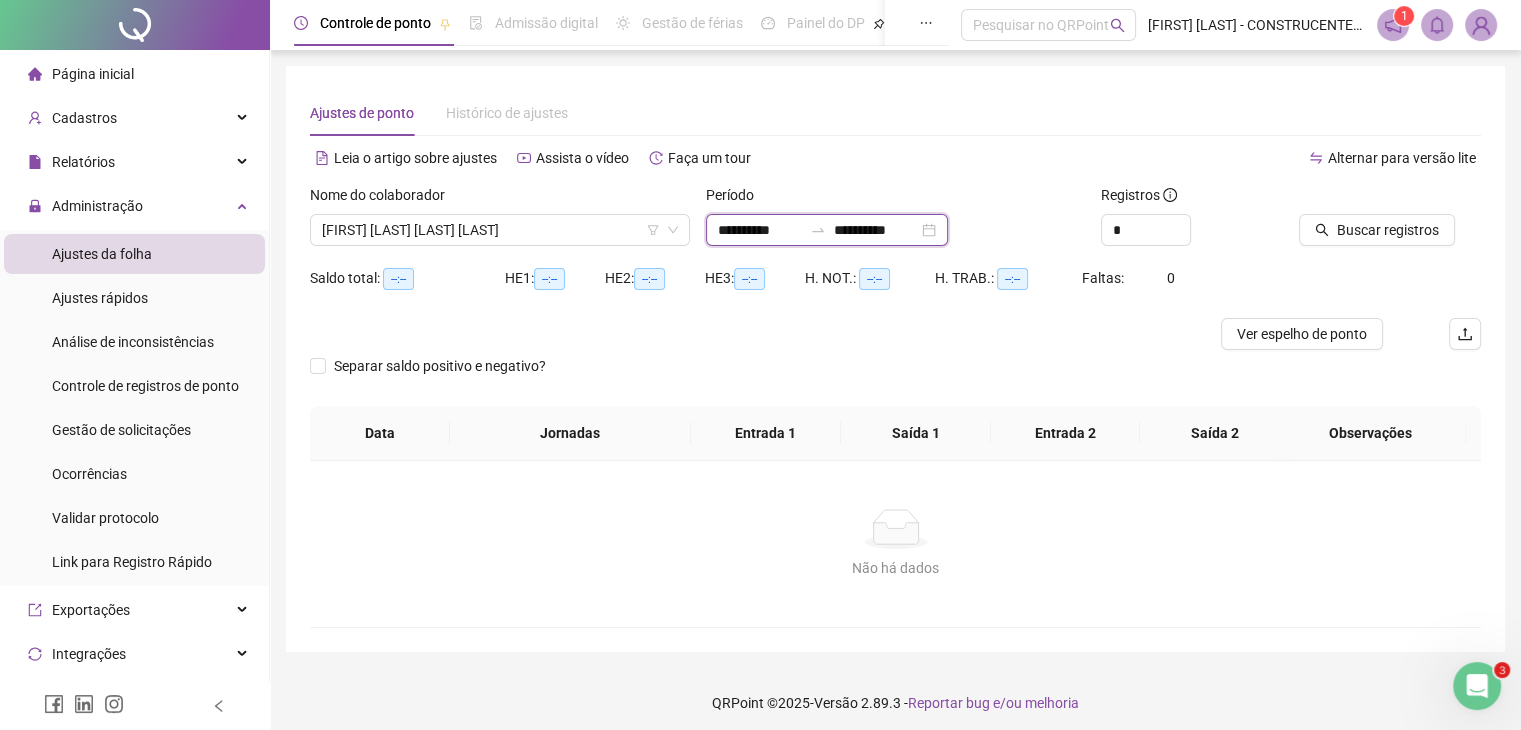 click on "**********" at bounding box center [760, 230] 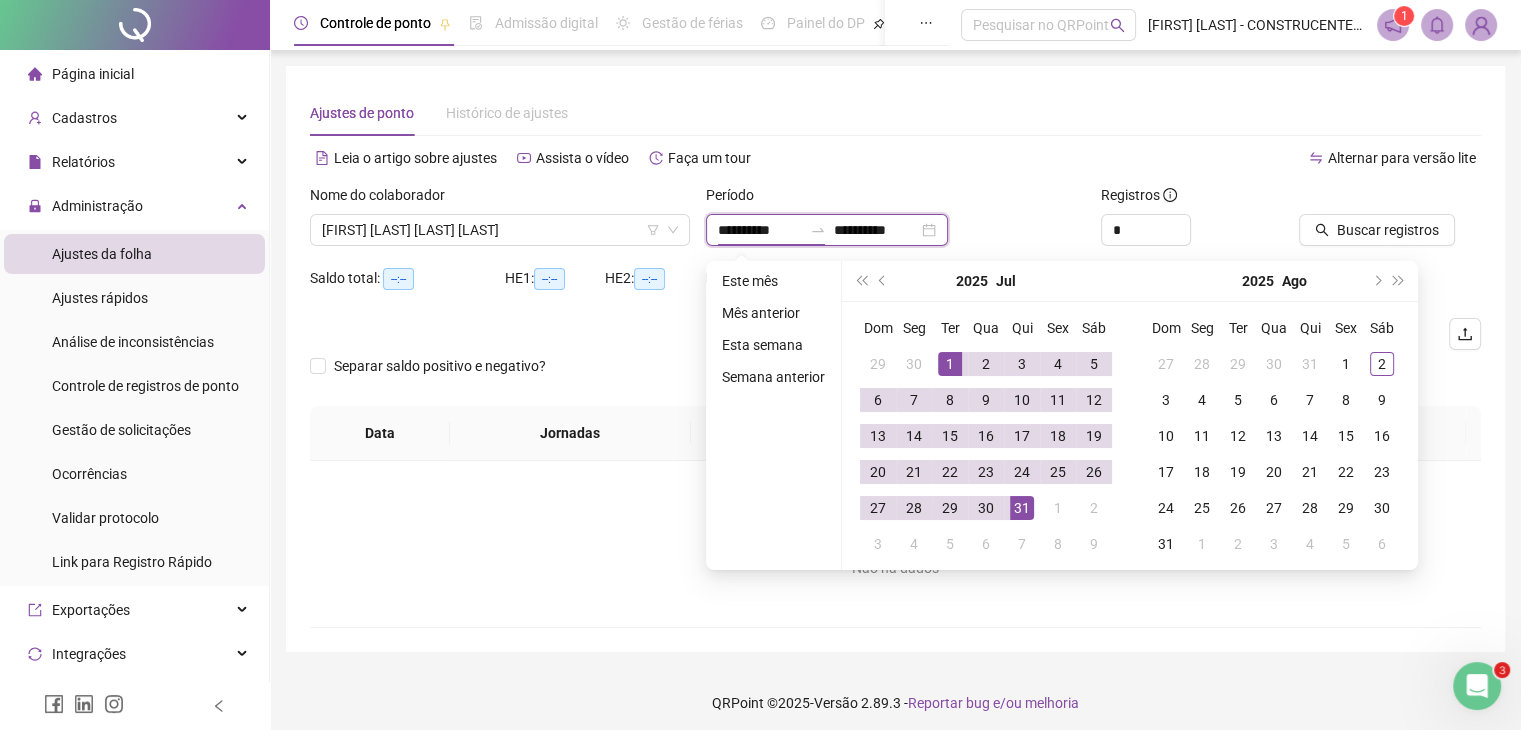 type on "**********" 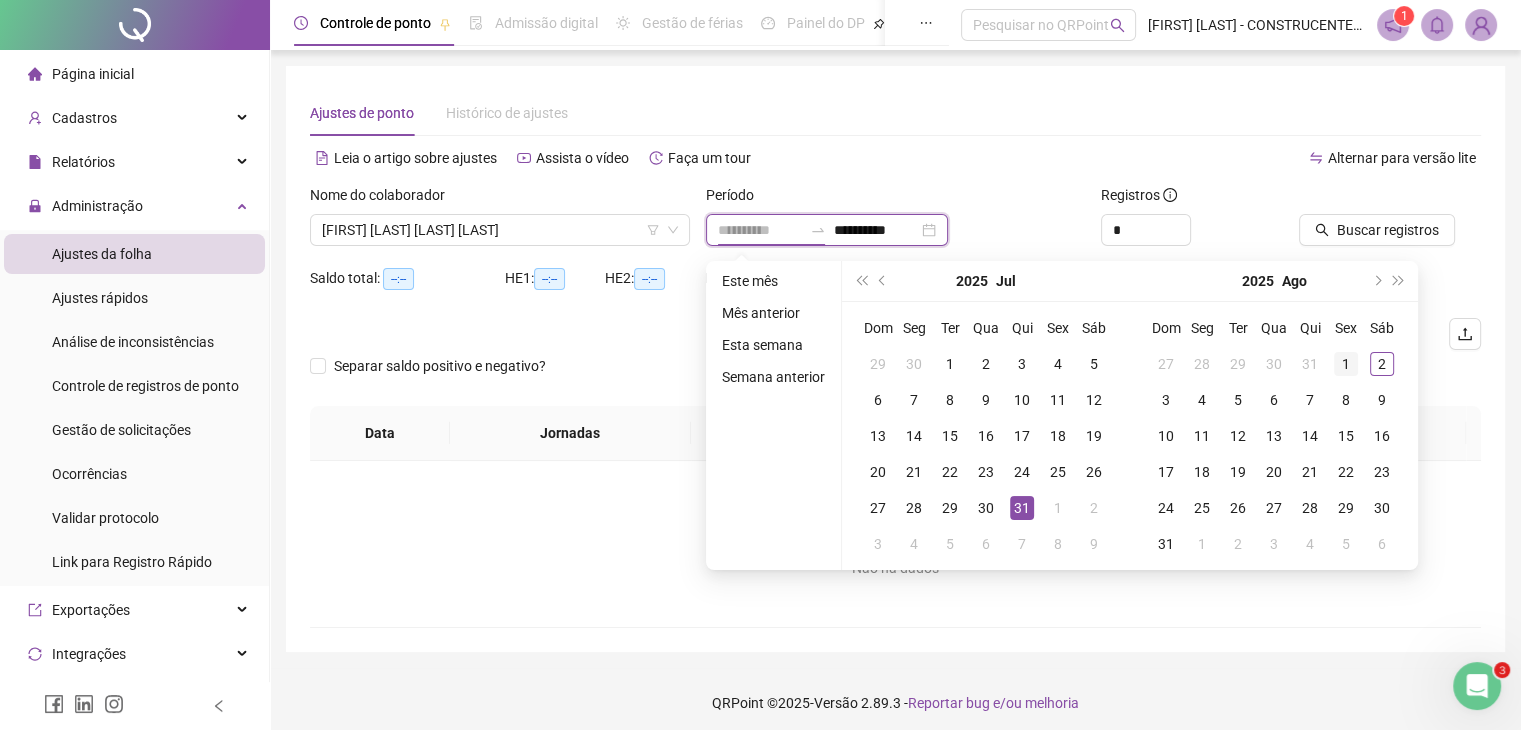 type on "**********" 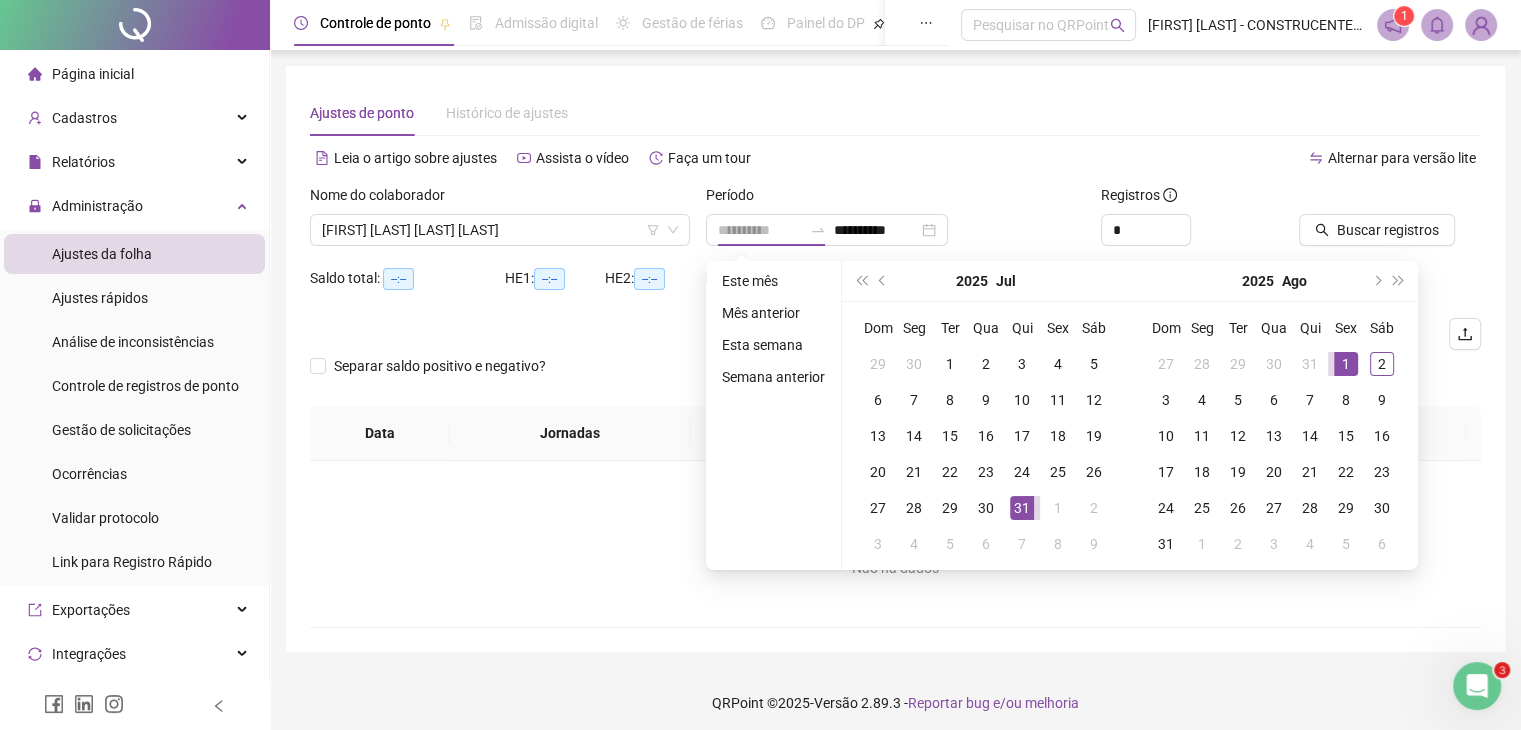 click on "1" at bounding box center [1346, 364] 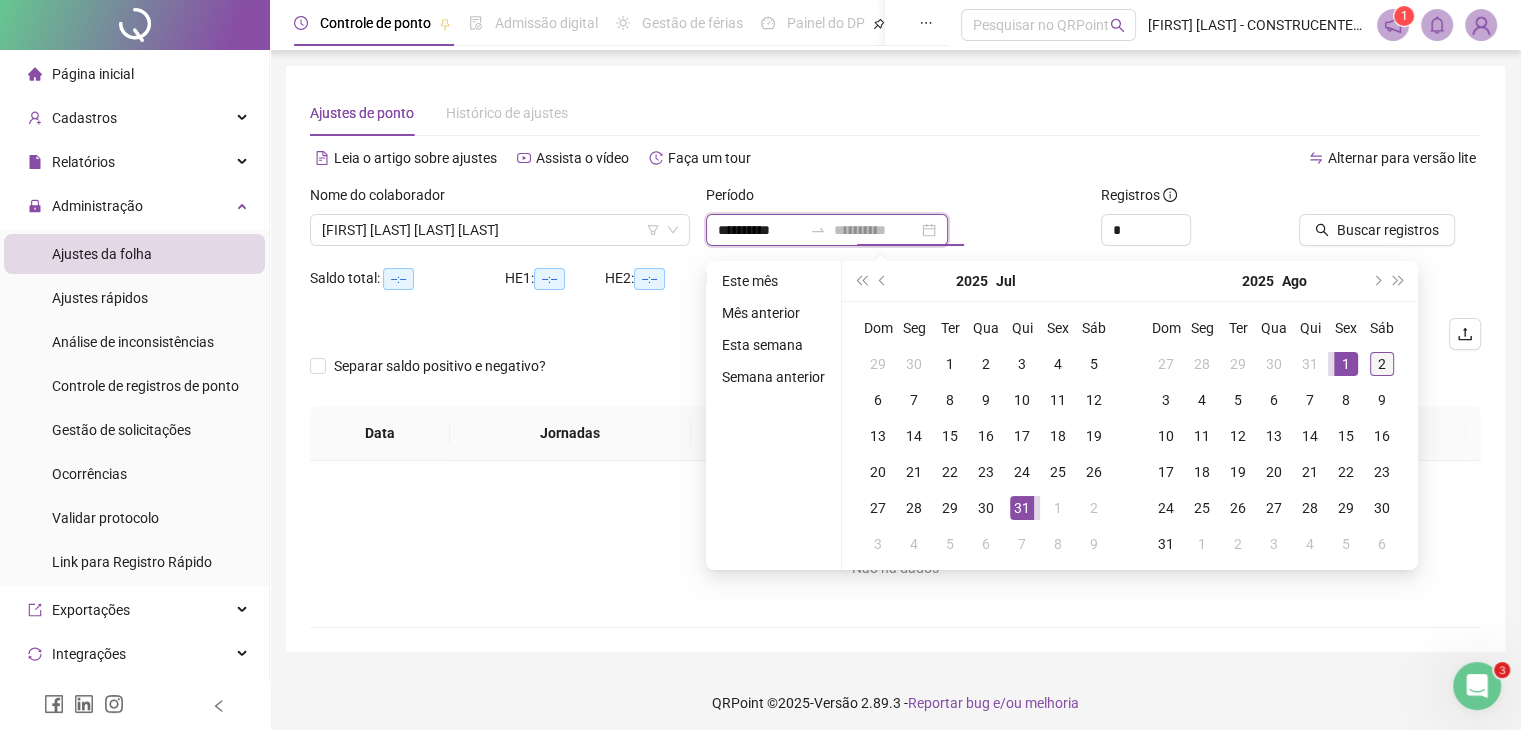 type on "**********" 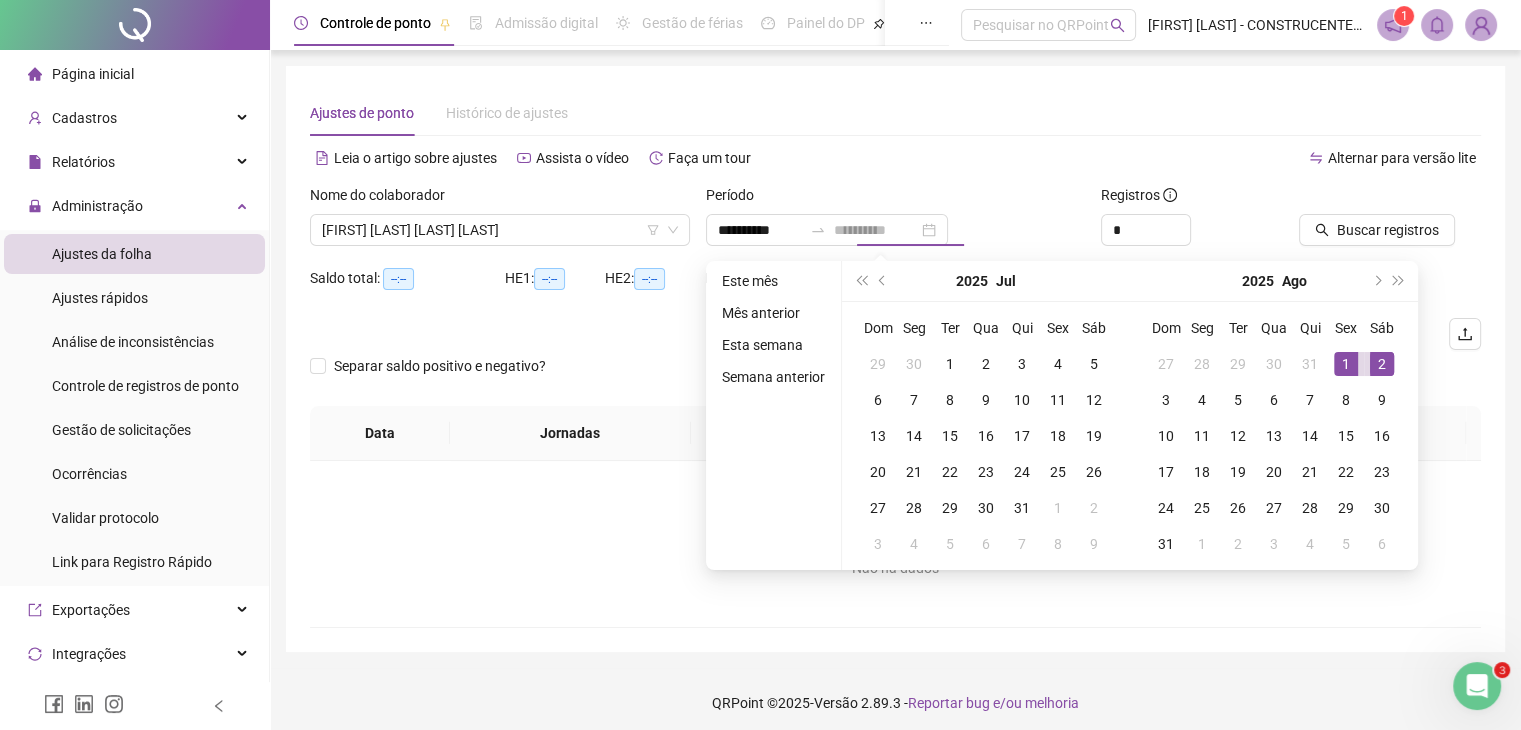 click on "2" at bounding box center [1382, 364] 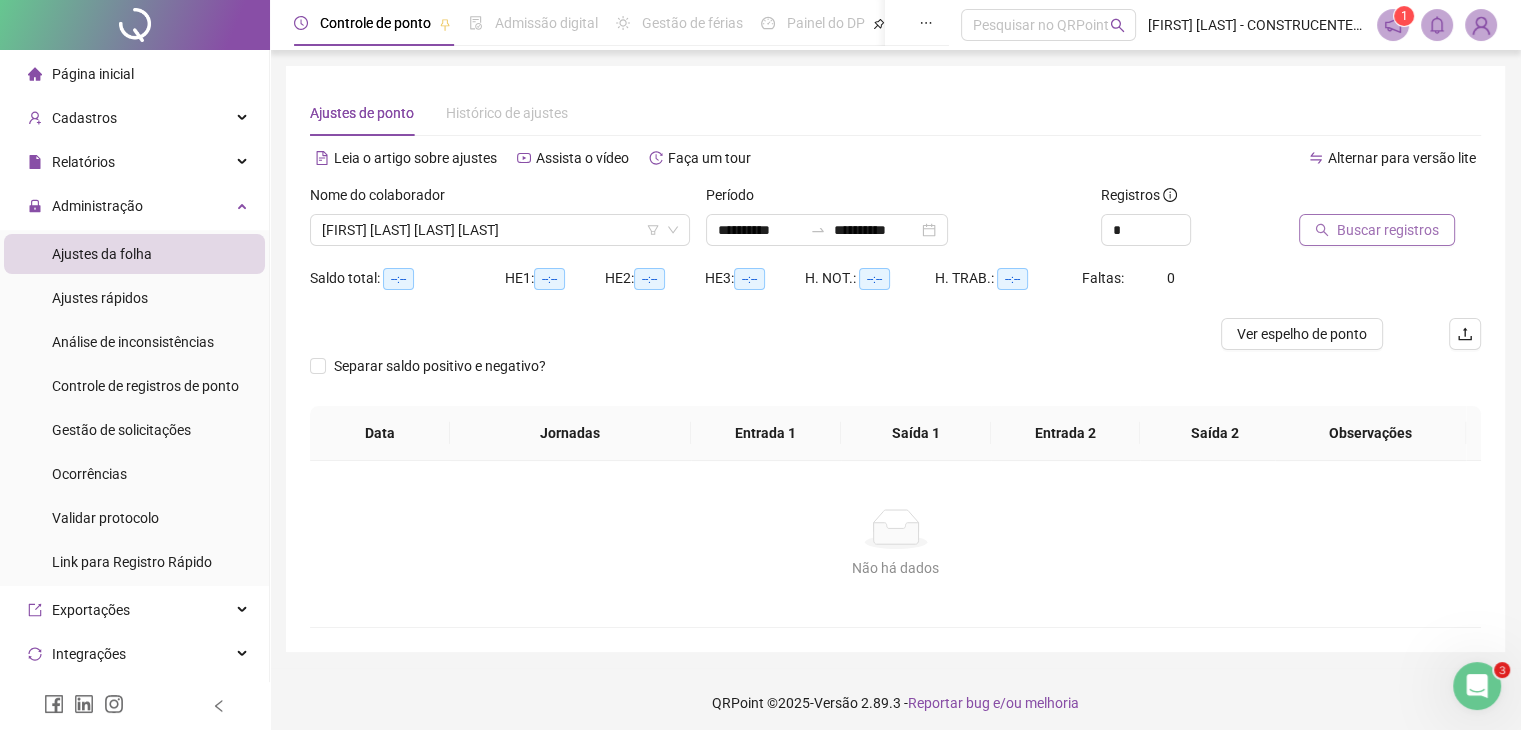 click on "Buscar registros" at bounding box center (1388, 230) 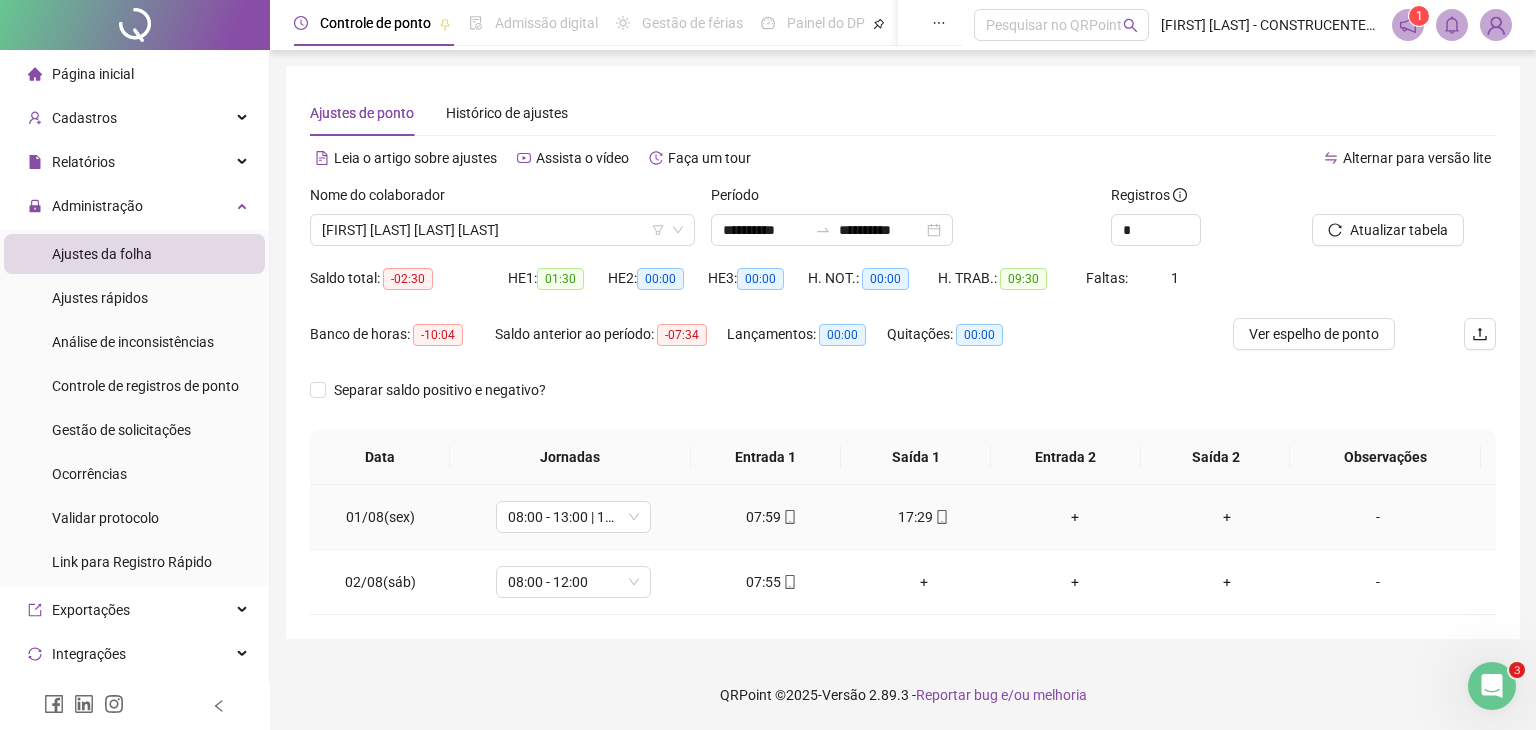 click on "17:29" at bounding box center (924, 517) 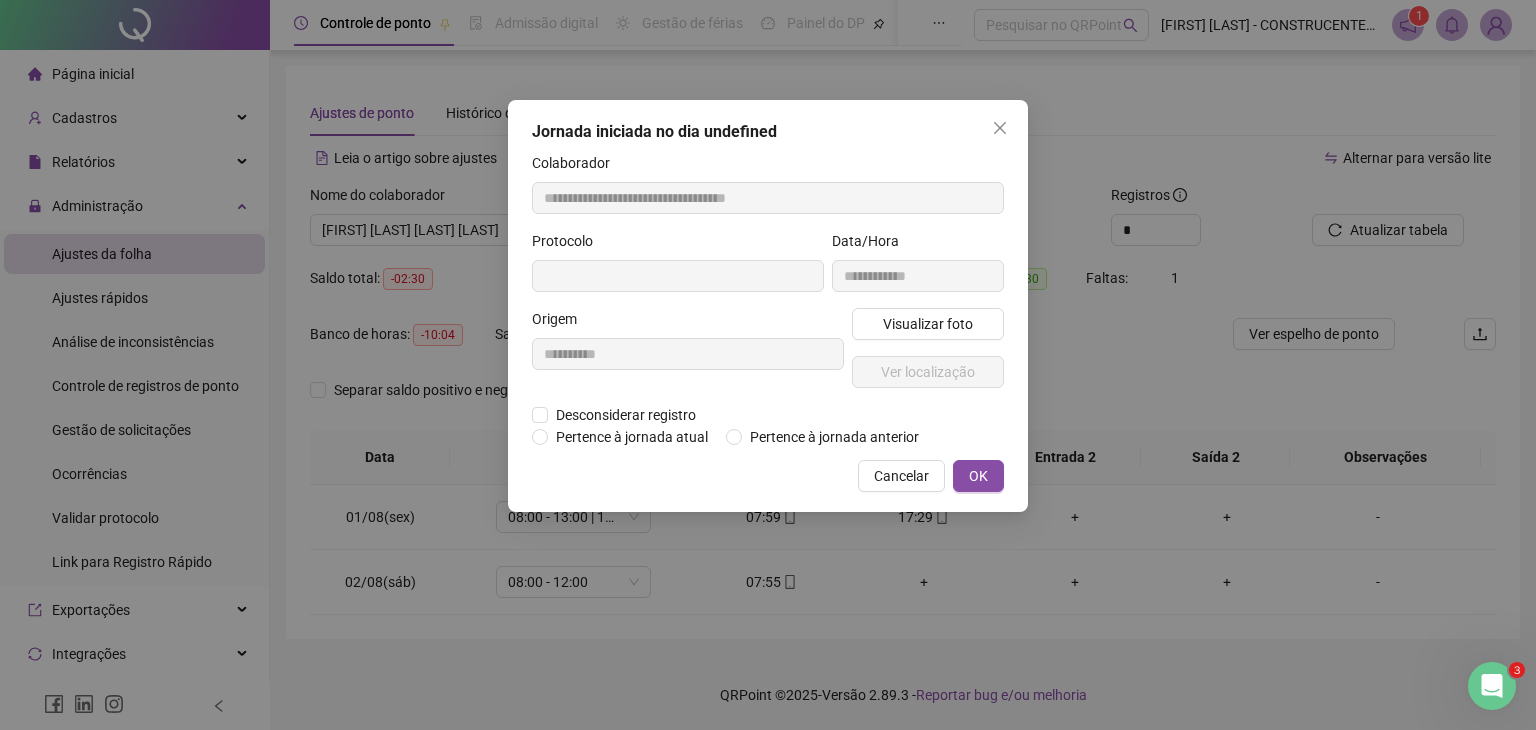 type on "**********" 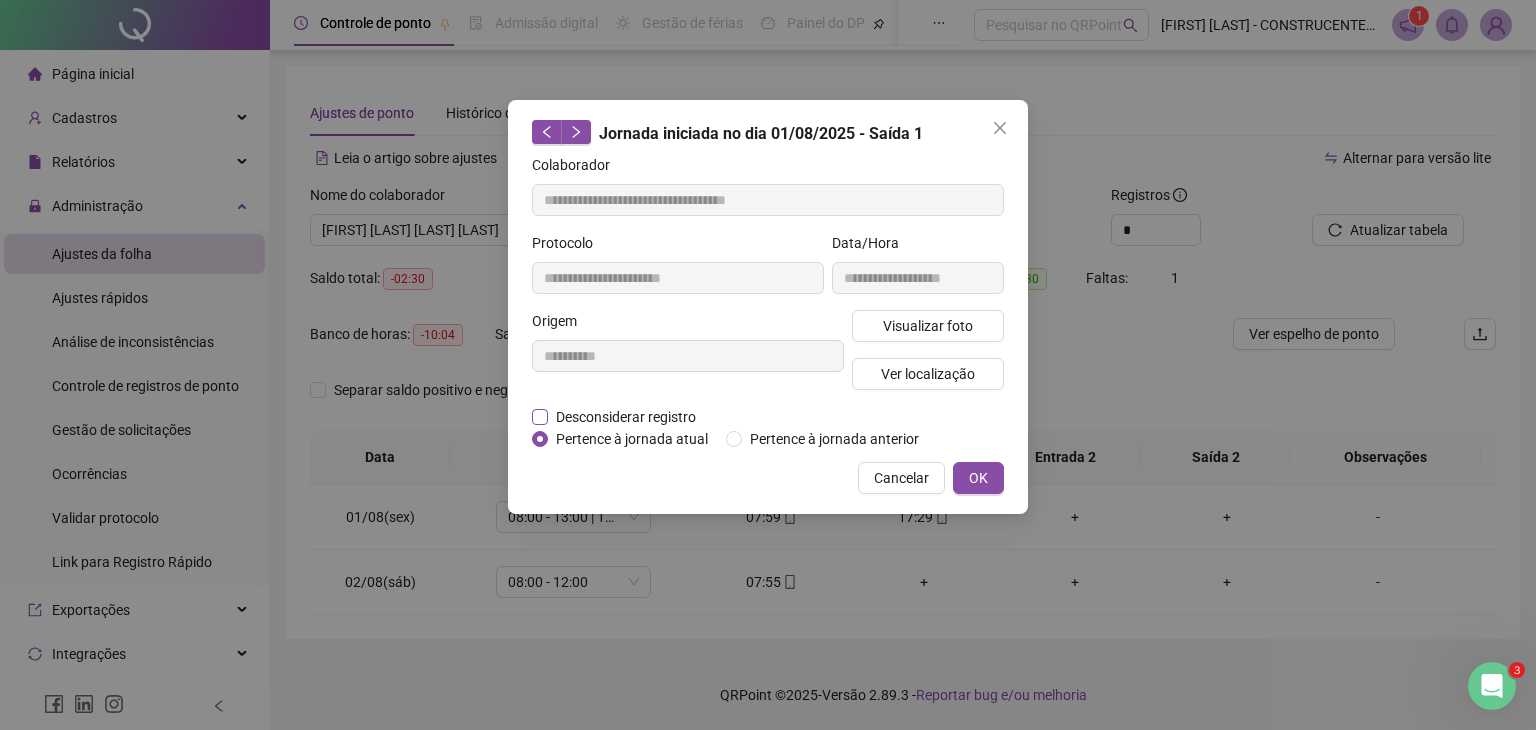click on "Desconsiderar registro" at bounding box center [626, 417] 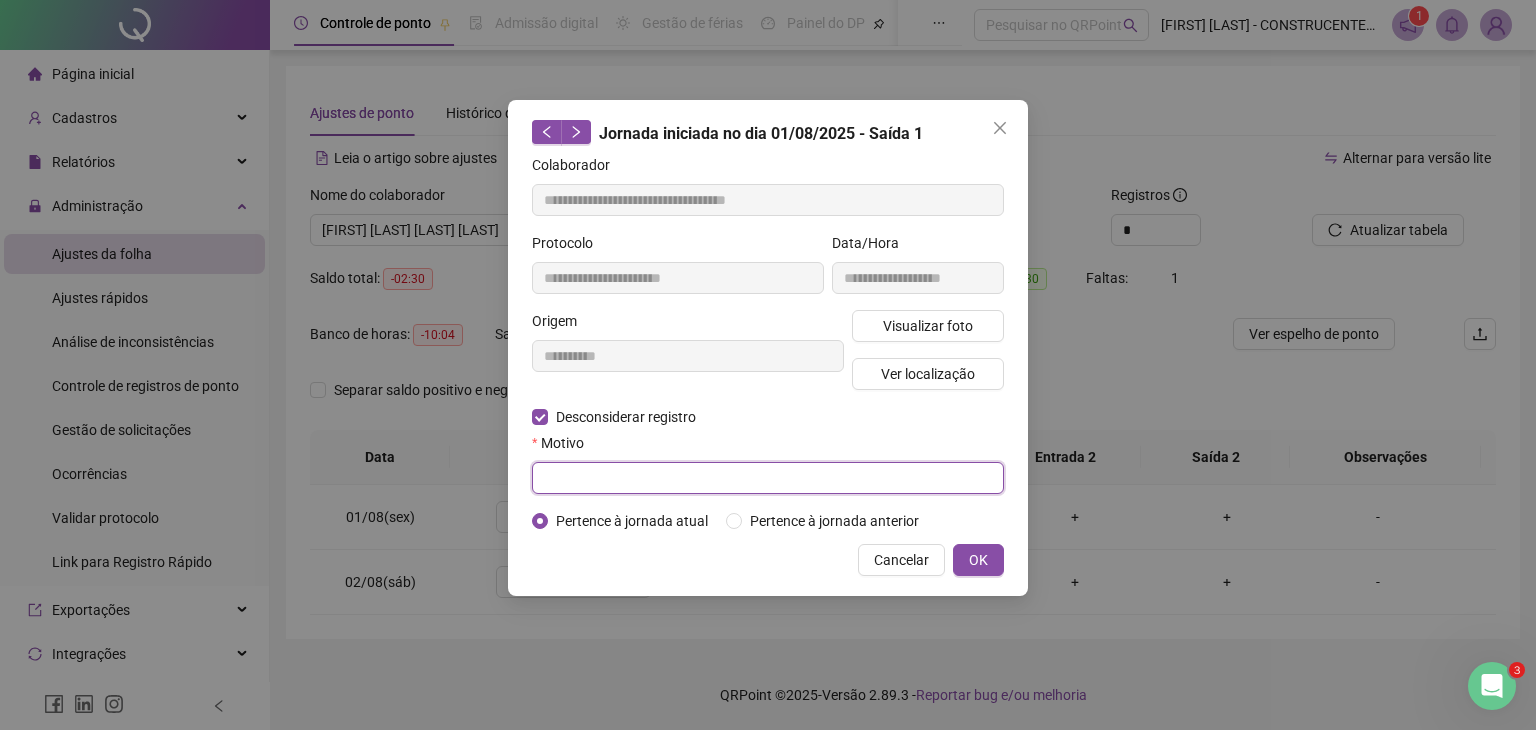 click at bounding box center (768, 478) 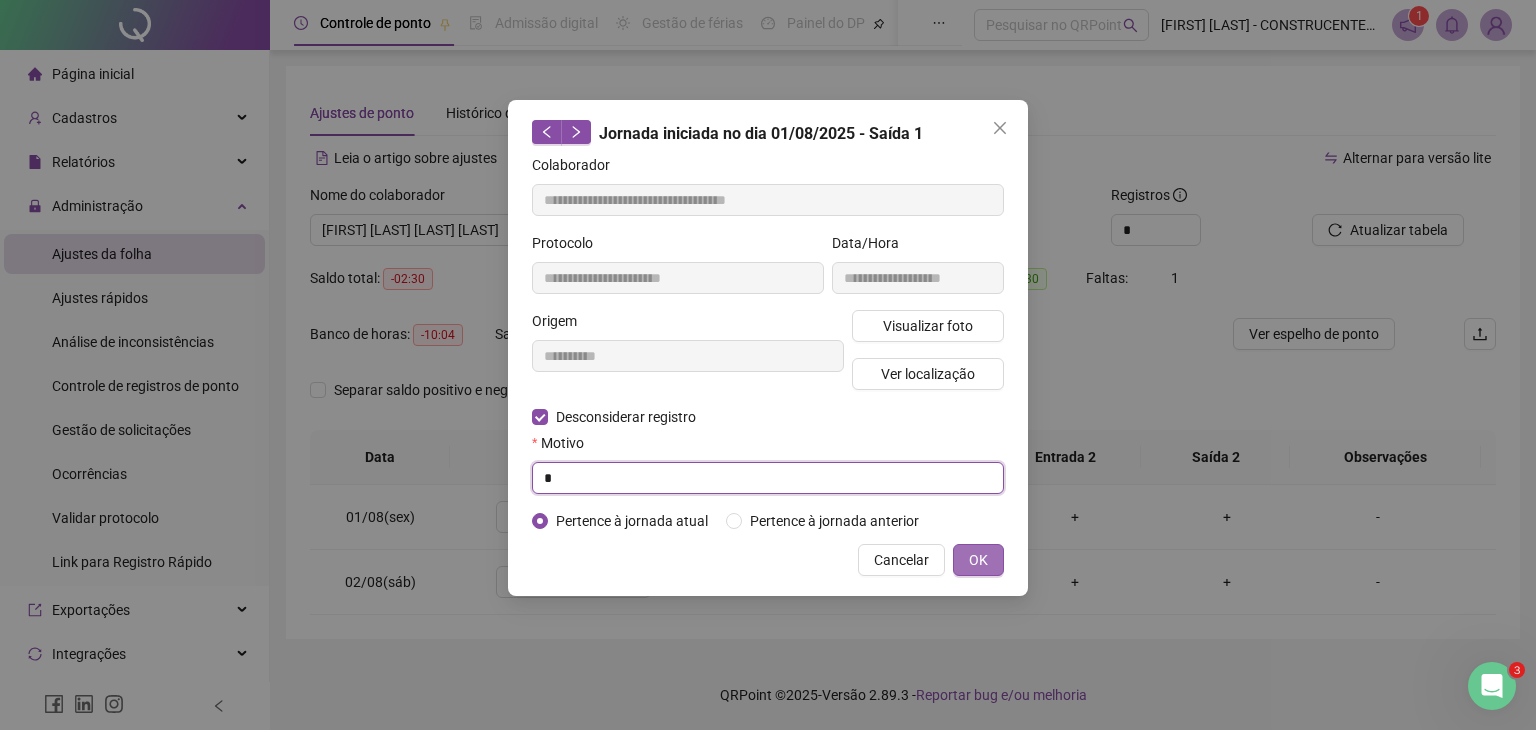 type on "*" 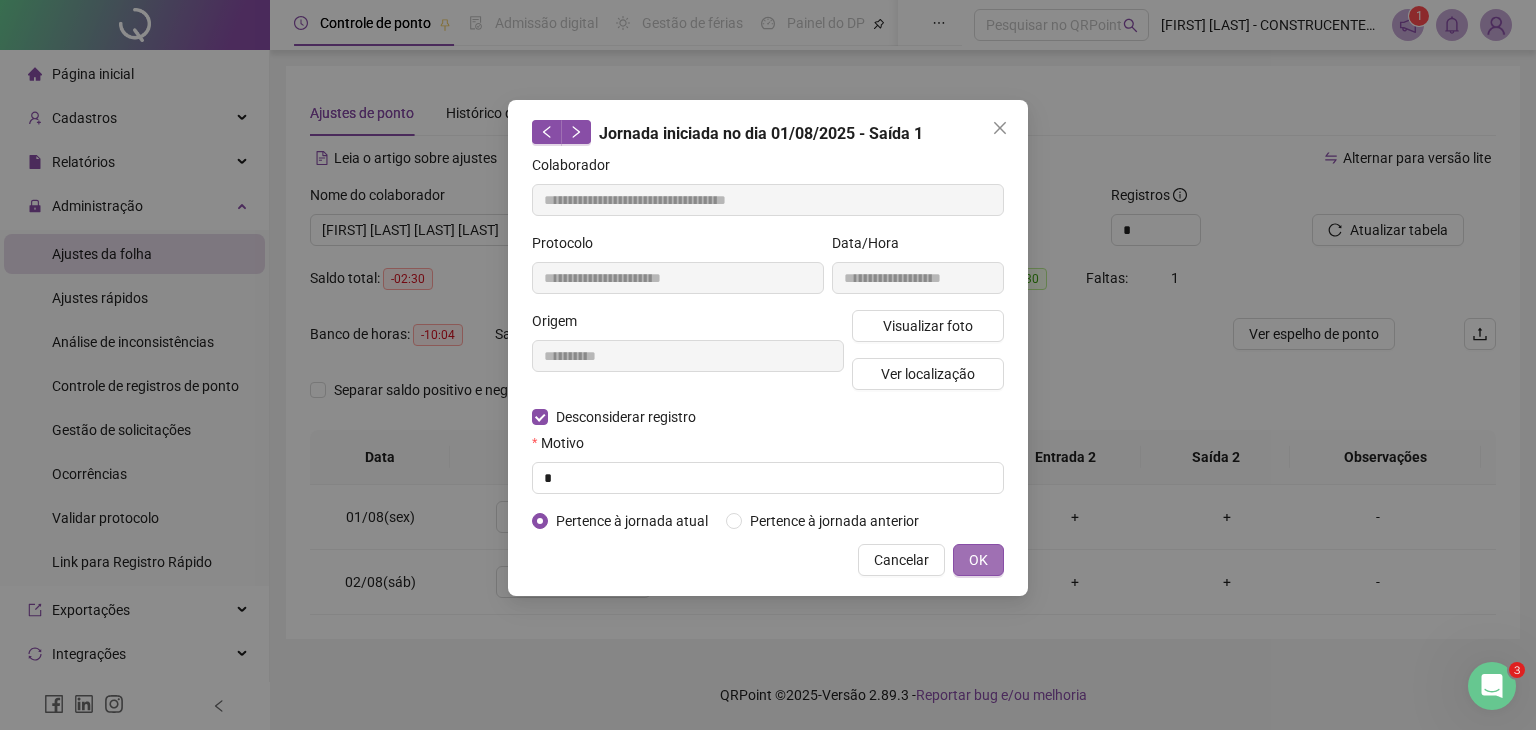 click on "OK" at bounding box center [978, 560] 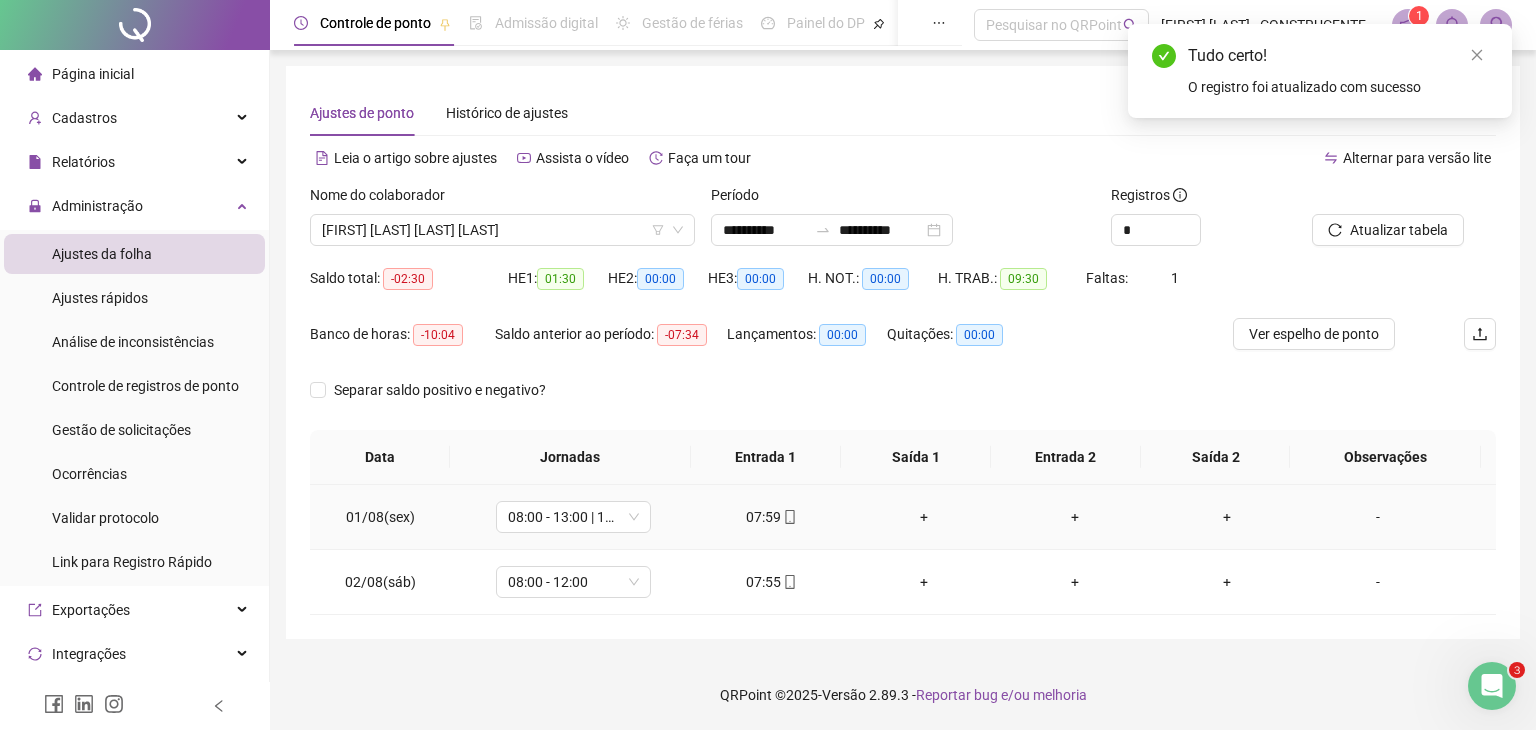 click on "+" at bounding box center [924, 517] 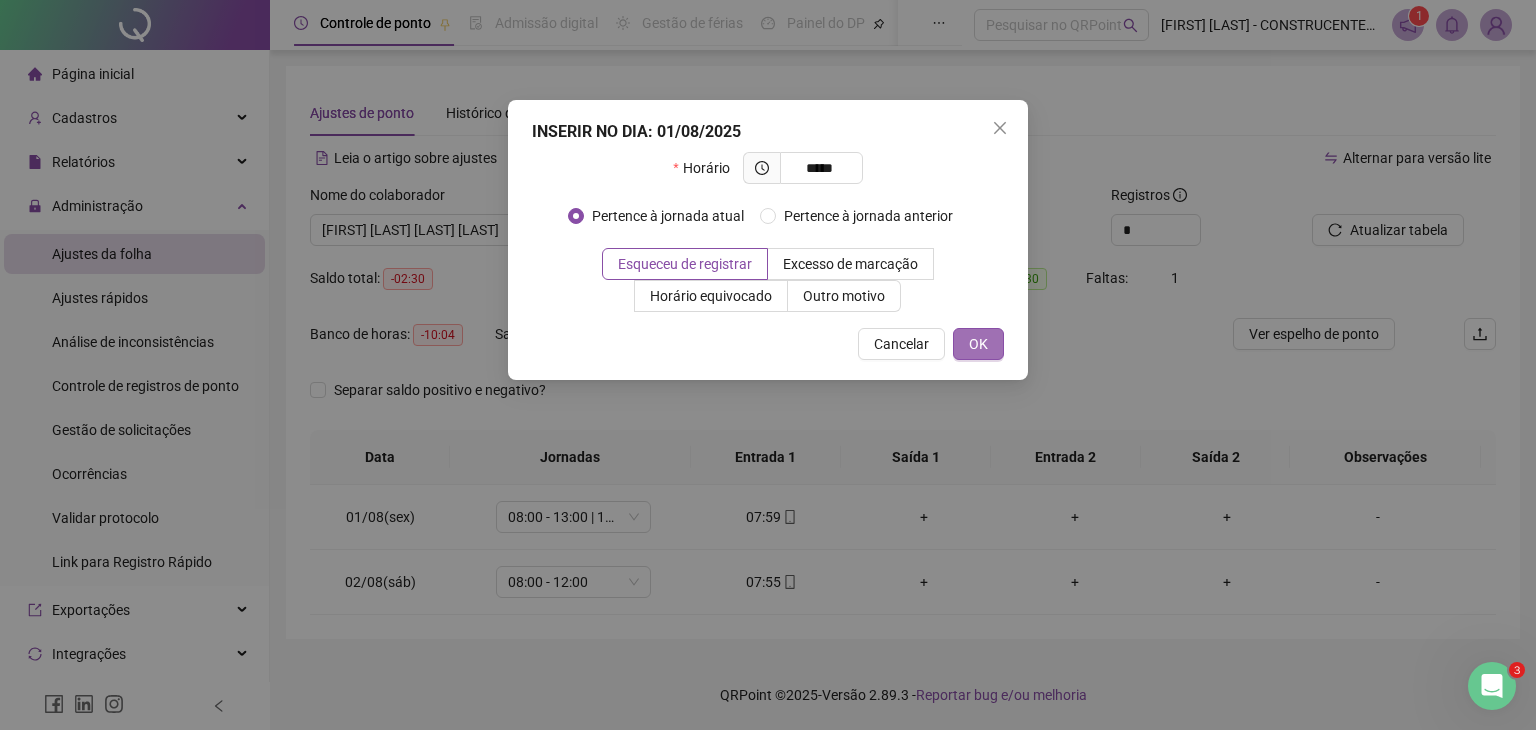 type on "*****" 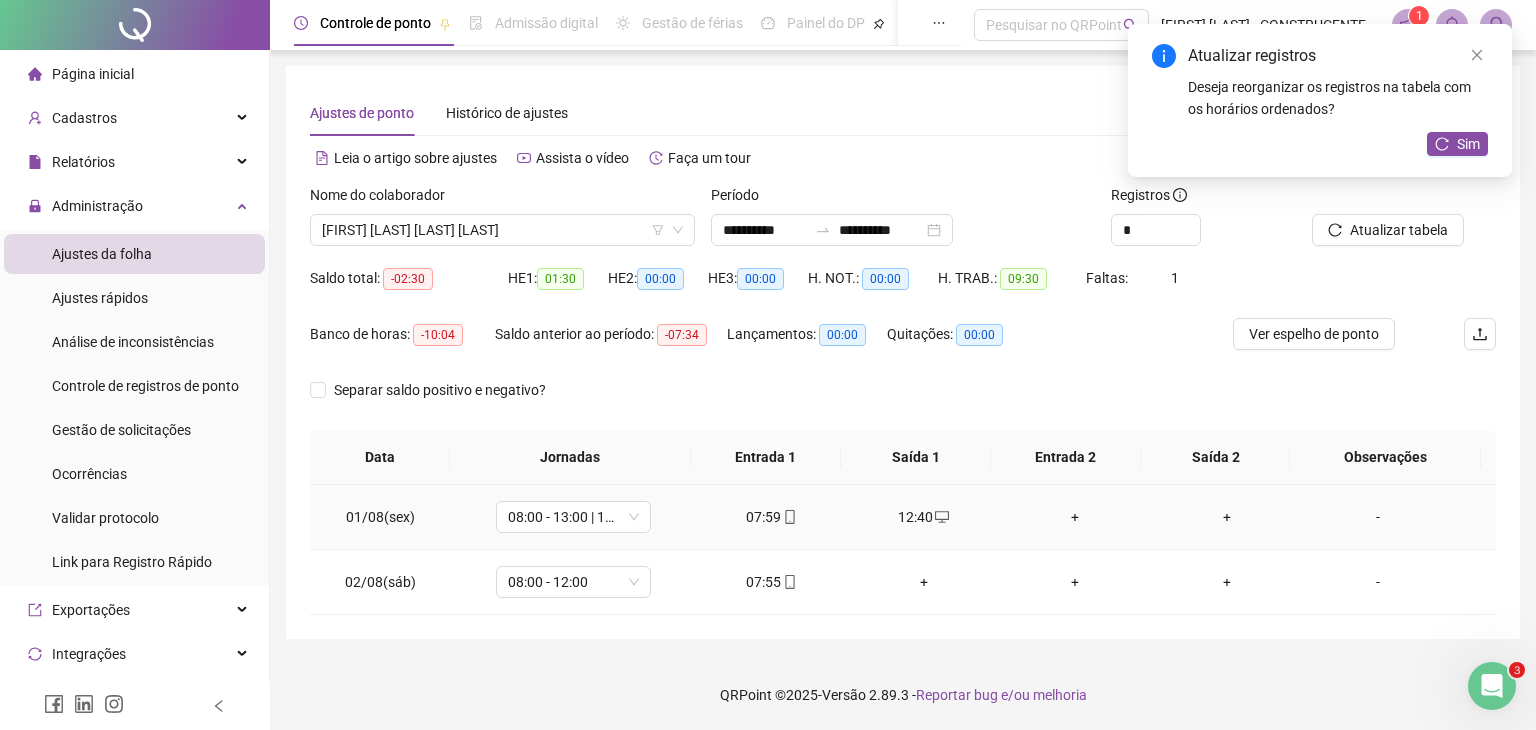 click on "+" at bounding box center (1075, 517) 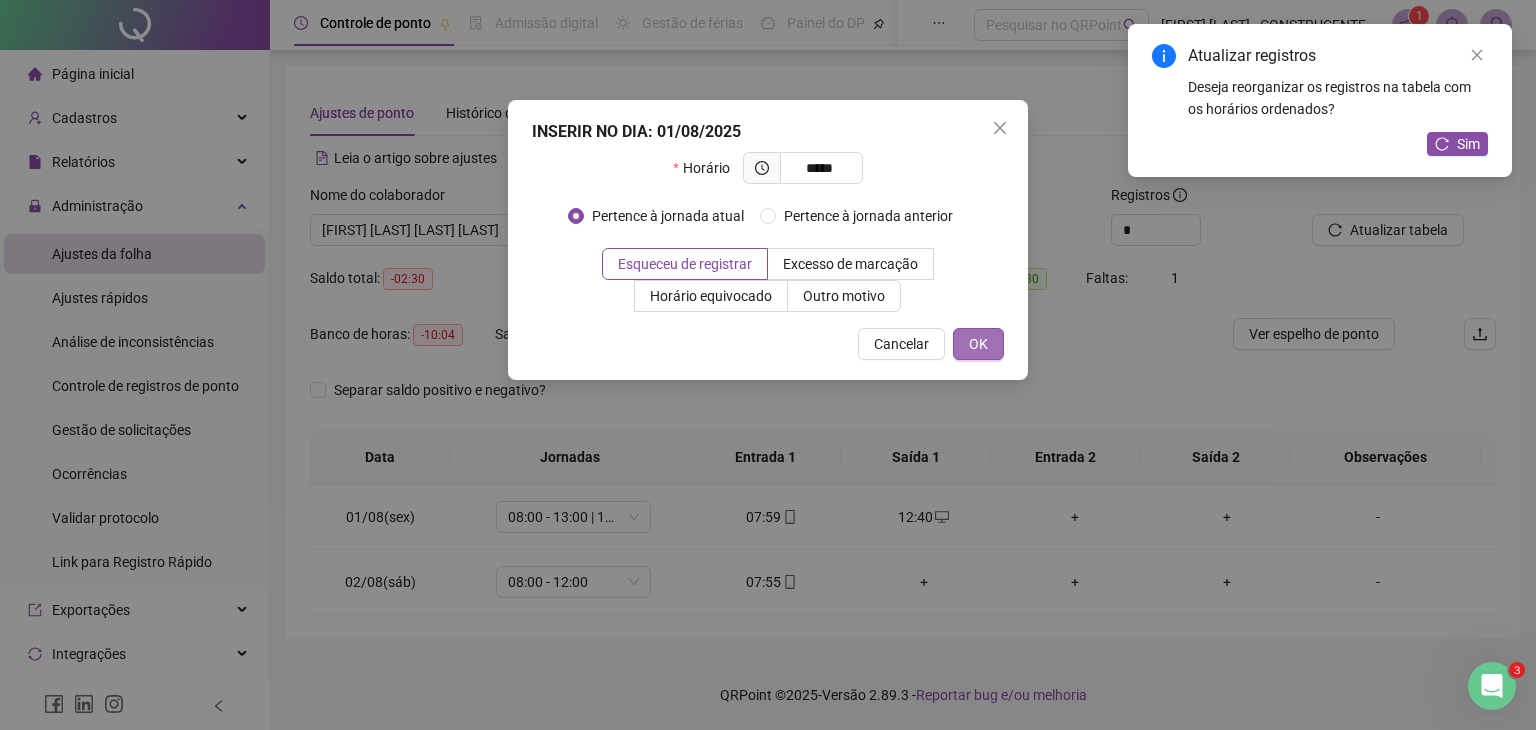 type on "*****" 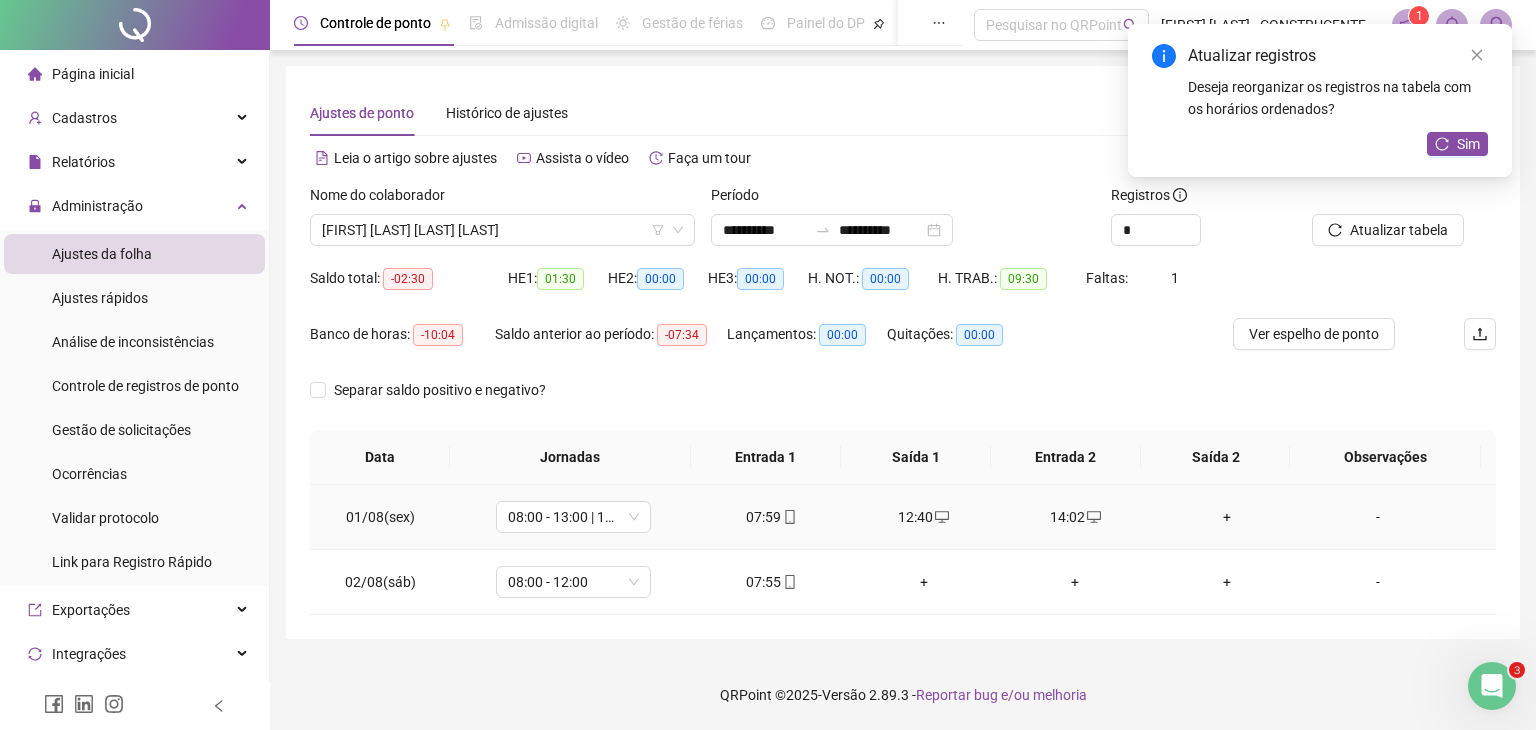click on "+" at bounding box center [1227, 517] 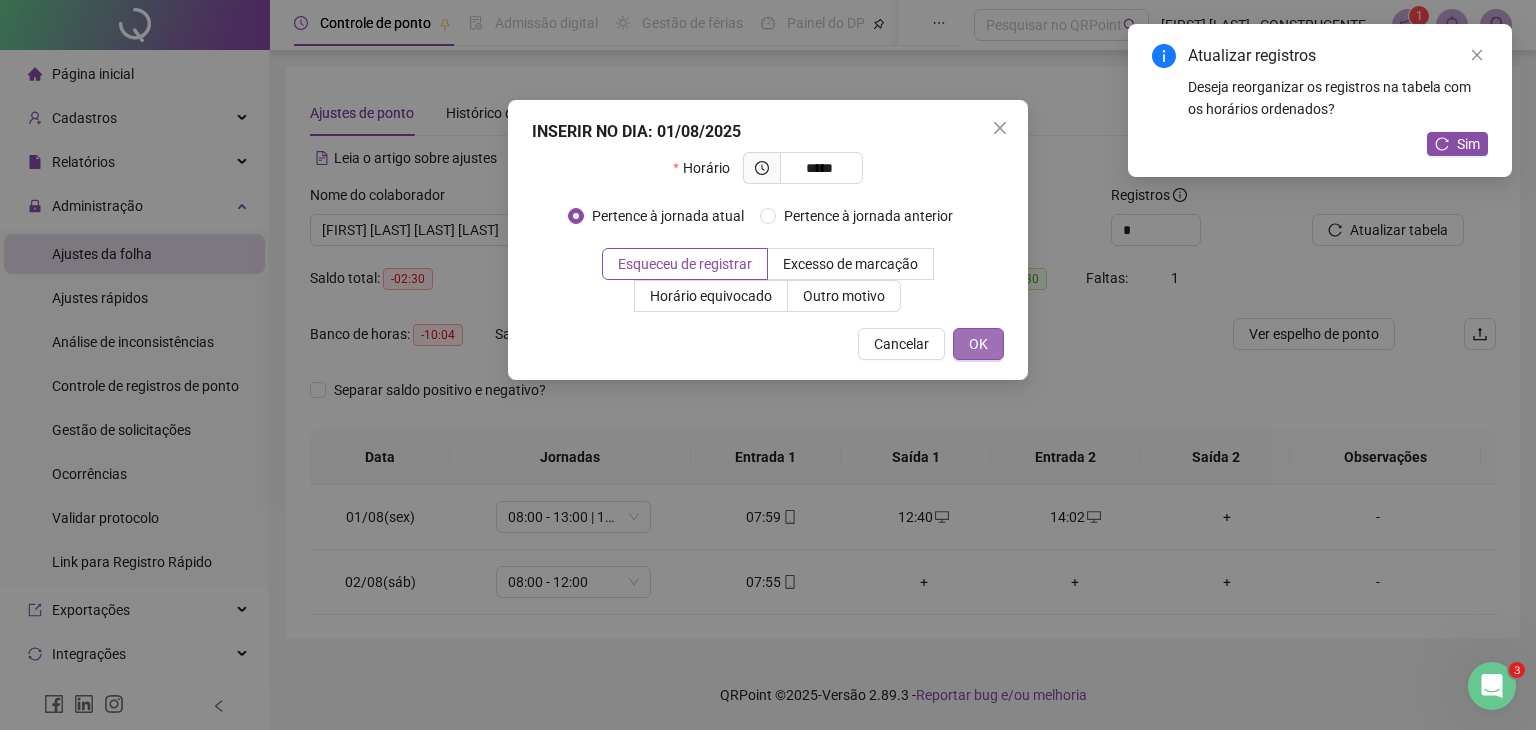 type on "*****" 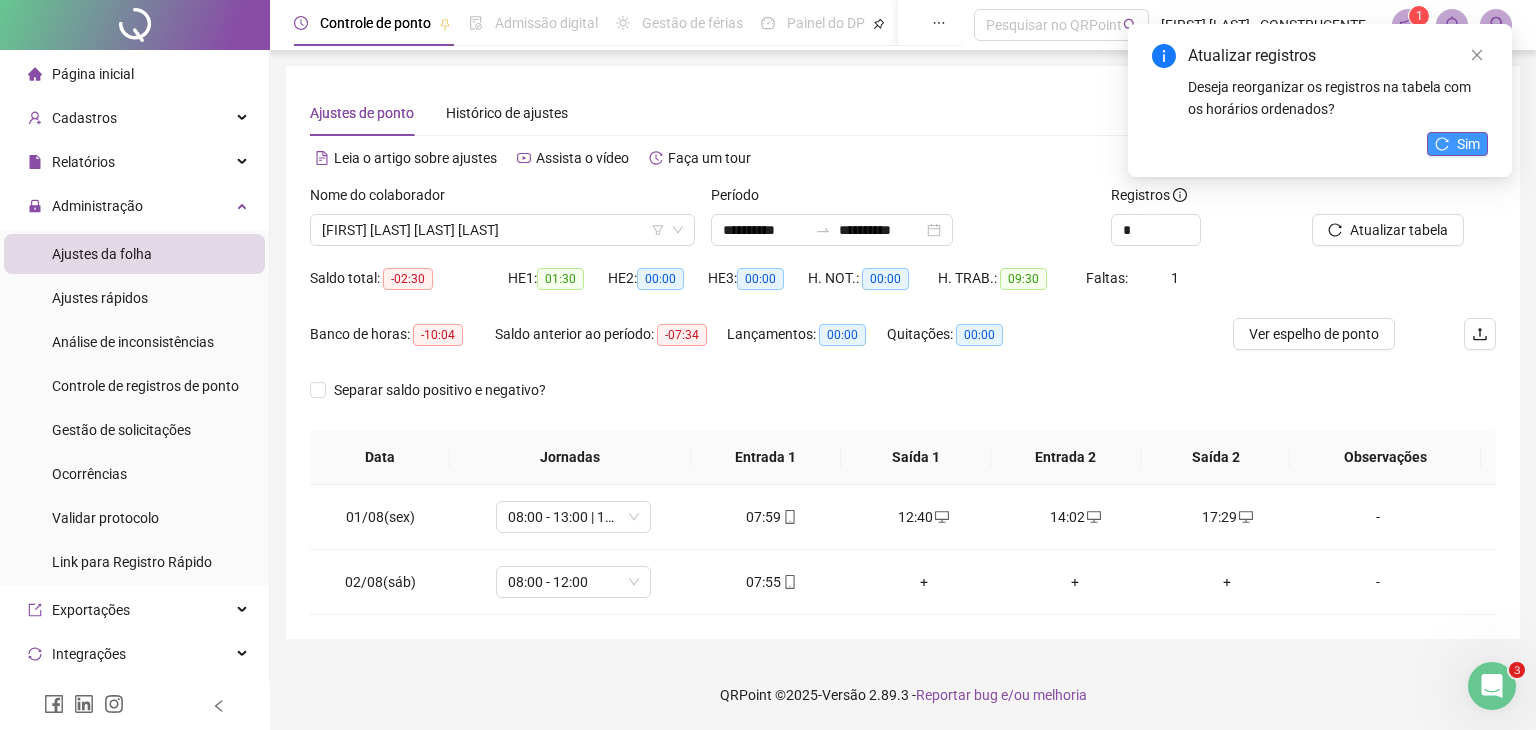 click 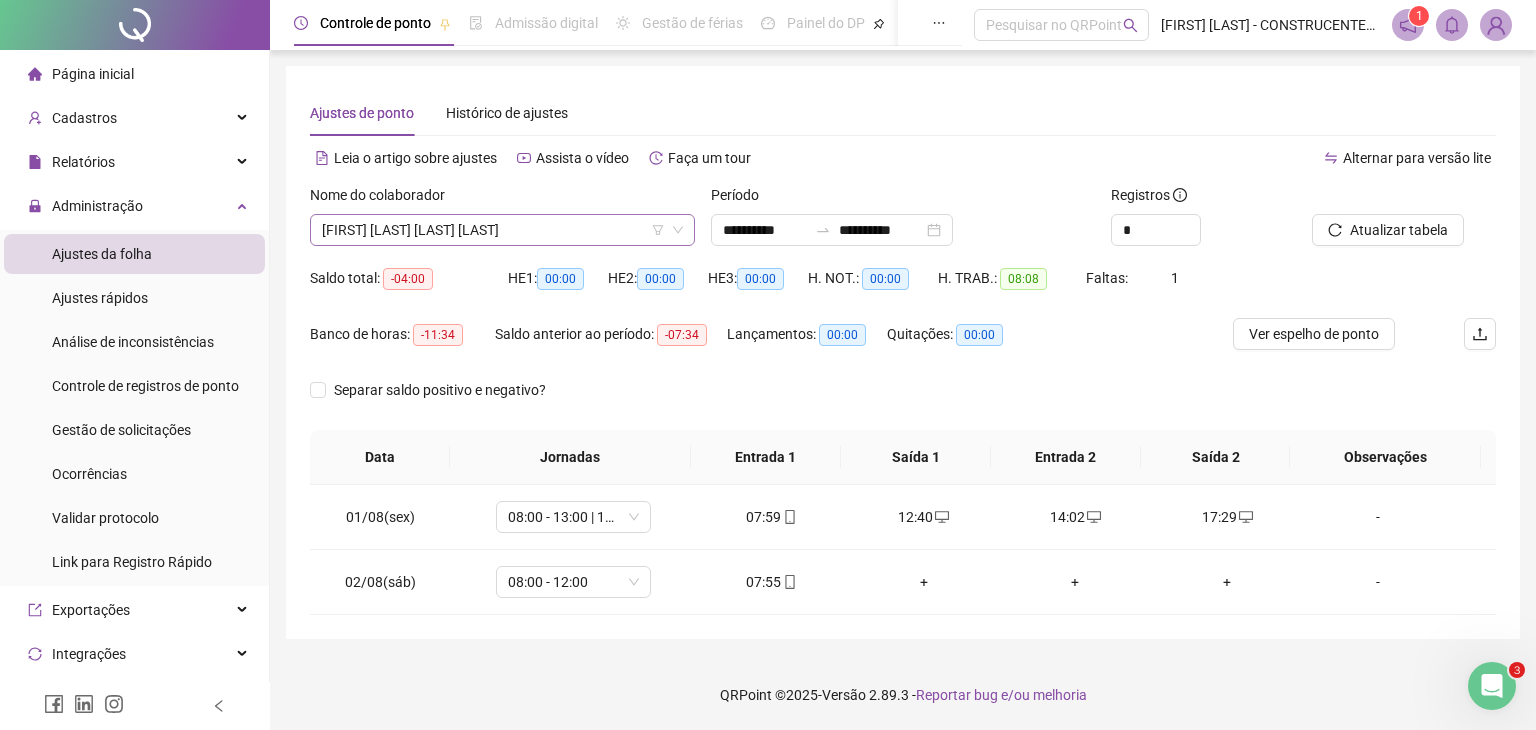 click on "[FIRST] [LAST] [LAST] [LAST]" at bounding box center [502, 230] 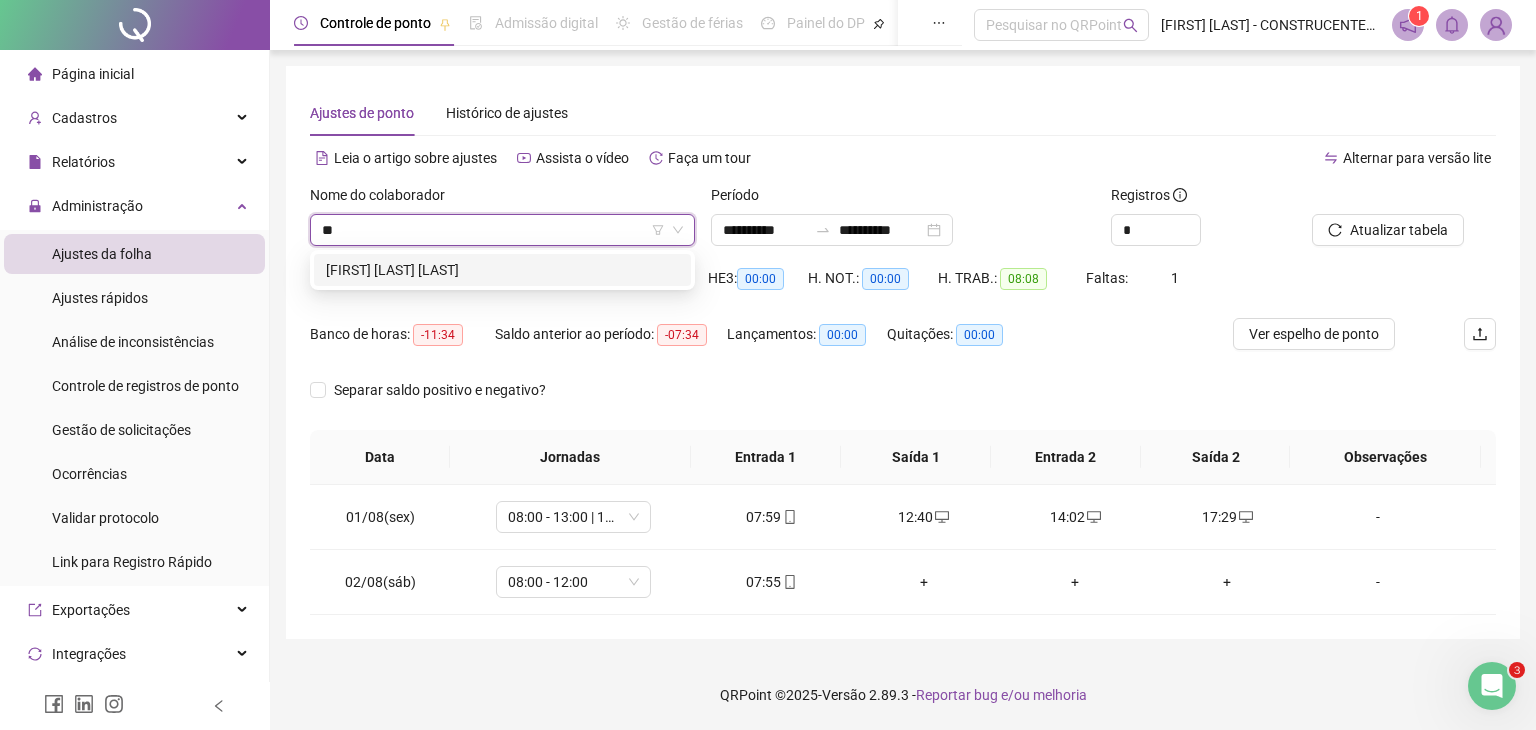 type on "***" 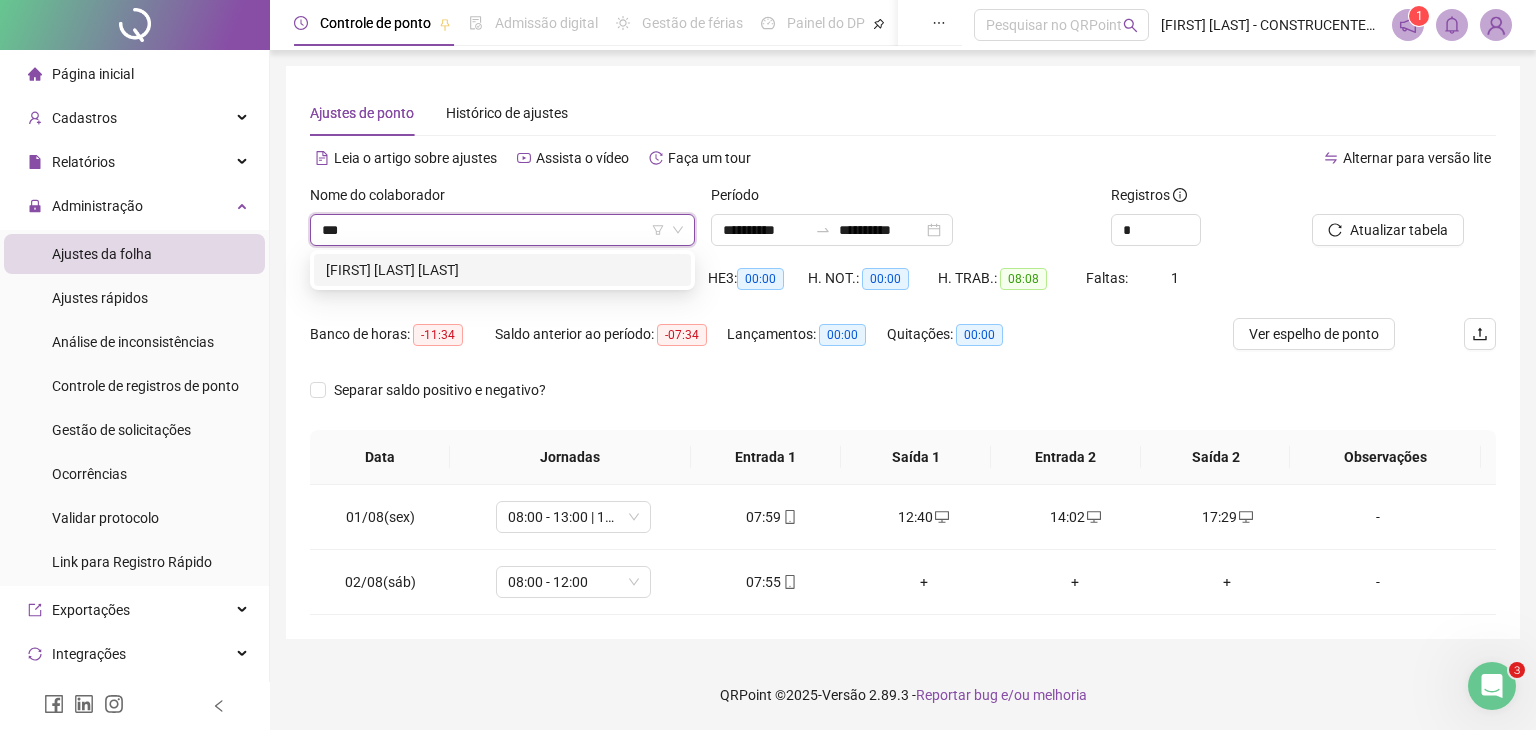 click on "[FIRST] [LAST] [LAST]" at bounding box center [502, 270] 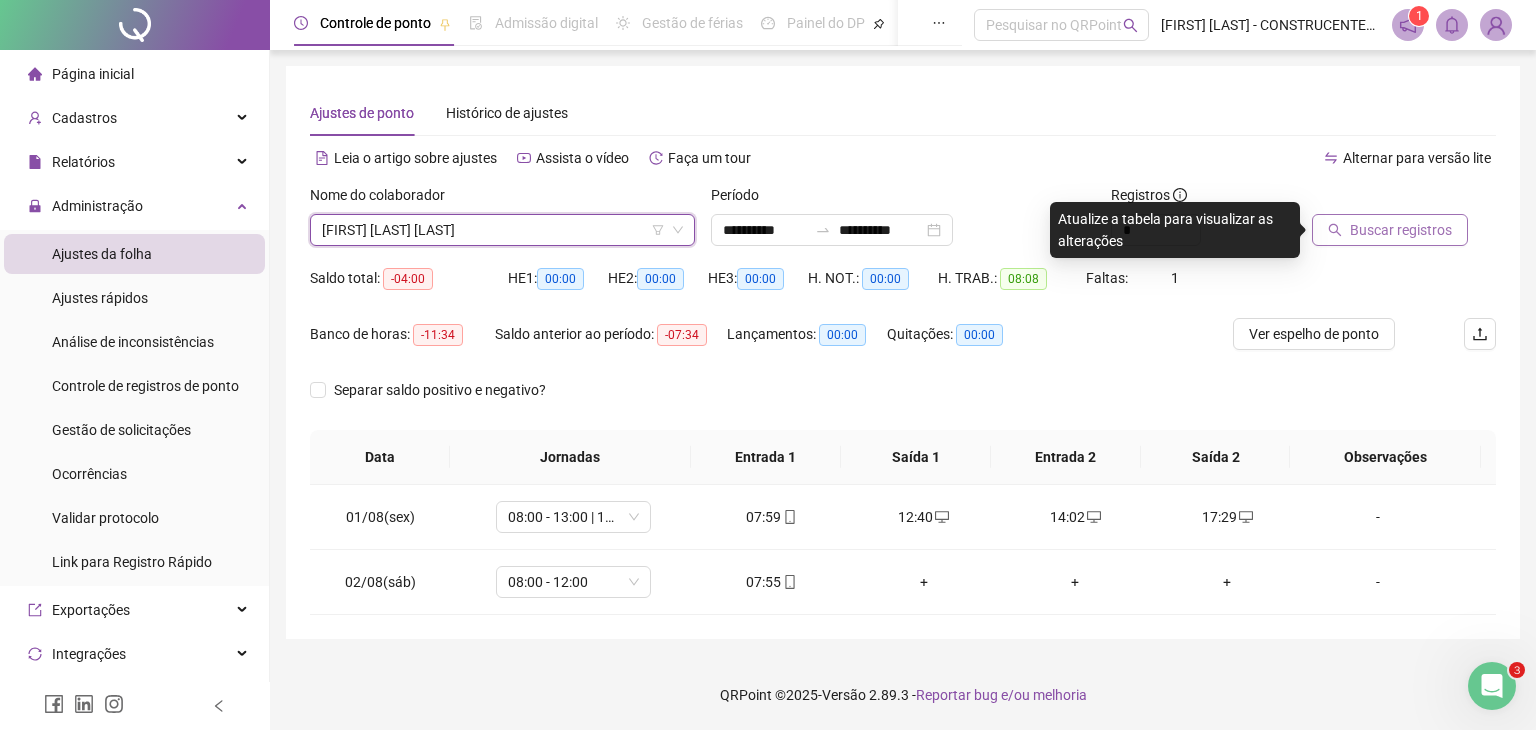click on "Buscar registros" at bounding box center (1390, 230) 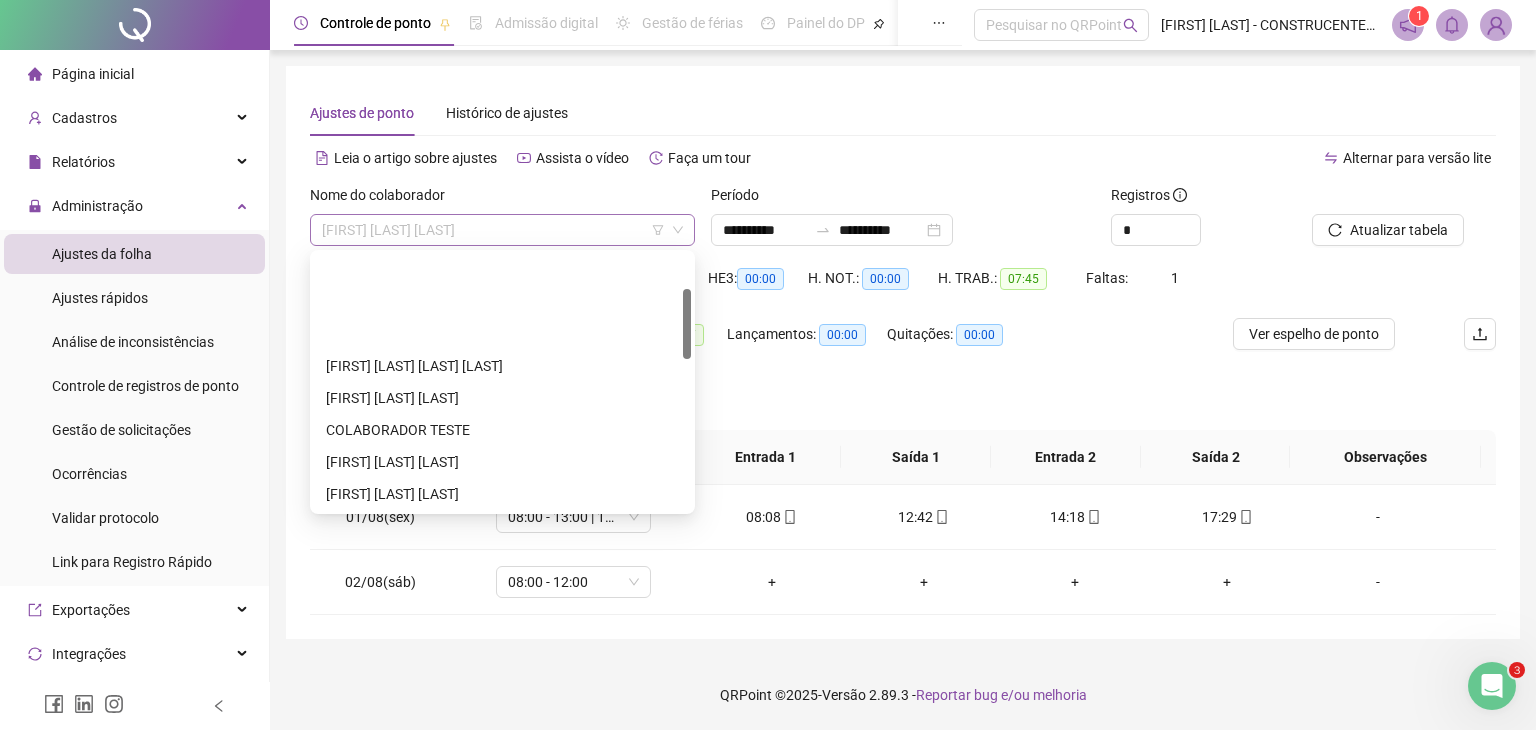 scroll, scrollTop: 128, scrollLeft: 0, axis: vertical 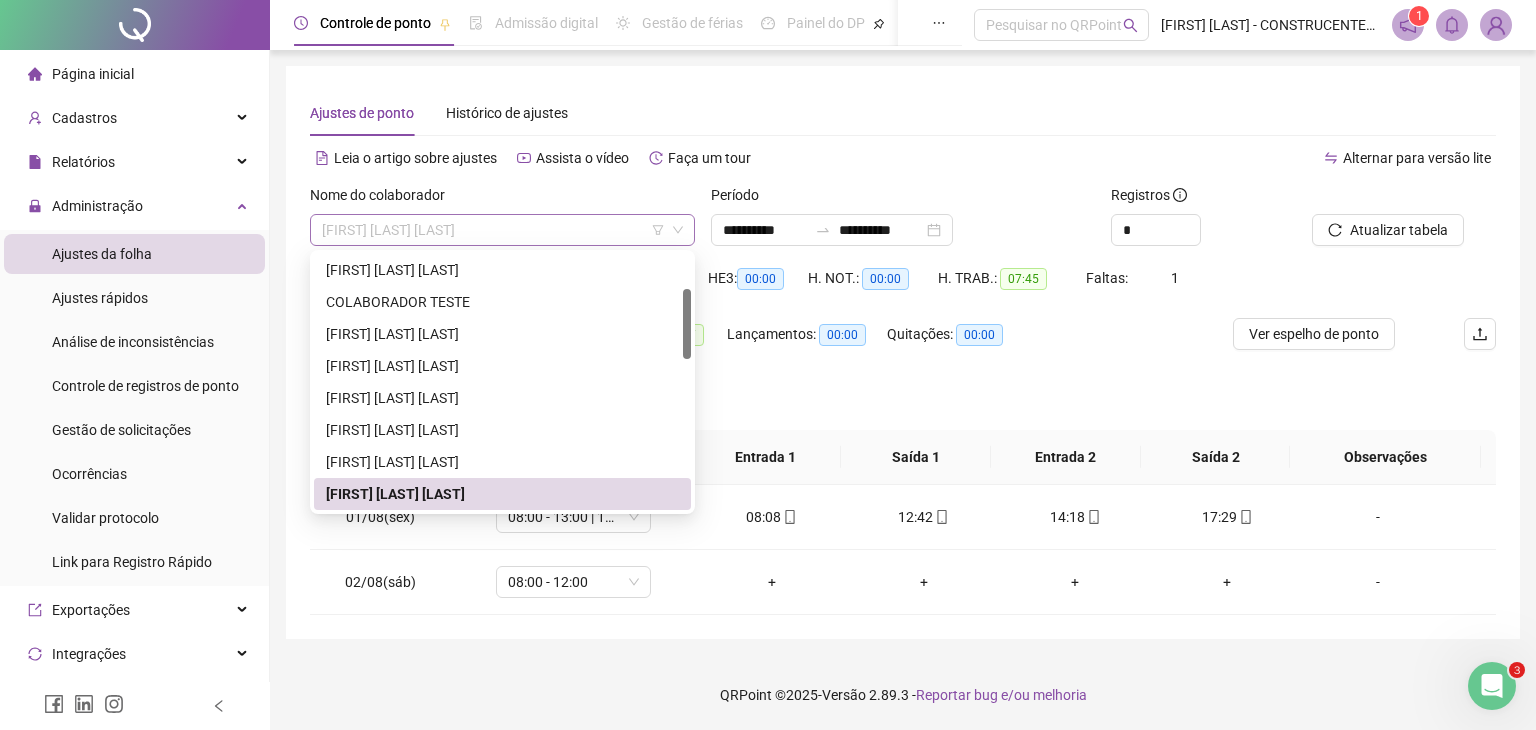 click on "[FIRST] [LAST] [LAST]" at bounding box center (502, 230) 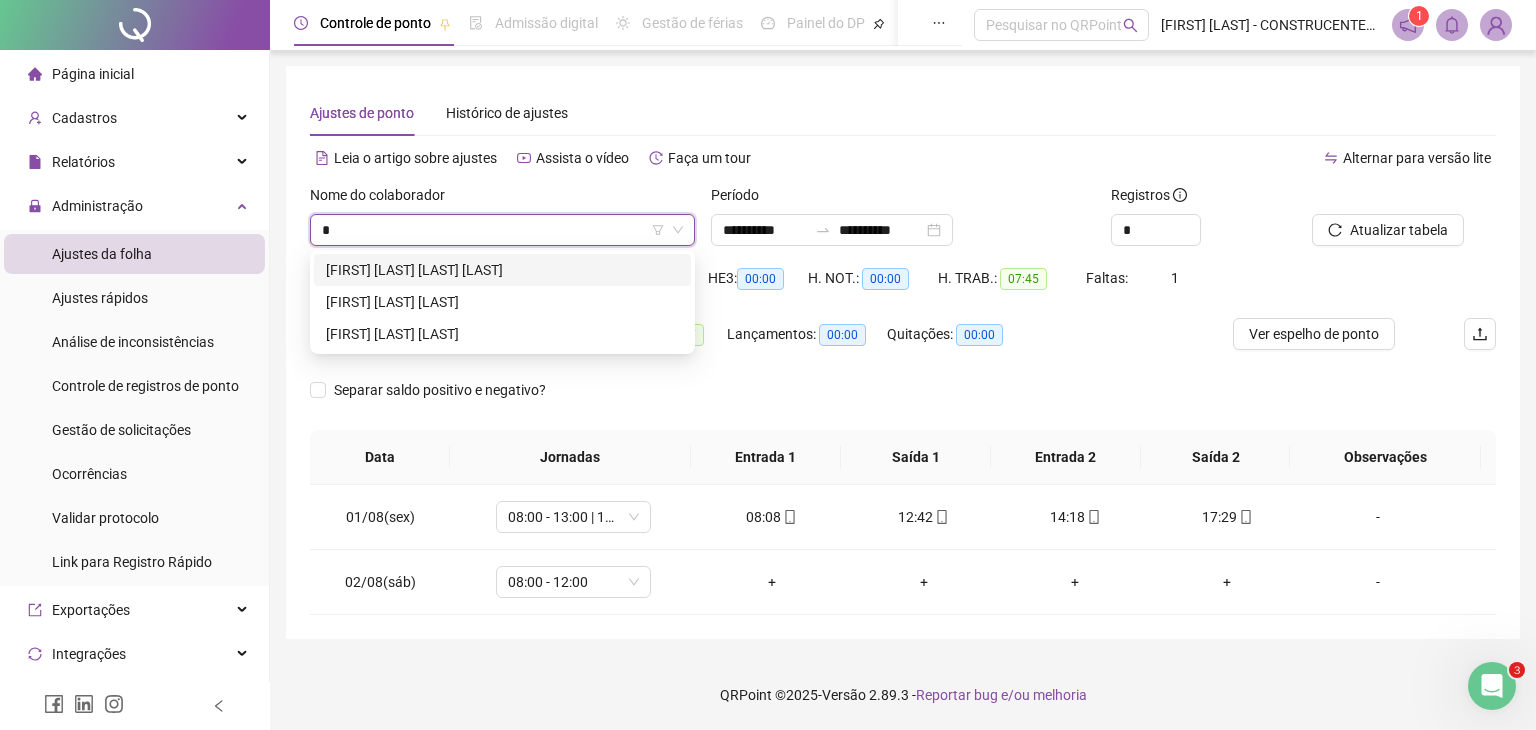 scroll, scrollTop: 0, scrollLeft: 0, axis: both 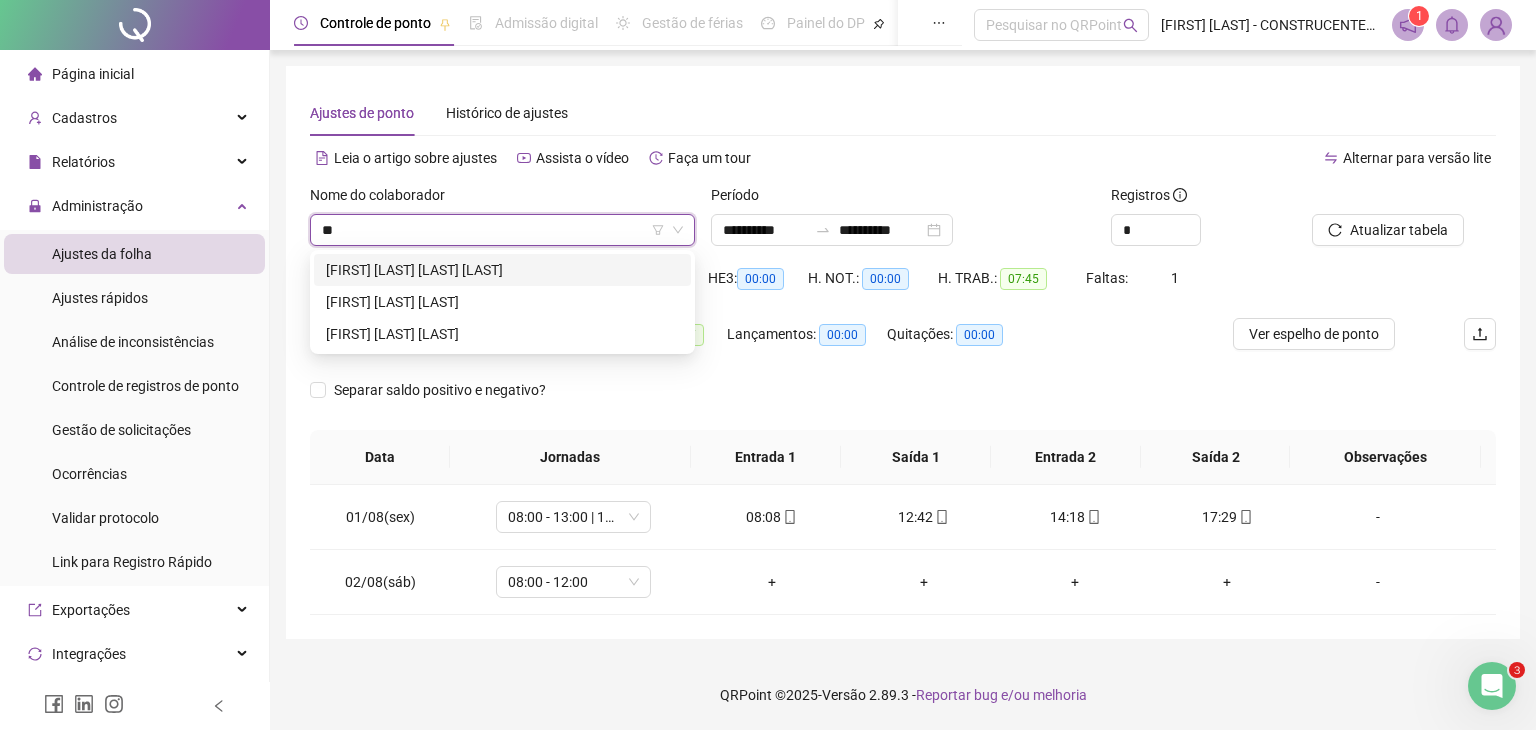type on "***" 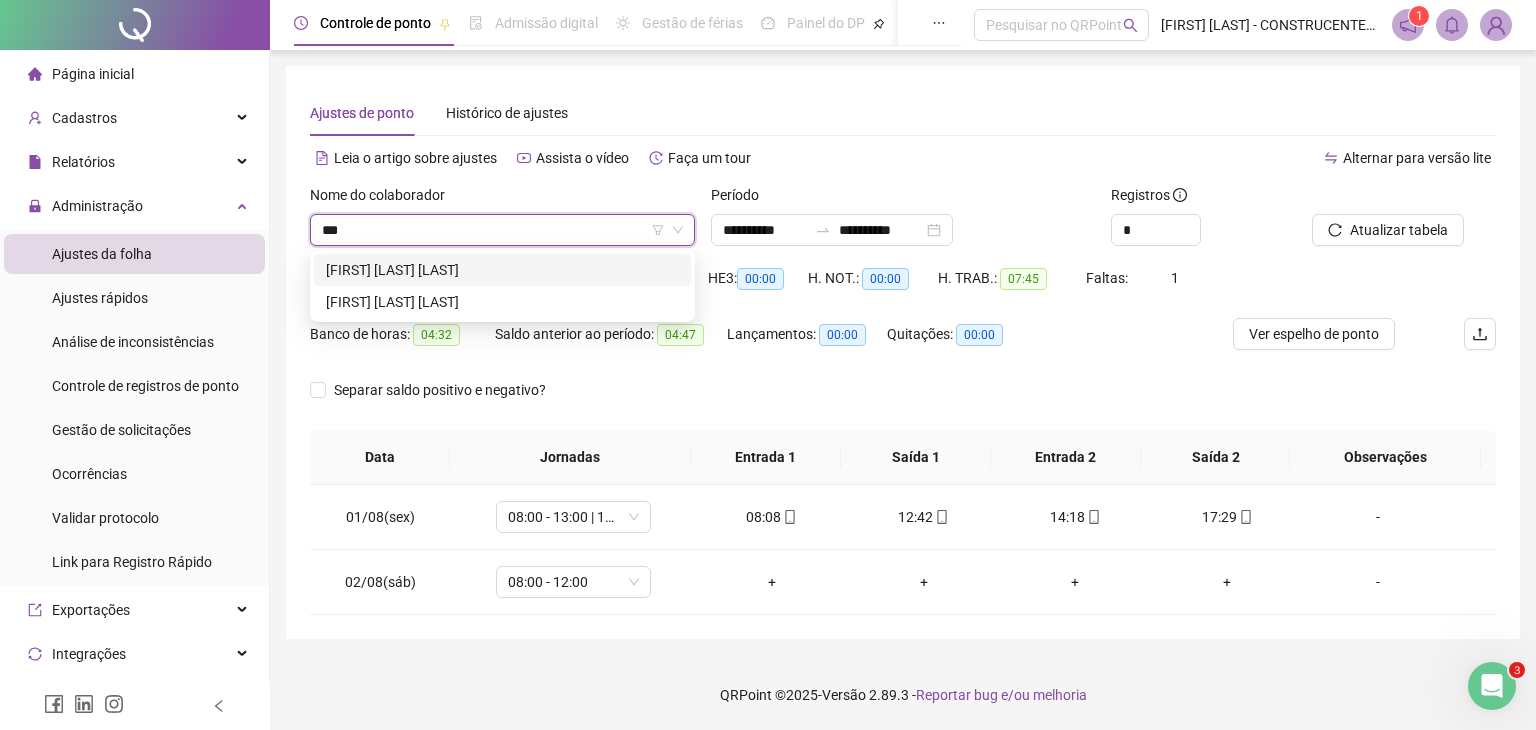 click on "[FIRST] [LAST] [LAST]" at bounding box center [502, 270] 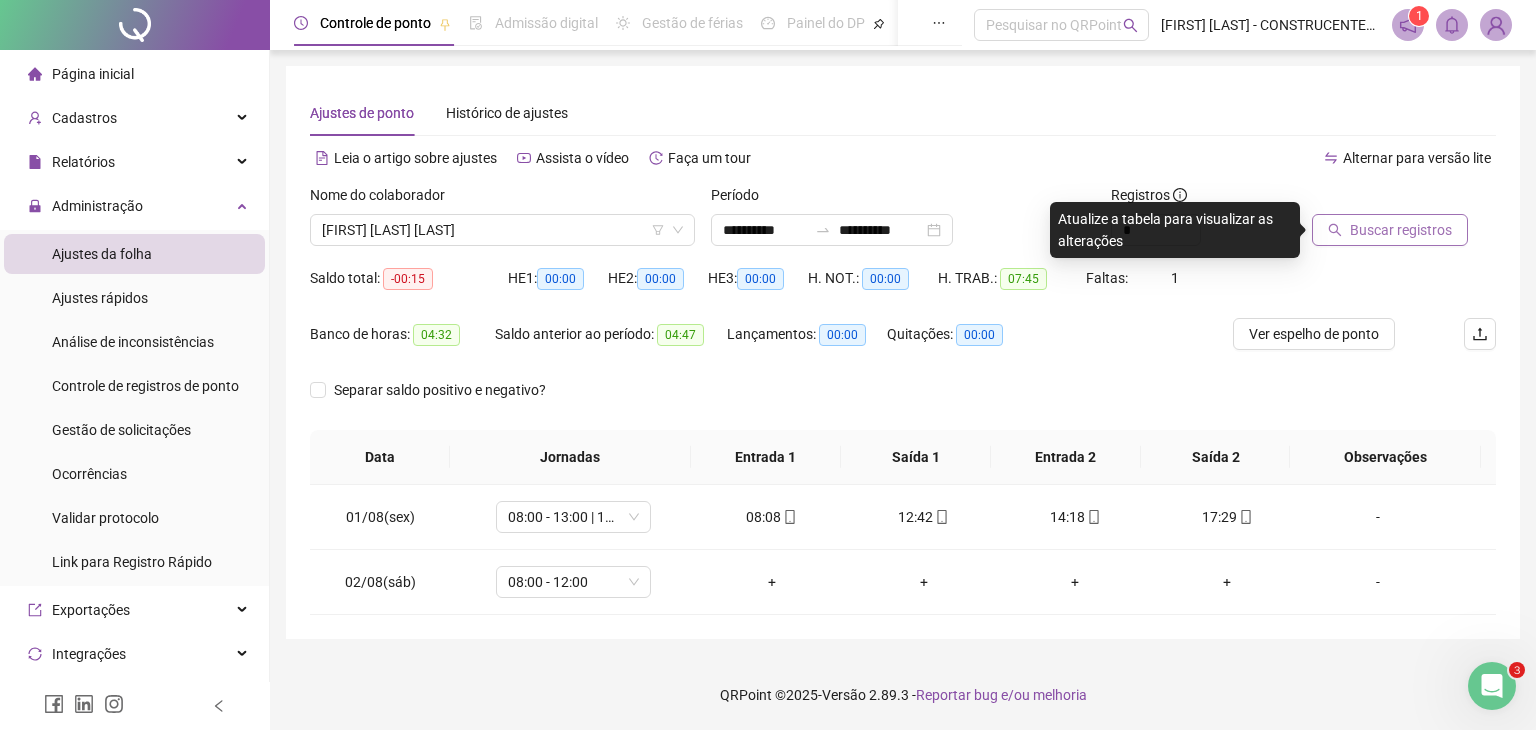 click on "Buscar registros" at bounding box center [1401, 230] 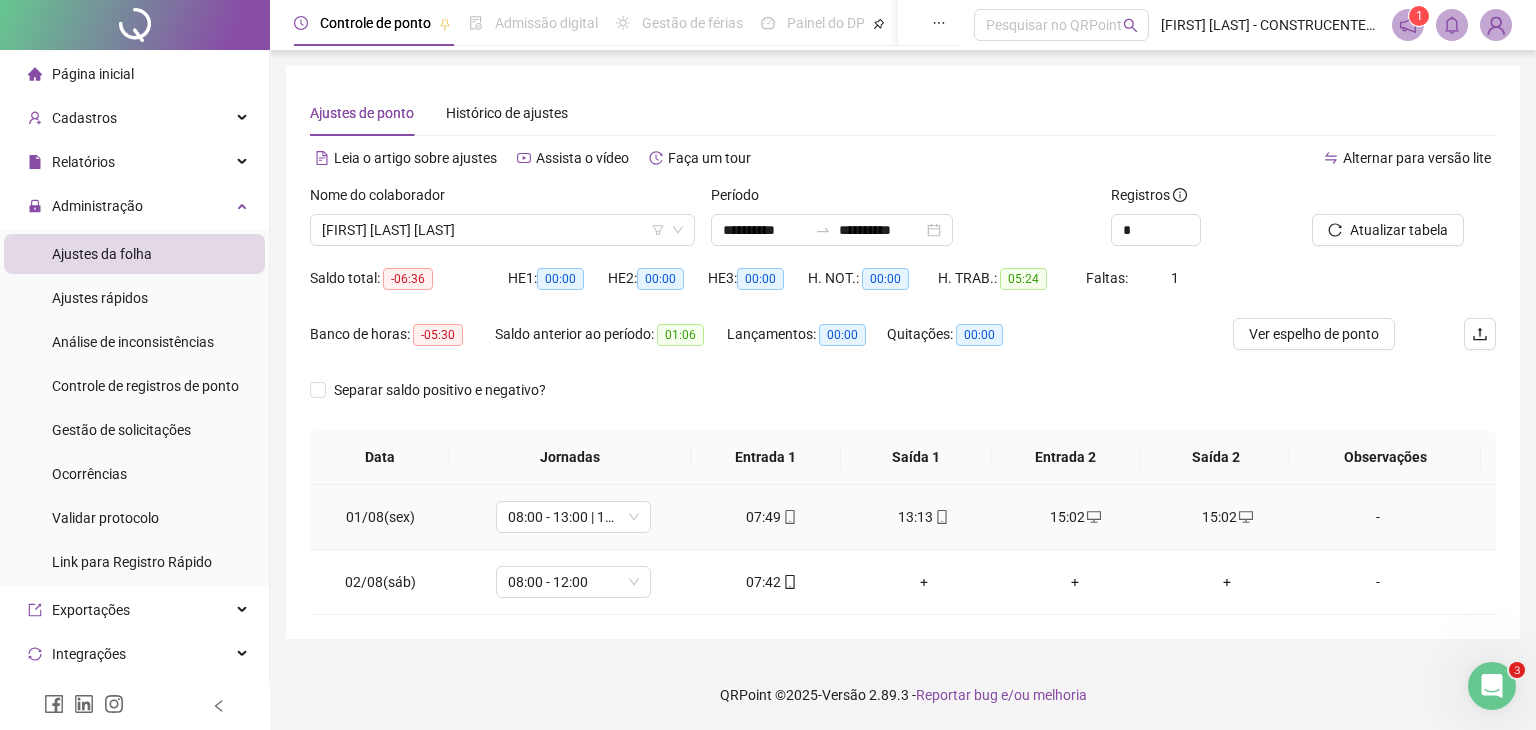 click on "15:02" at bounding box center (1227, 517) 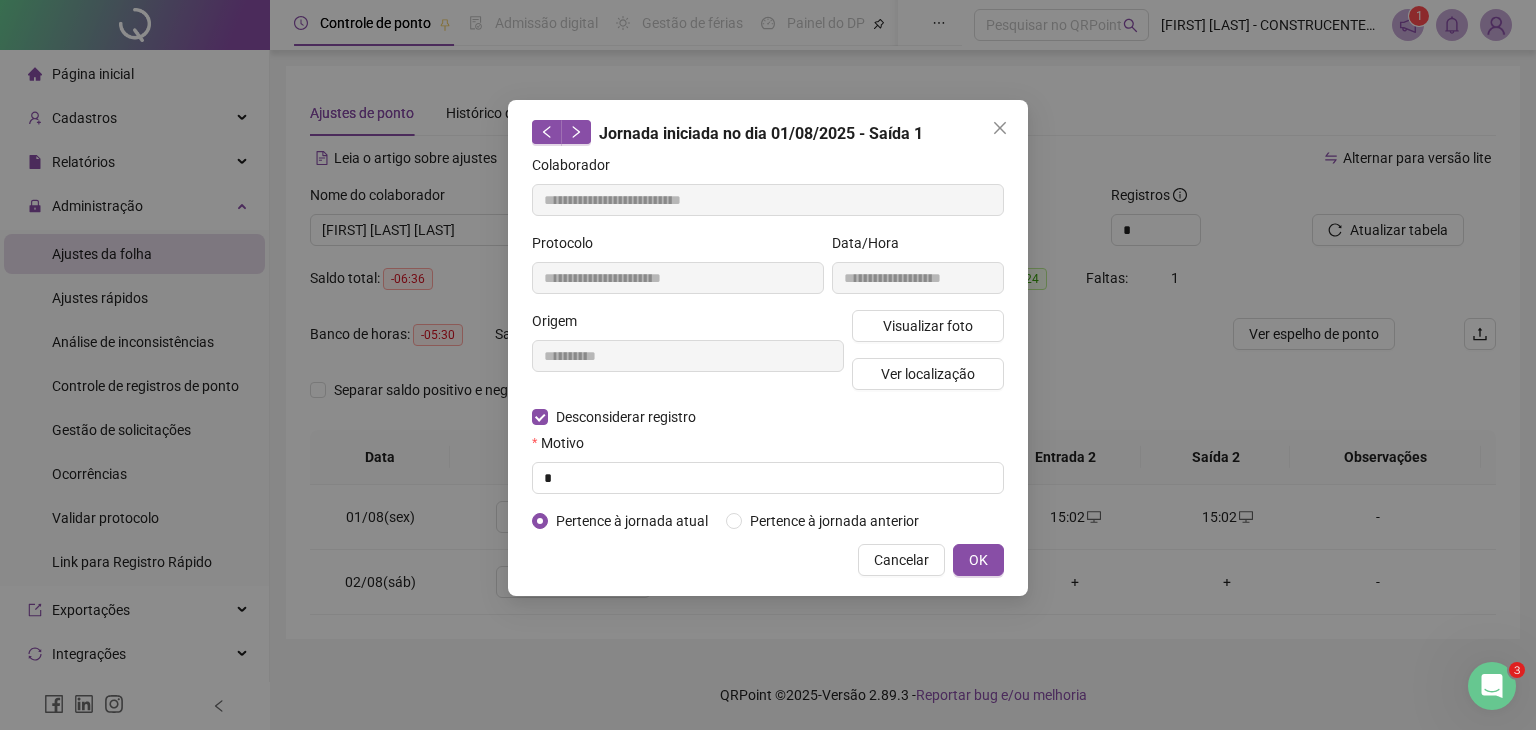 type on "**********" 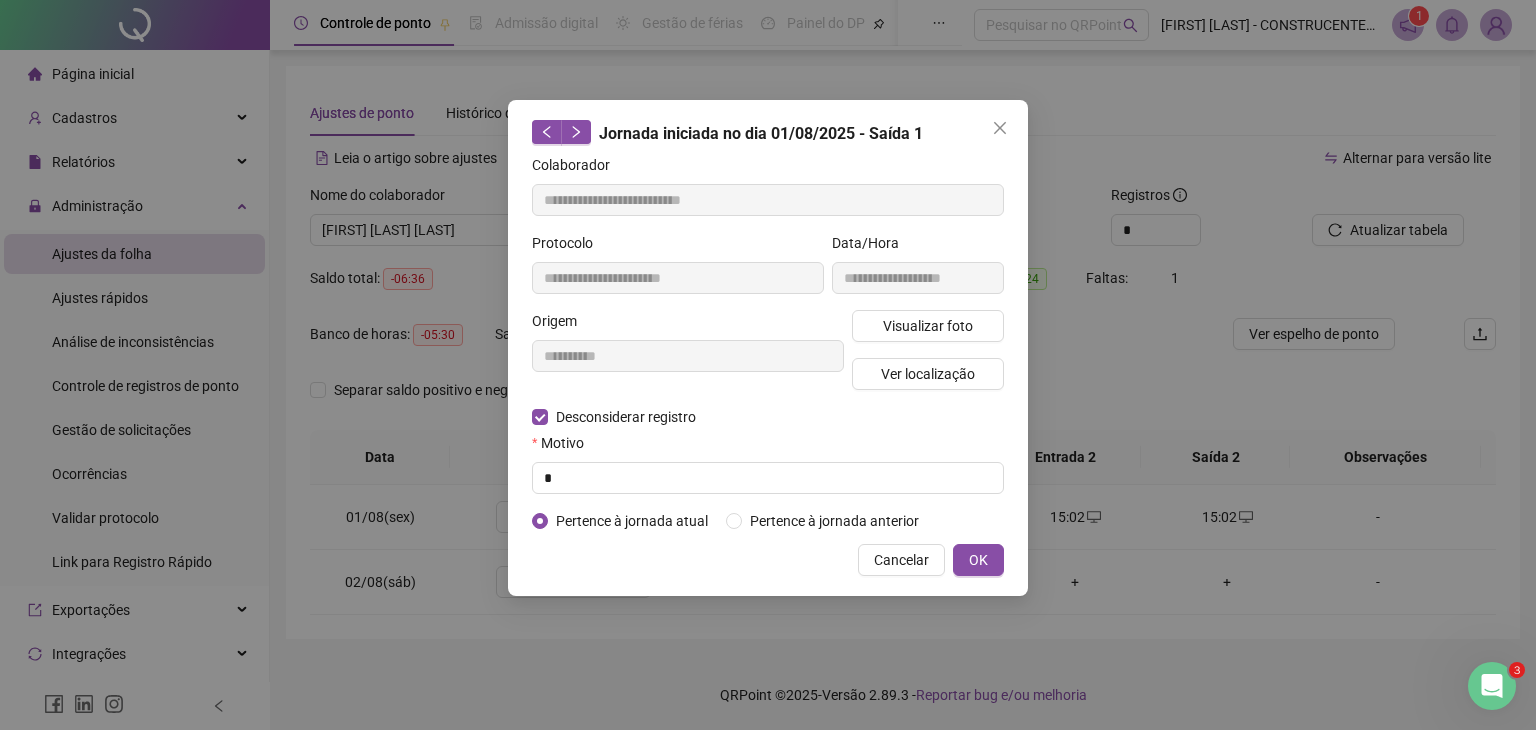 type on "**********" 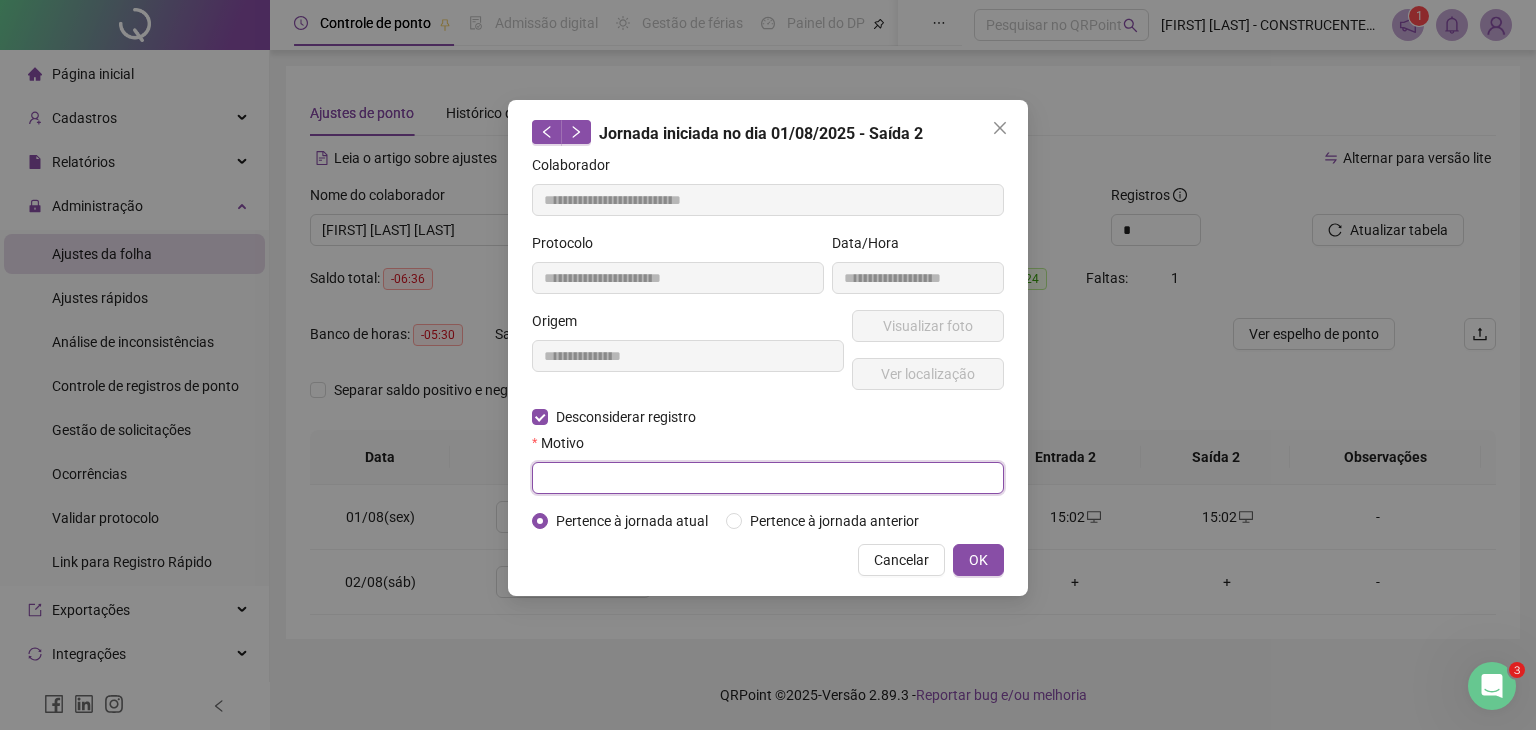 click at bounding box center [768, 478] 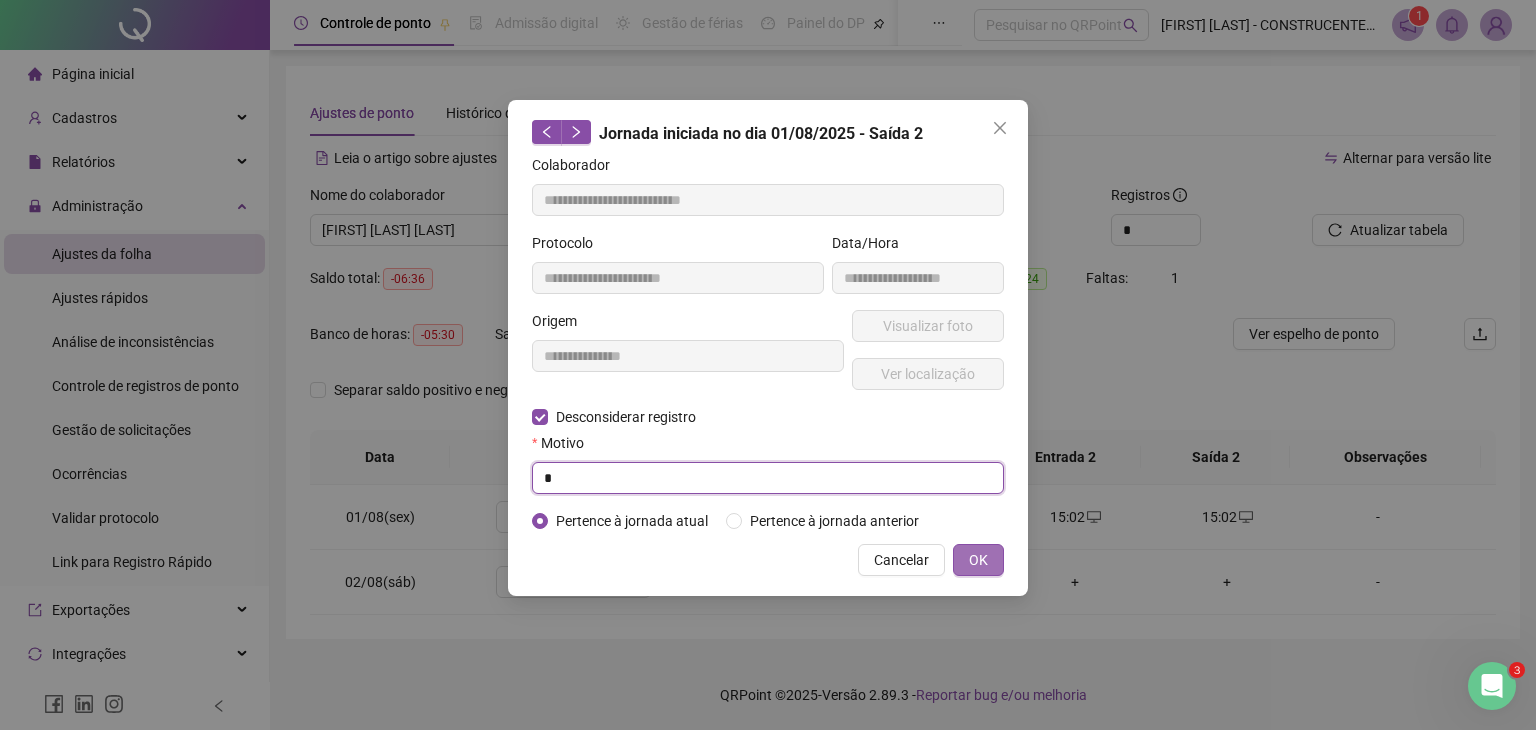 type on "*" 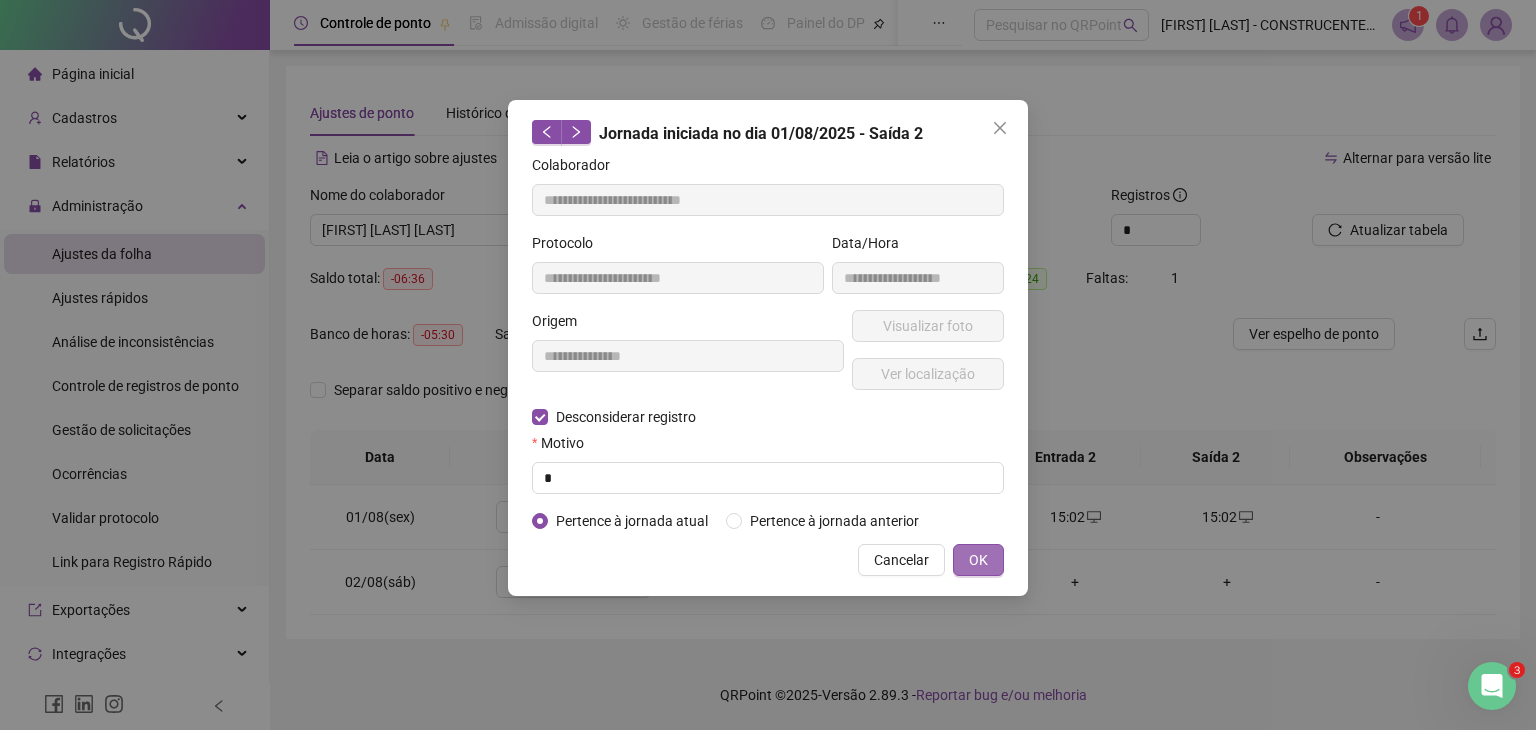 click on "OK" at bounding box center (978, 560) 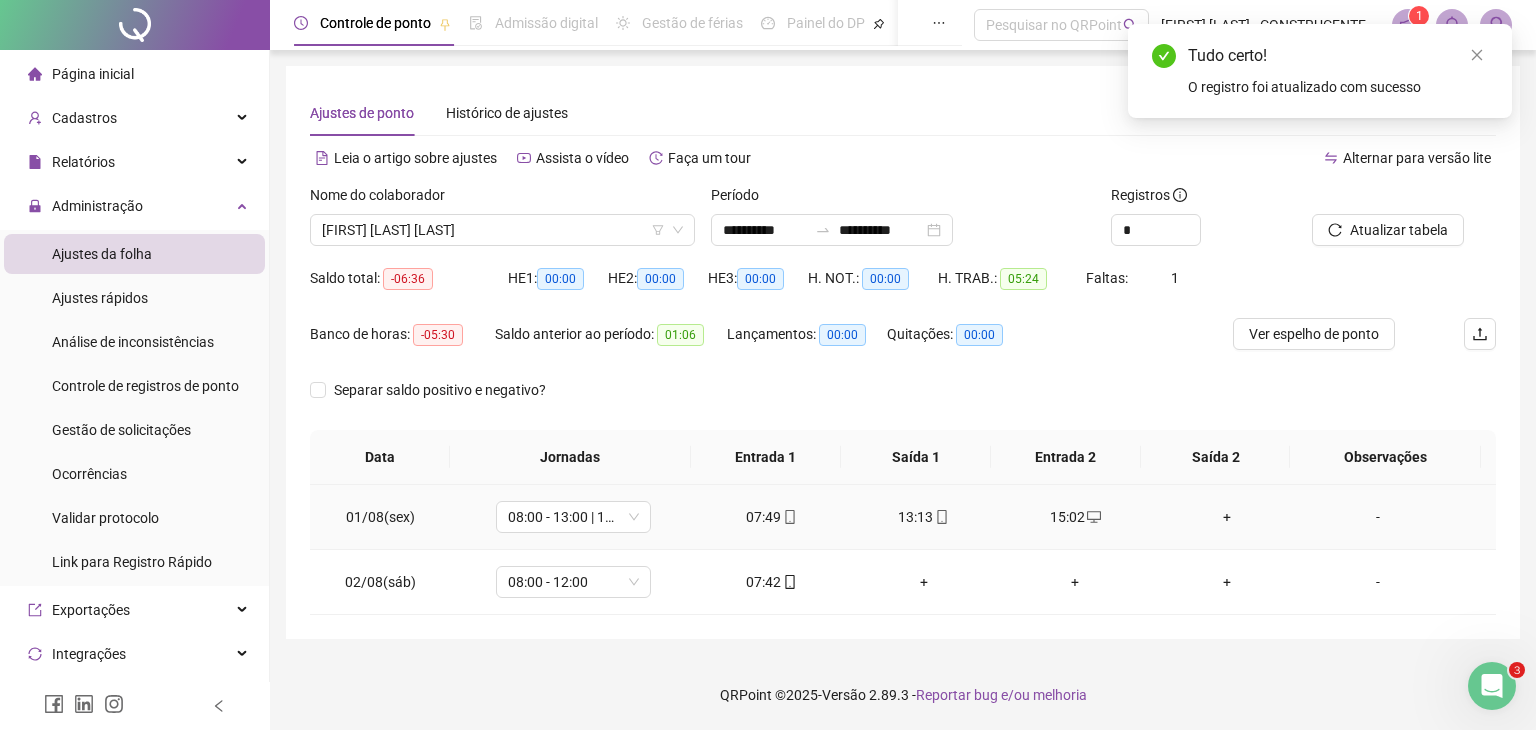 click on "+" at bounding box center (1227, 517) 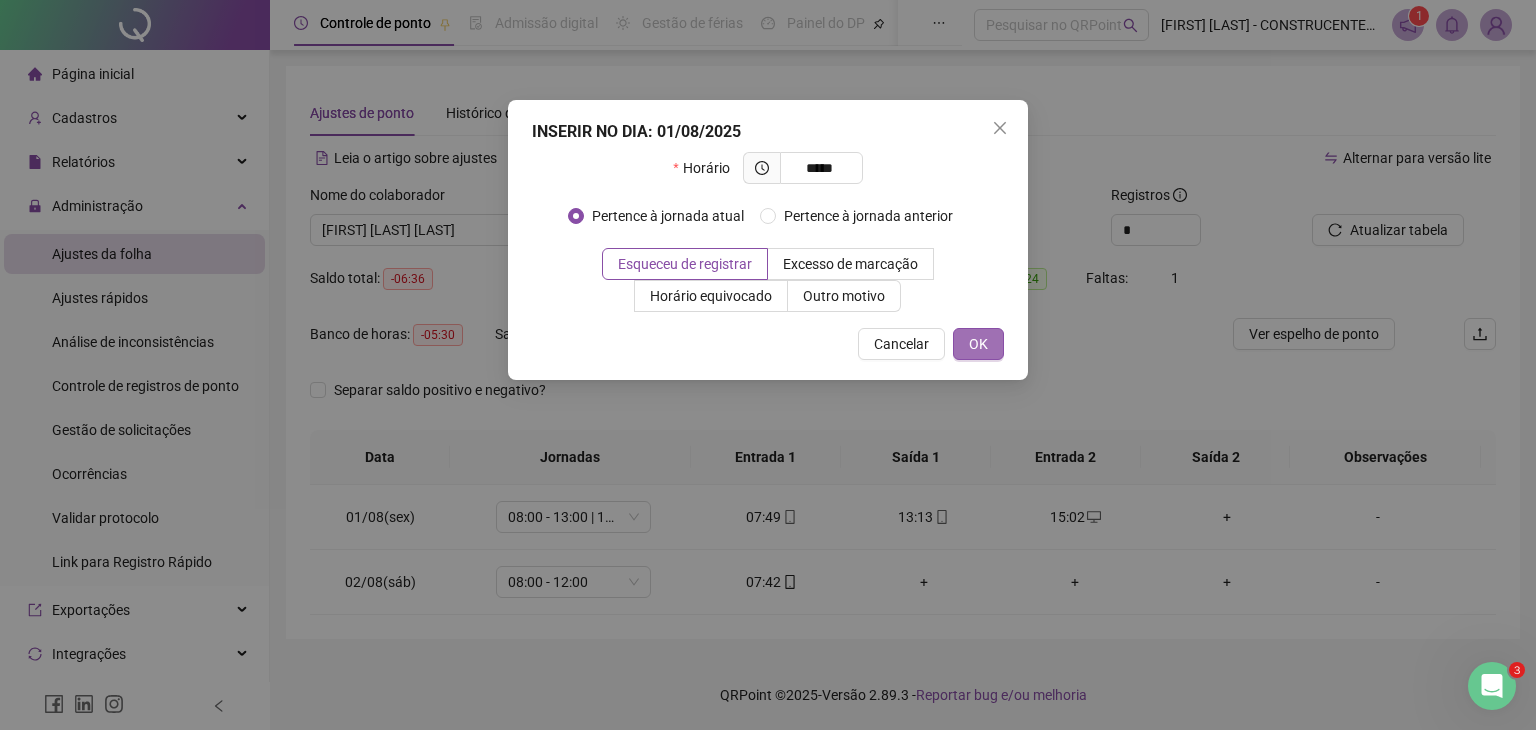 type on "*****" 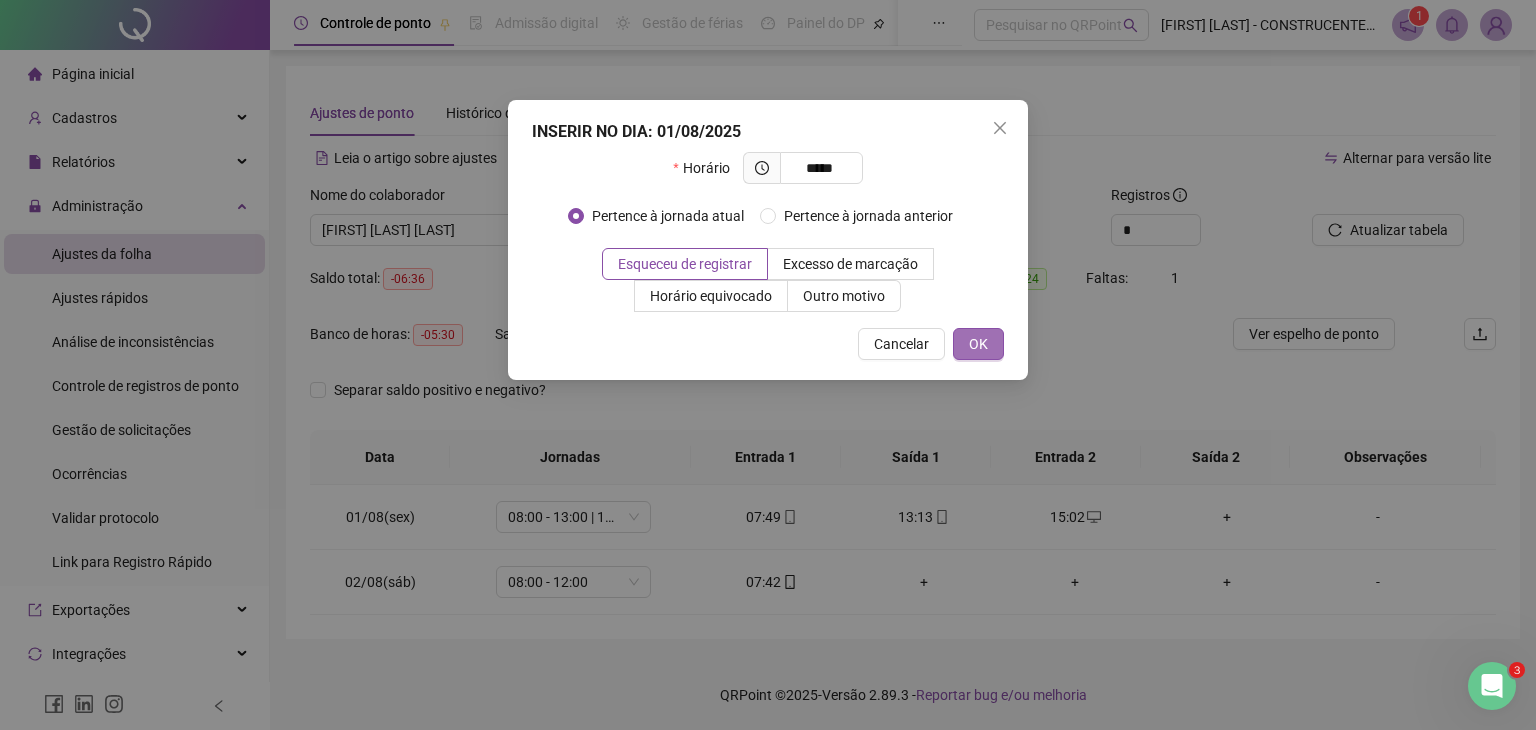 click on "OK" at bounding box center [978, 344] 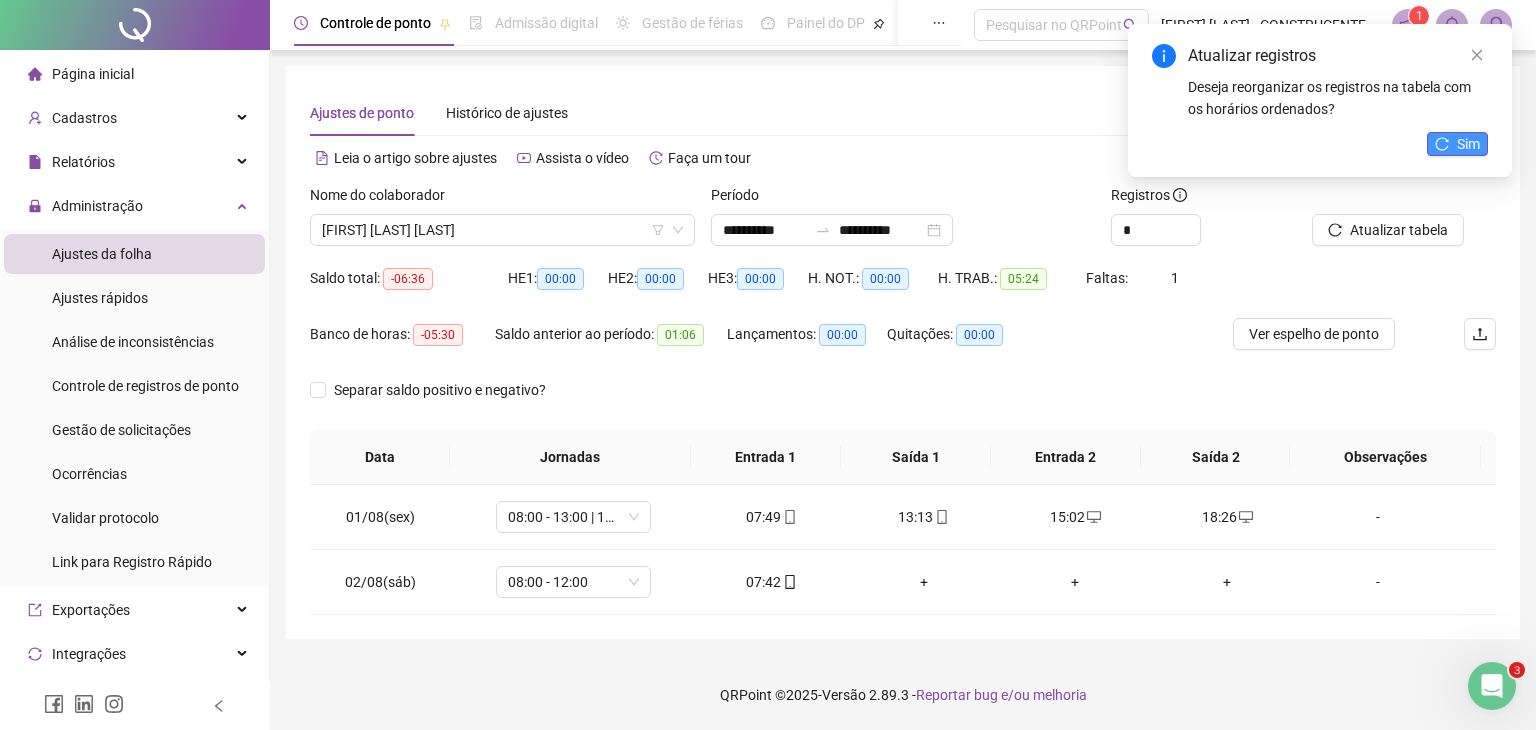 click on "Sim" at bounding box center [1468, 144] 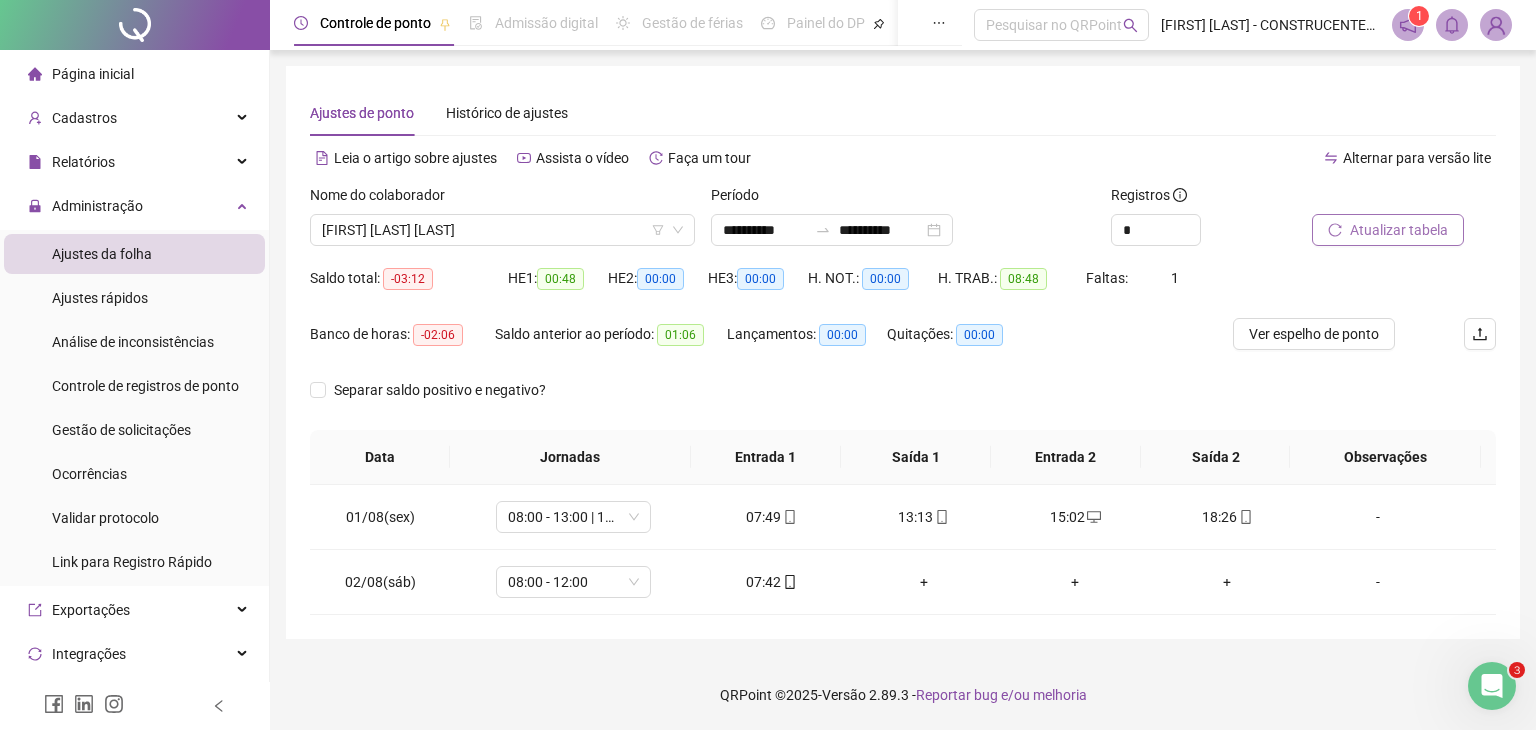 click on "Atualizar tabela" at bounding box center [1399, 230] 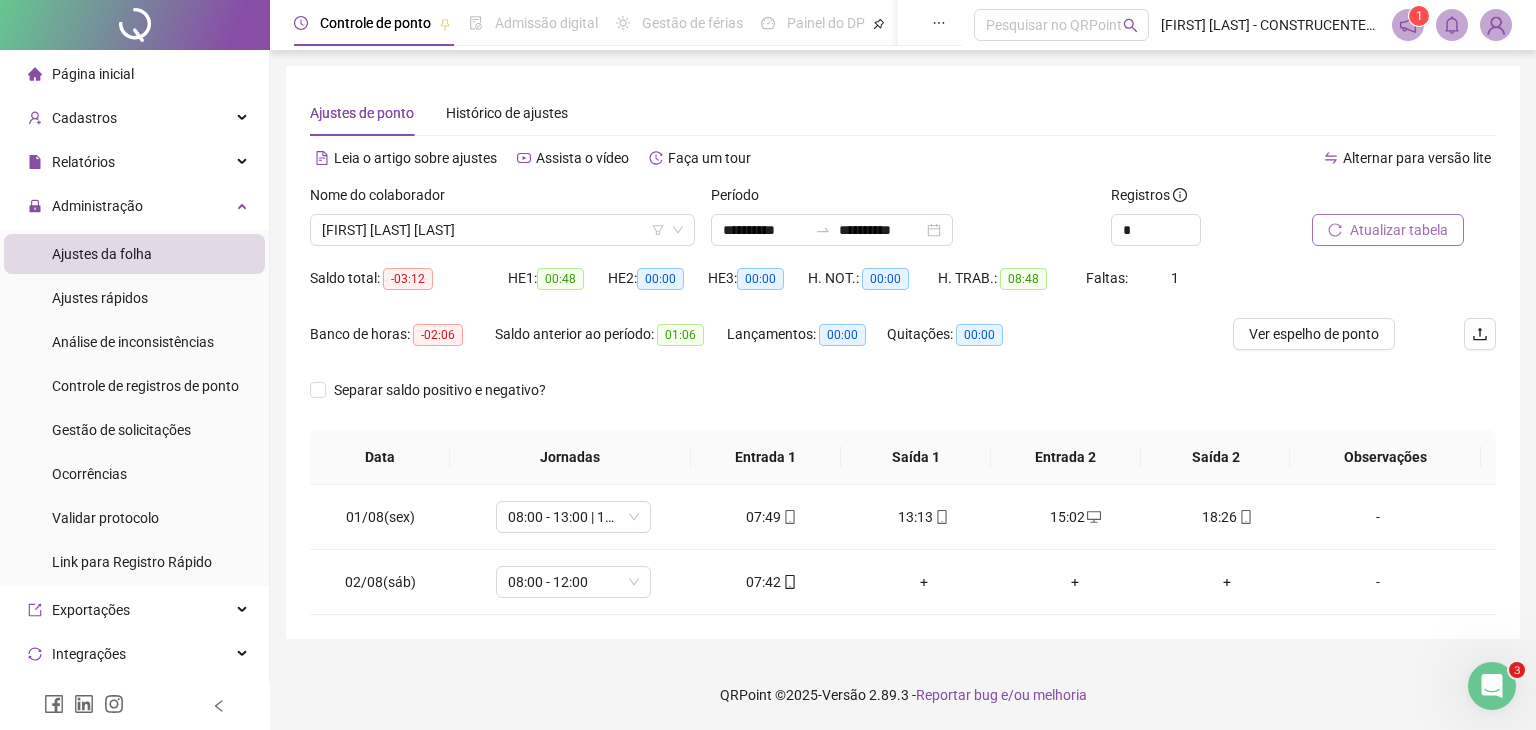click on "Atualizar tabela" at bounding box center (1399, 230) 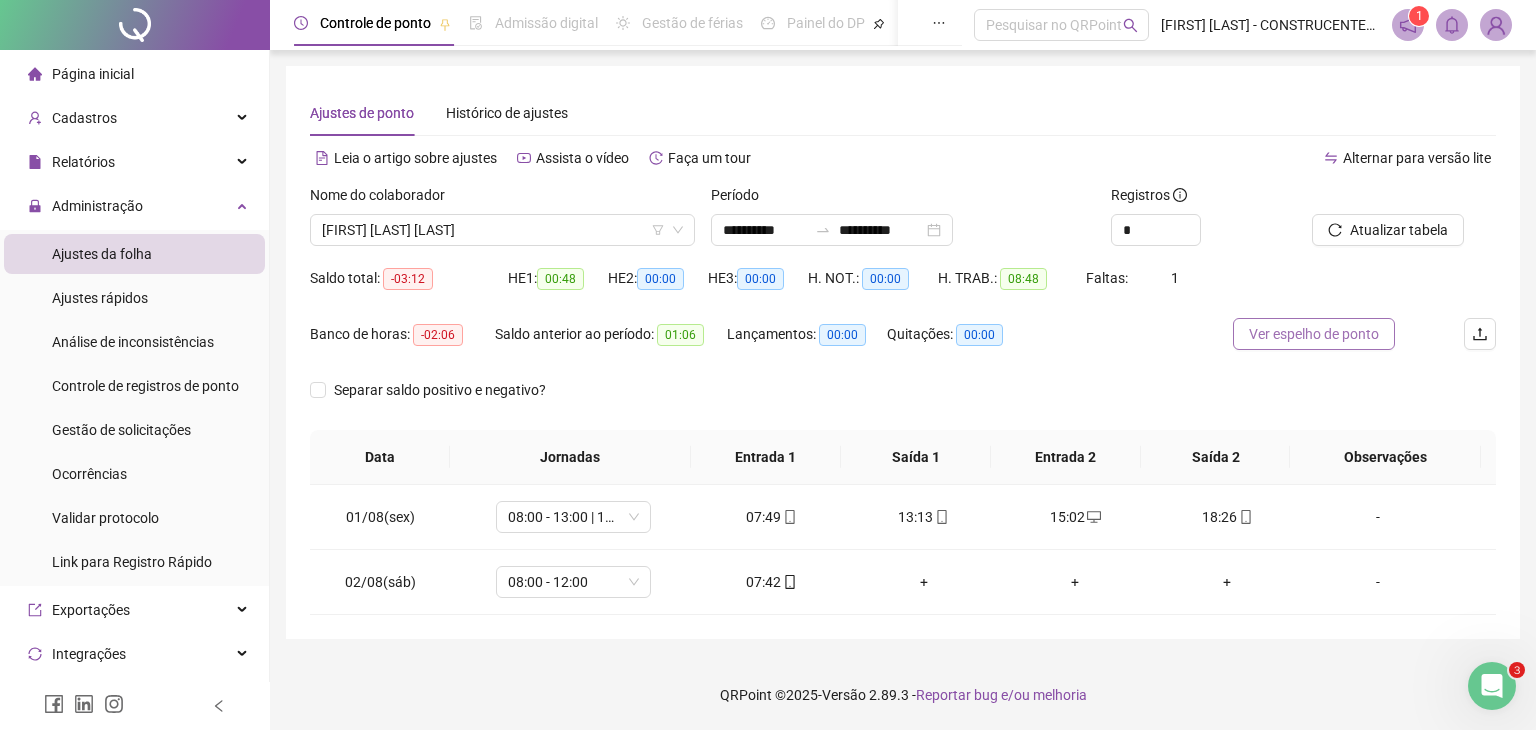 click on "Ver espelho de ponto" at bounding box center [1314, 334] 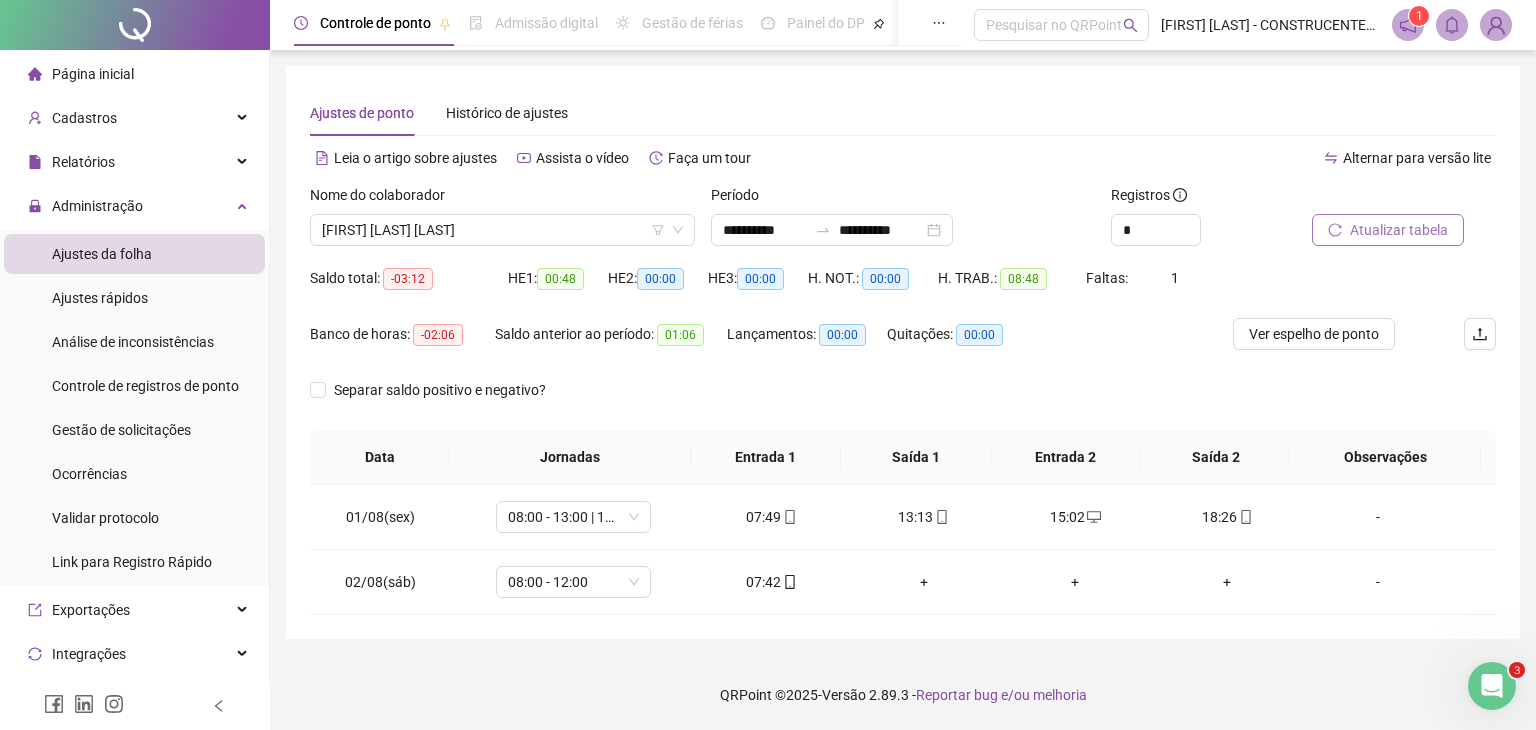 click on "Atualizar tabela" at bounding box center (1399, 230) 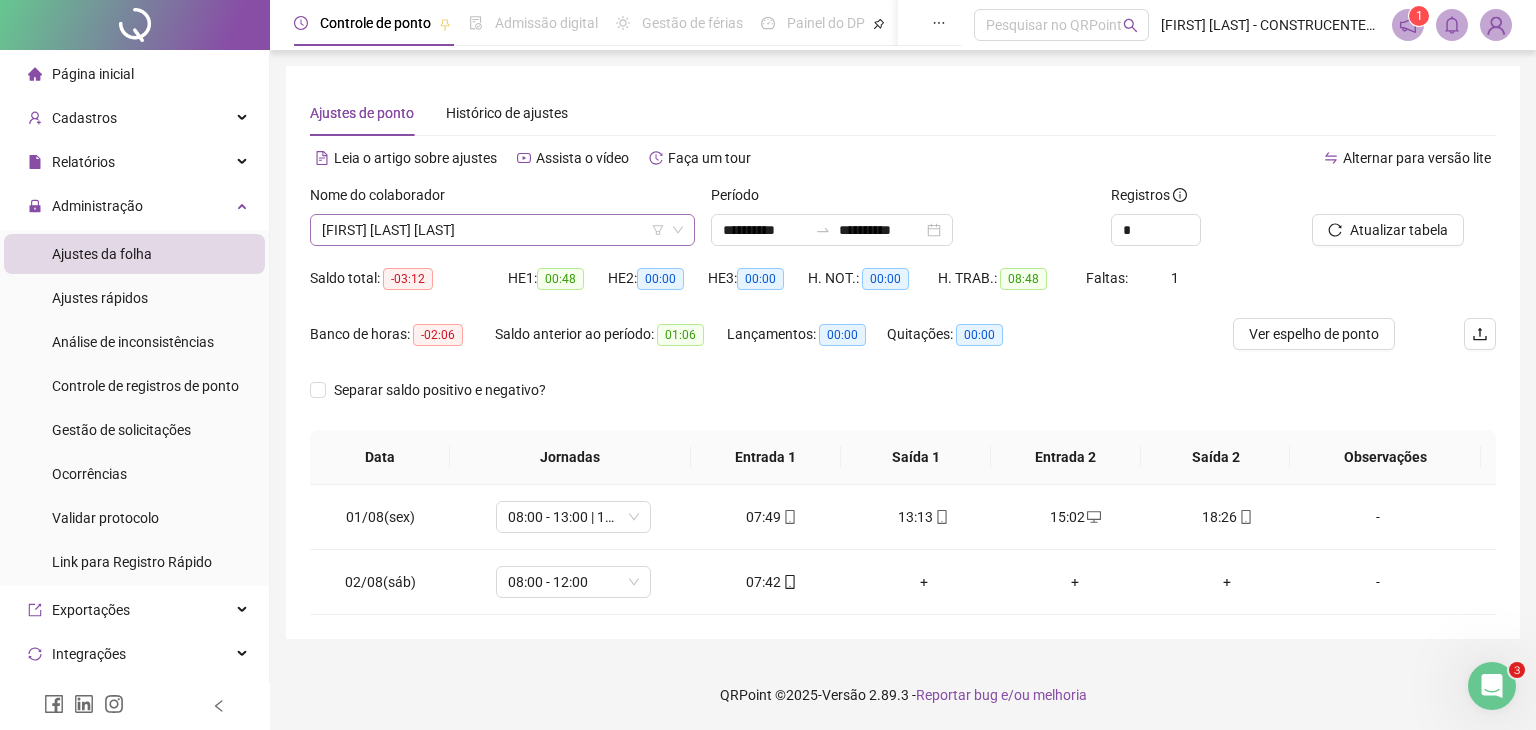 click on "[FIRST] [LAST] [LAST]" at bounding box center [502, 230] 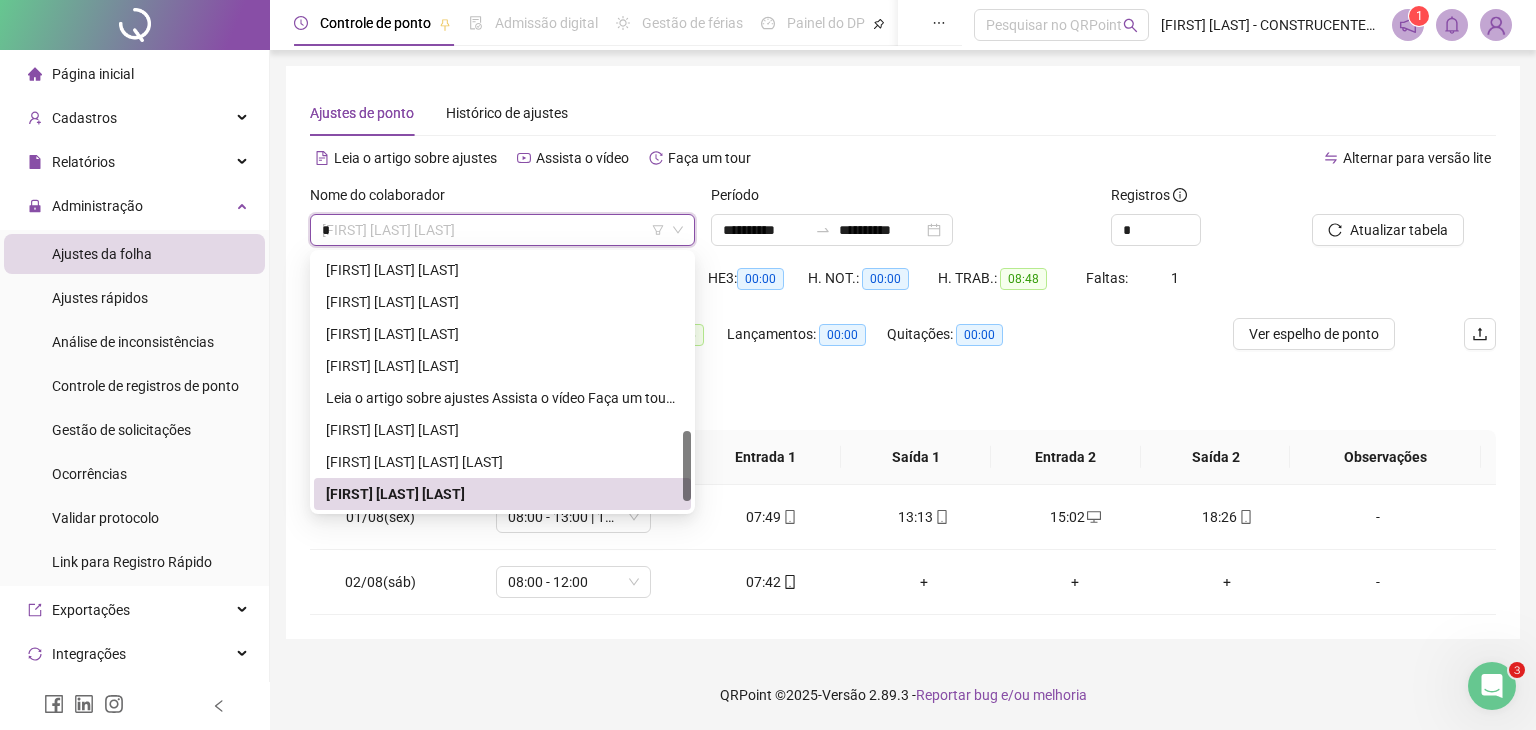 scroll, scrollTop: 0, scrollLeft: 0, axis: both 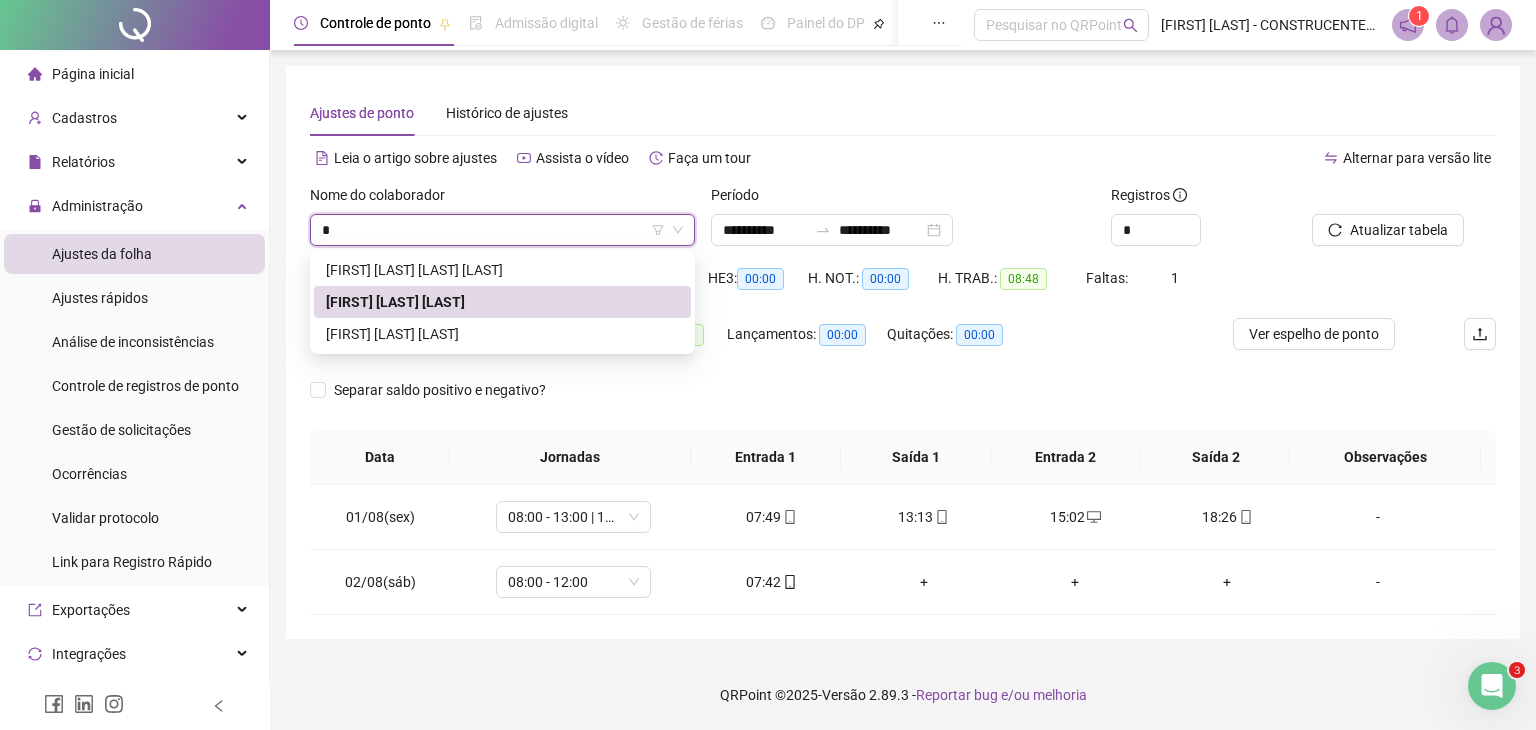 type on "**" 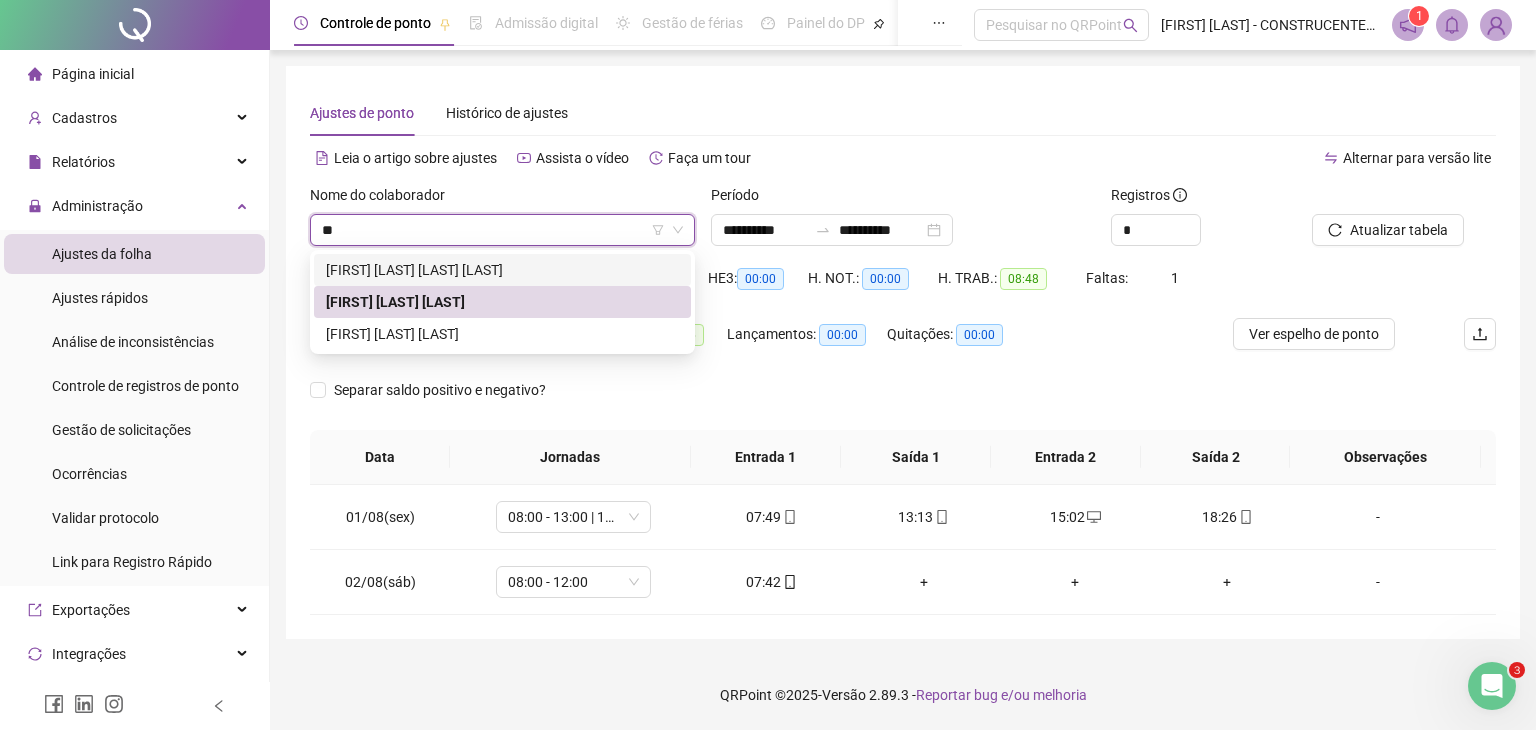 click on "[FIRST] [LAST] [LAST] [LAST]" at bounding box center [502, 270] 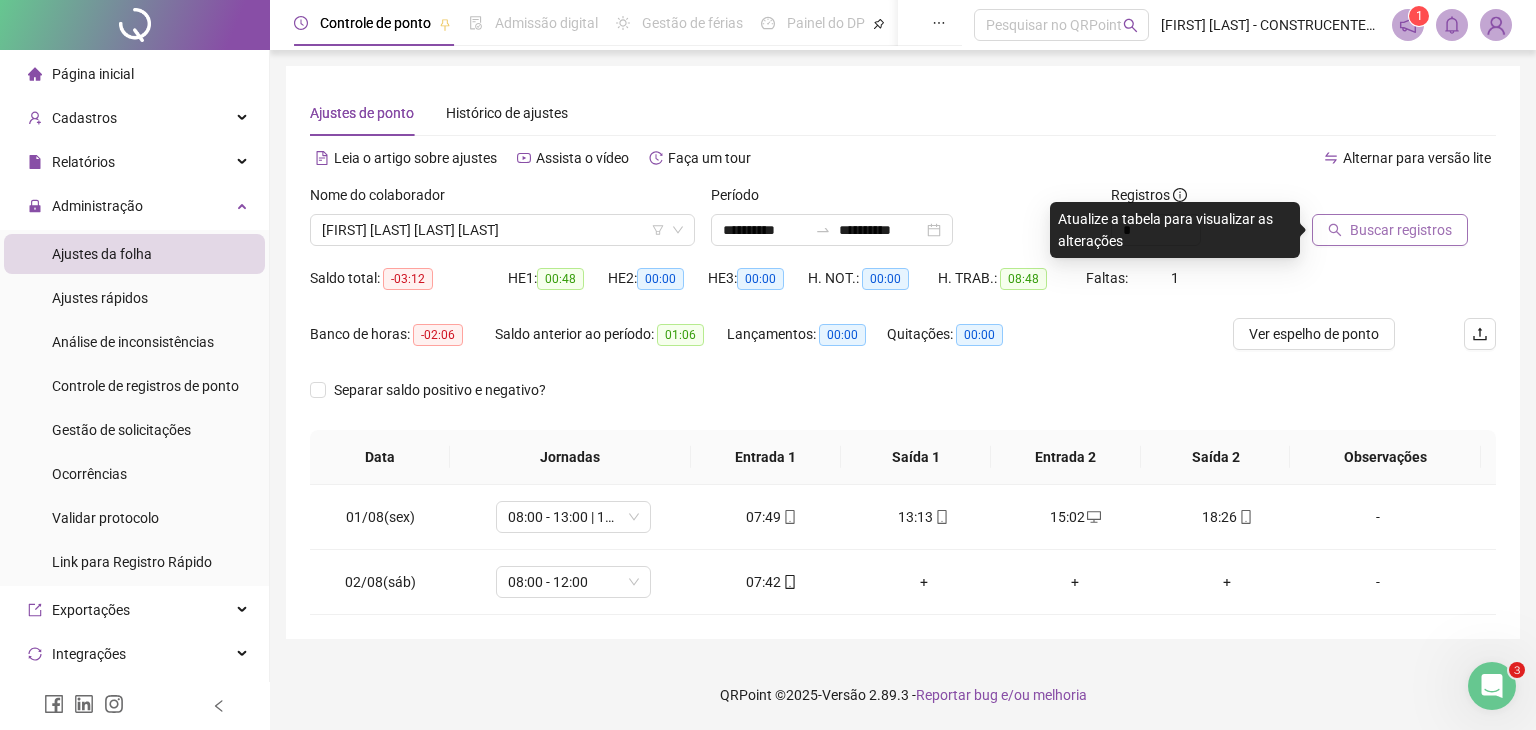 click on "Buscar registros" at bounding box center (1401, 230) 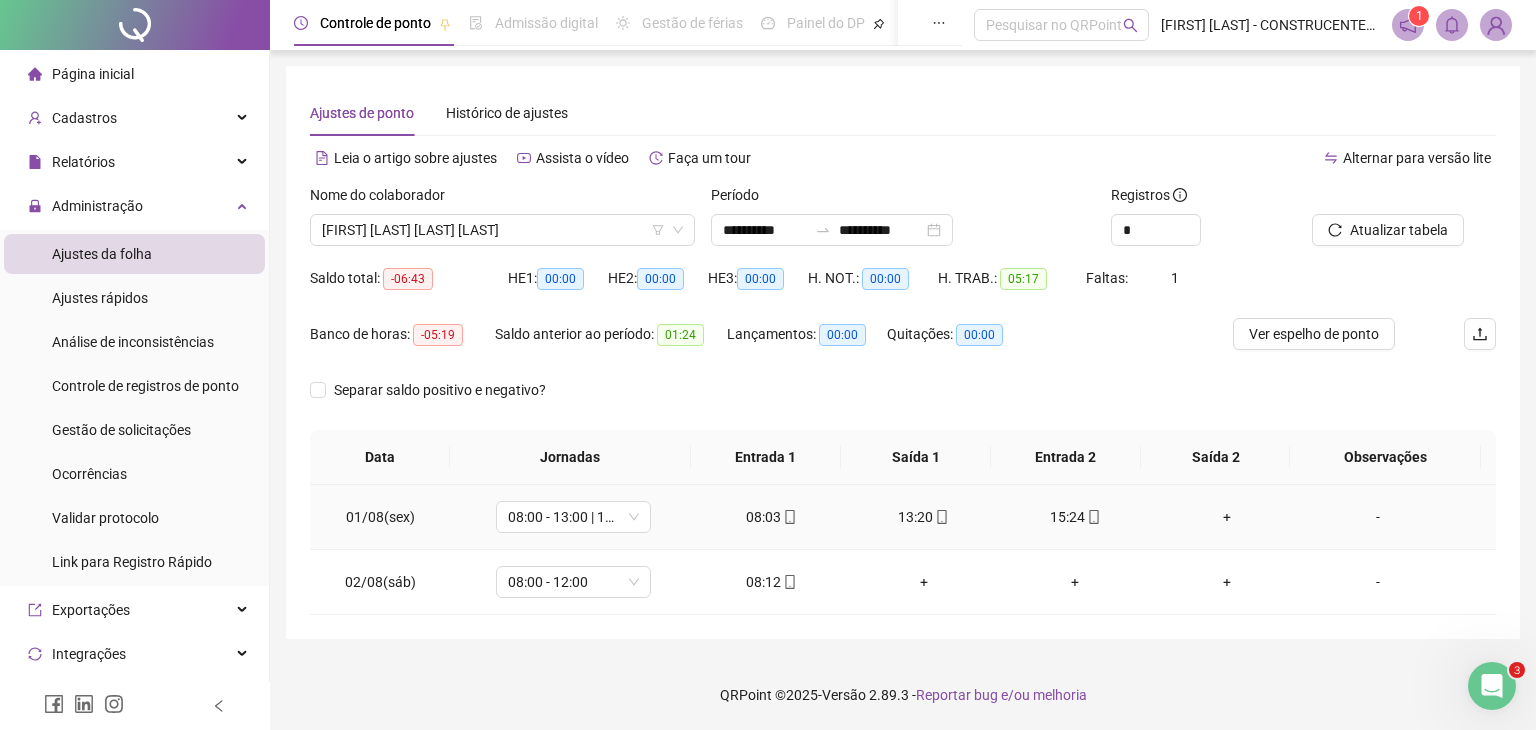 click on "+" at bounding box center (1227, 517) 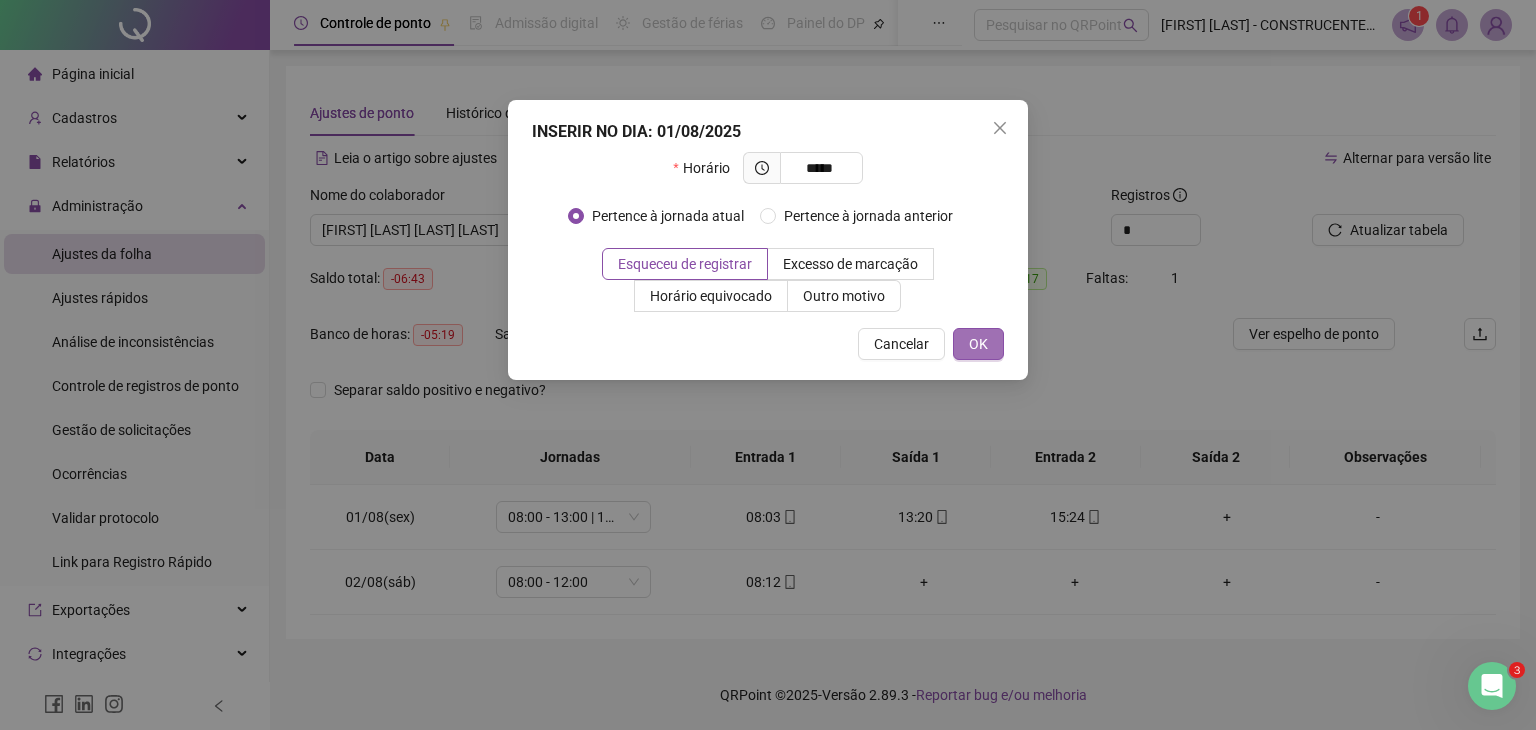 type on "*****" 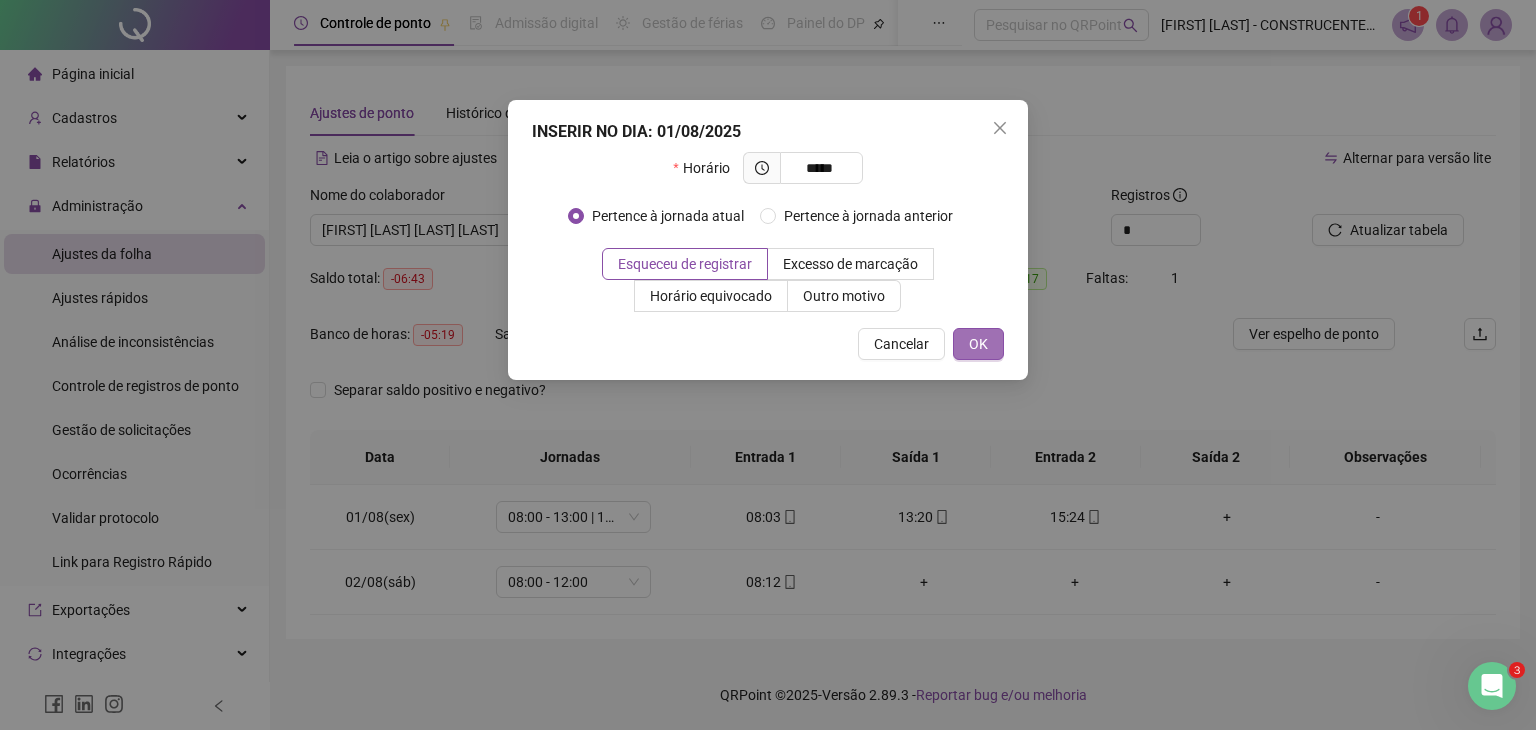click on "OK" at bounding box center [978, 344] 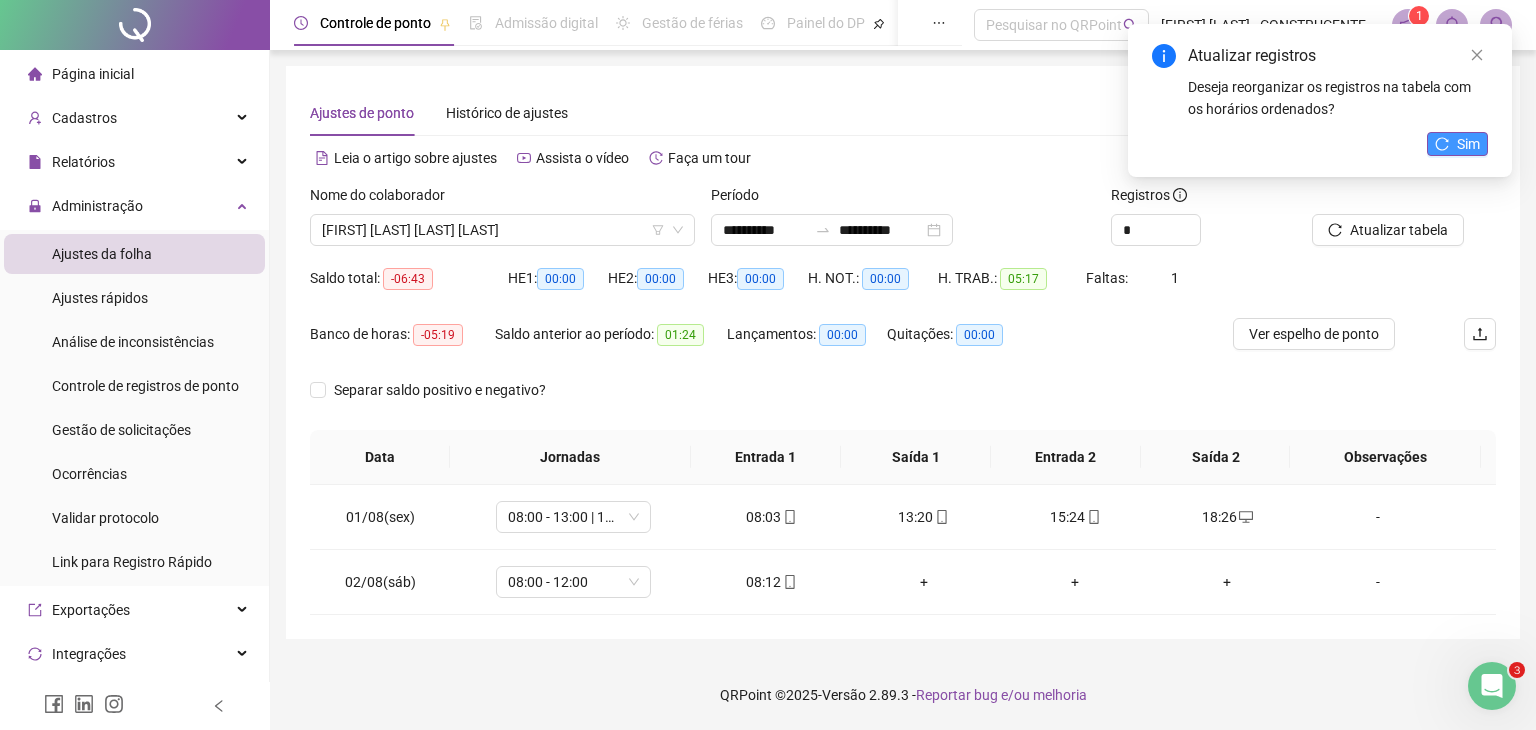 click on "Sim" at bounding box center [1457, 144] 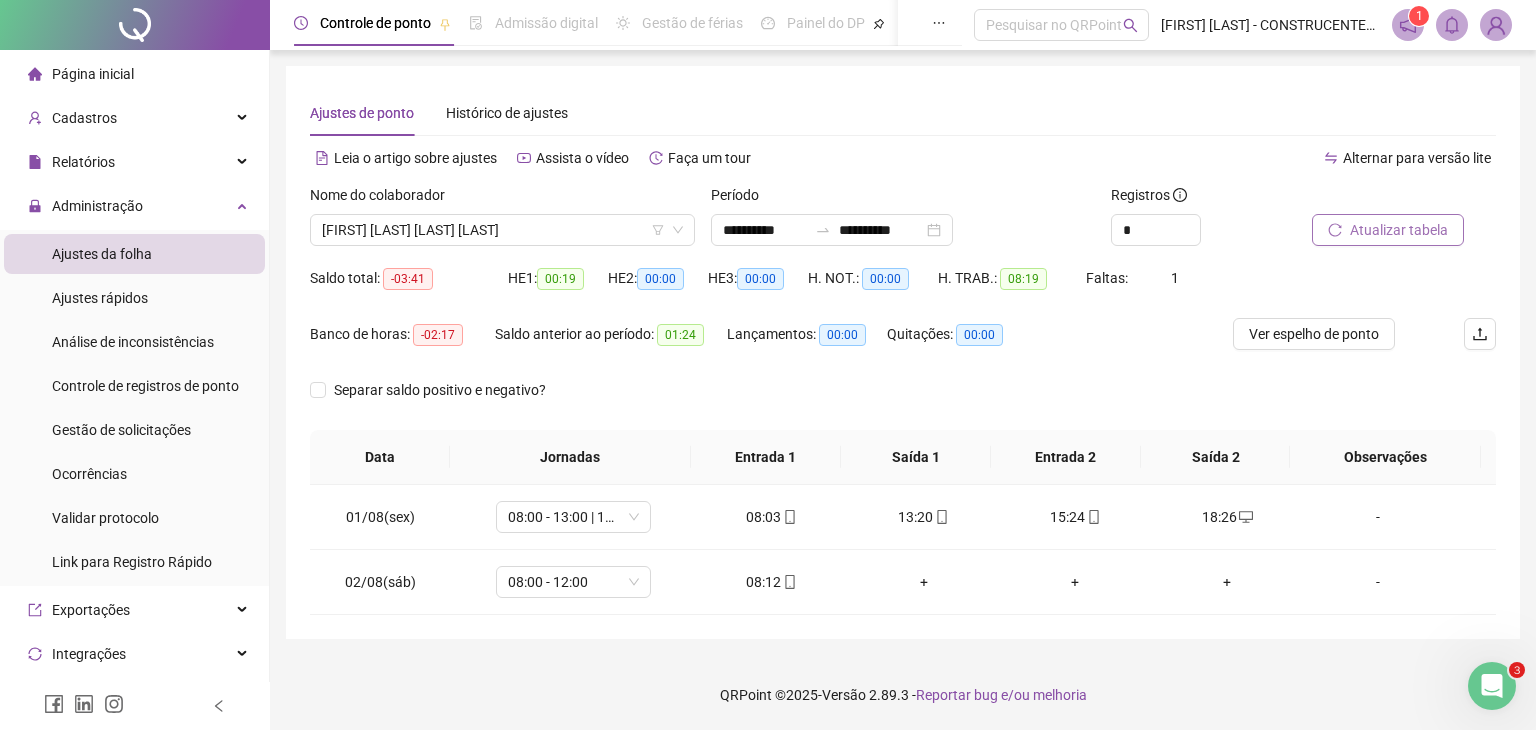 click on "Atualizar tabela" at bounding box center [1399, 230] 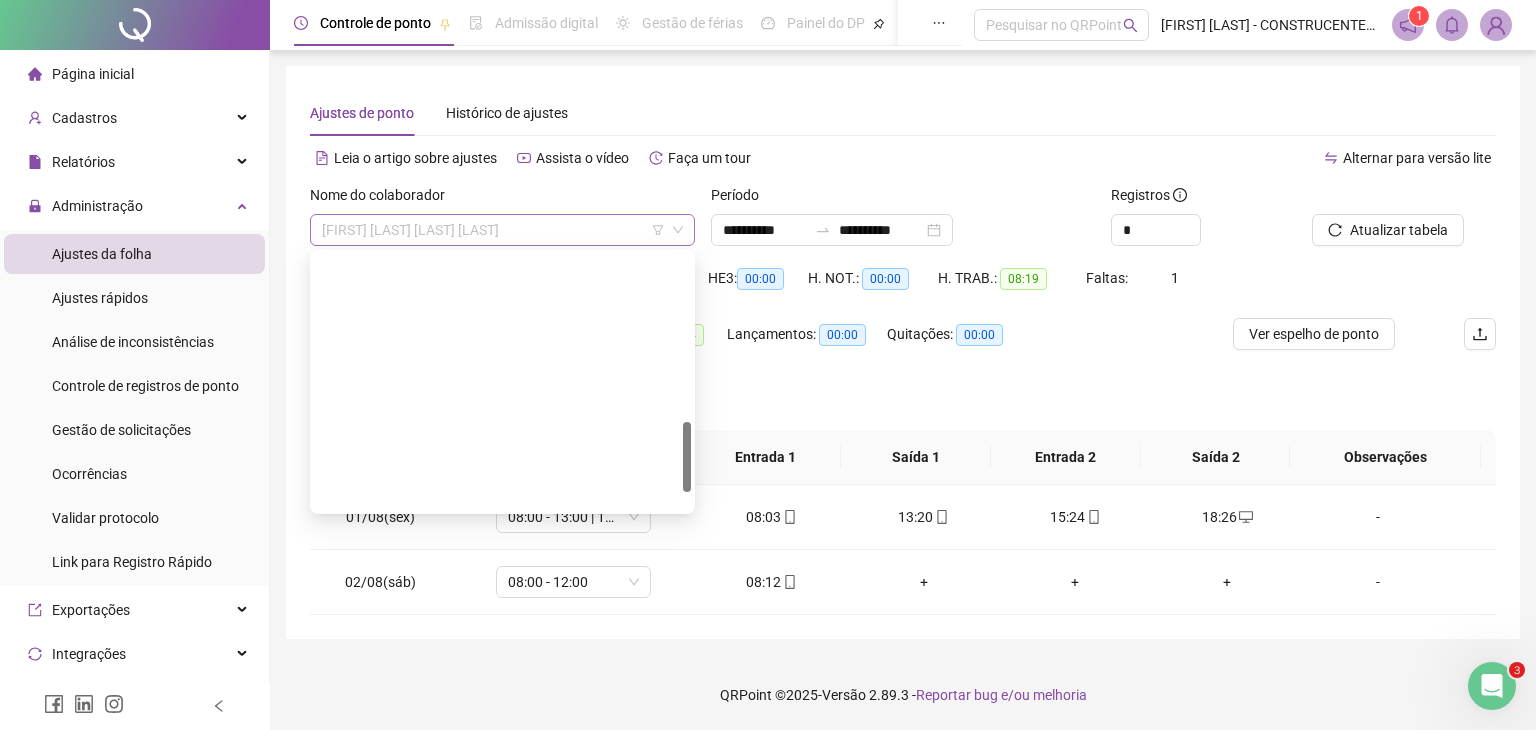 click on "[FIRST] [LAST] [LAST] [LAST]" at bounding box center (502, 230) 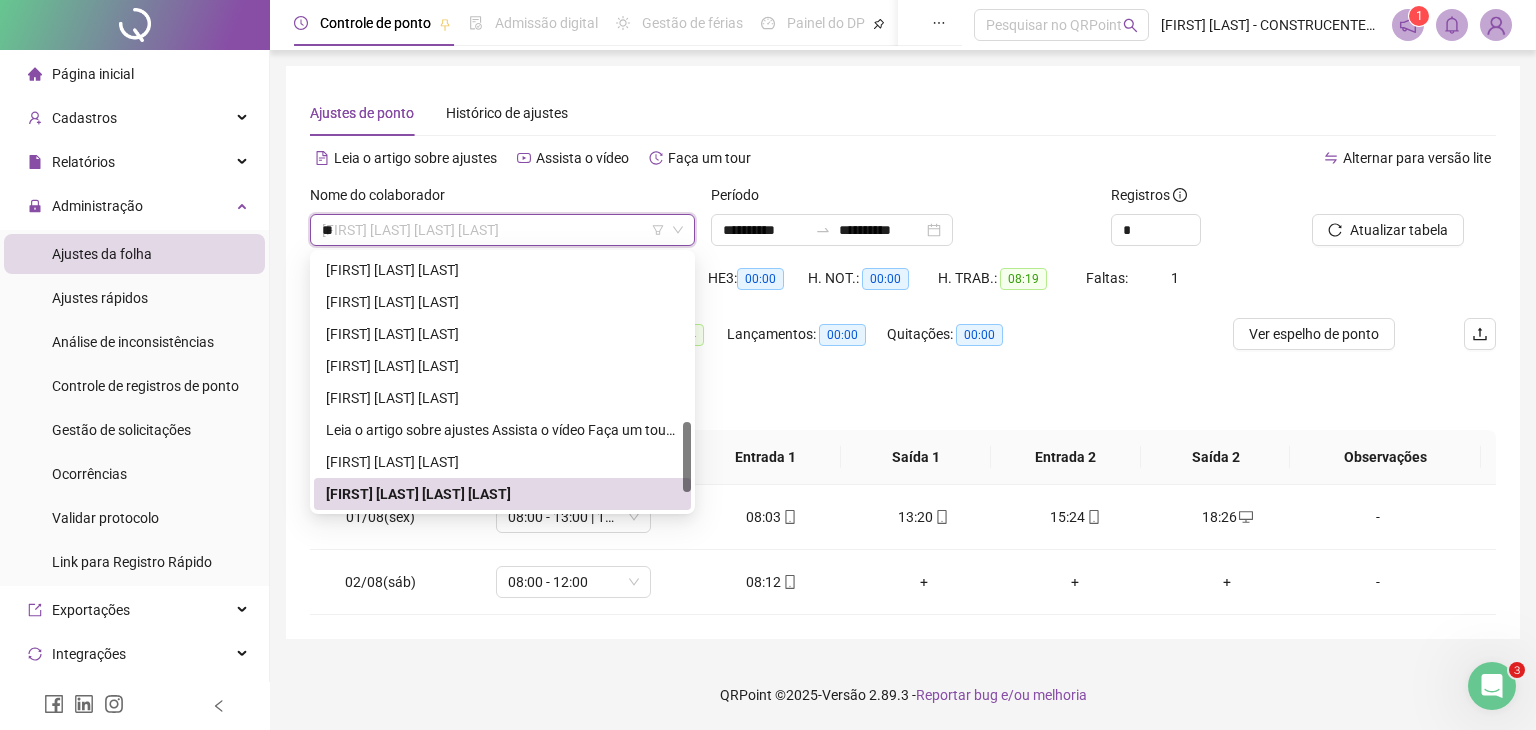 scroll, scrollTop: 0, scrollLeft: 0, axis: both 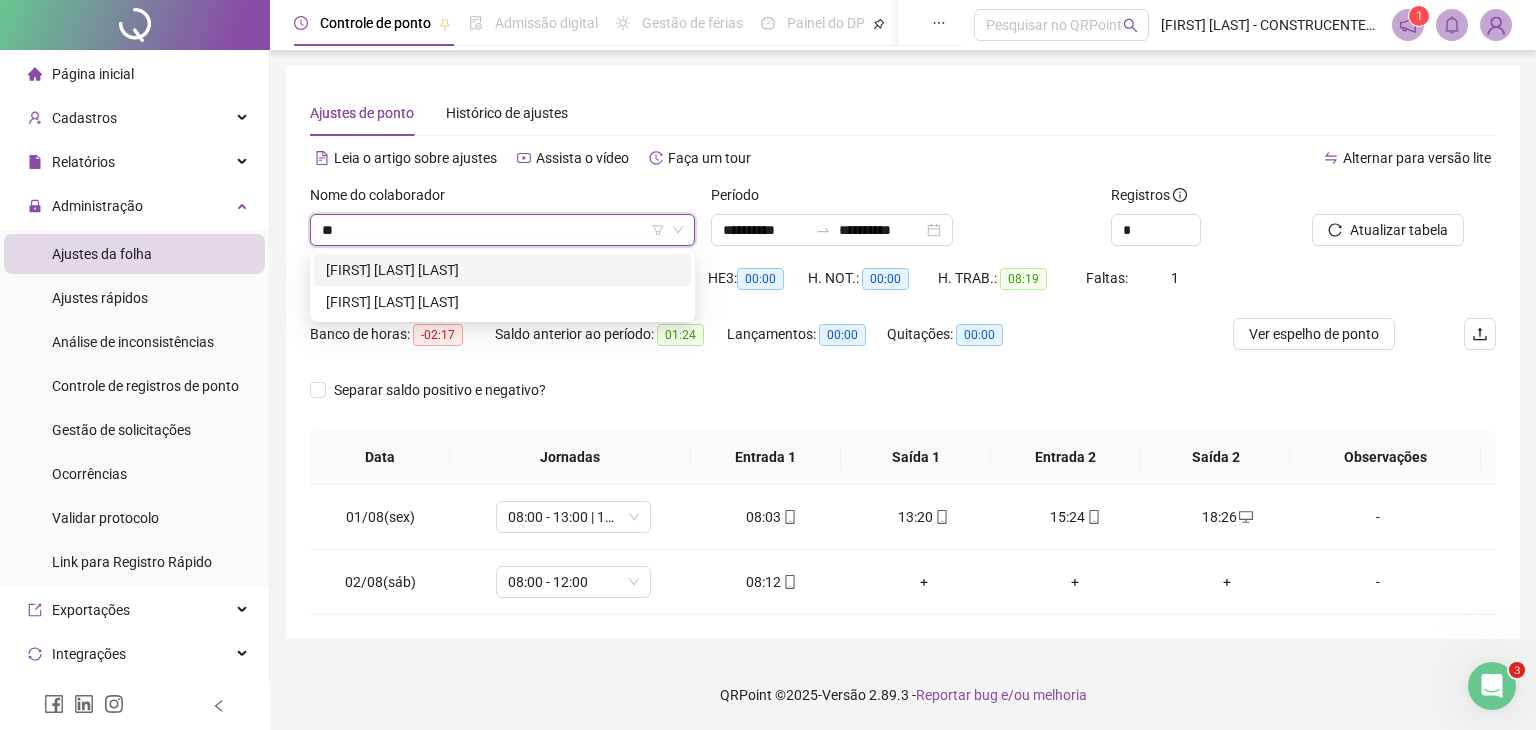 type on "***" 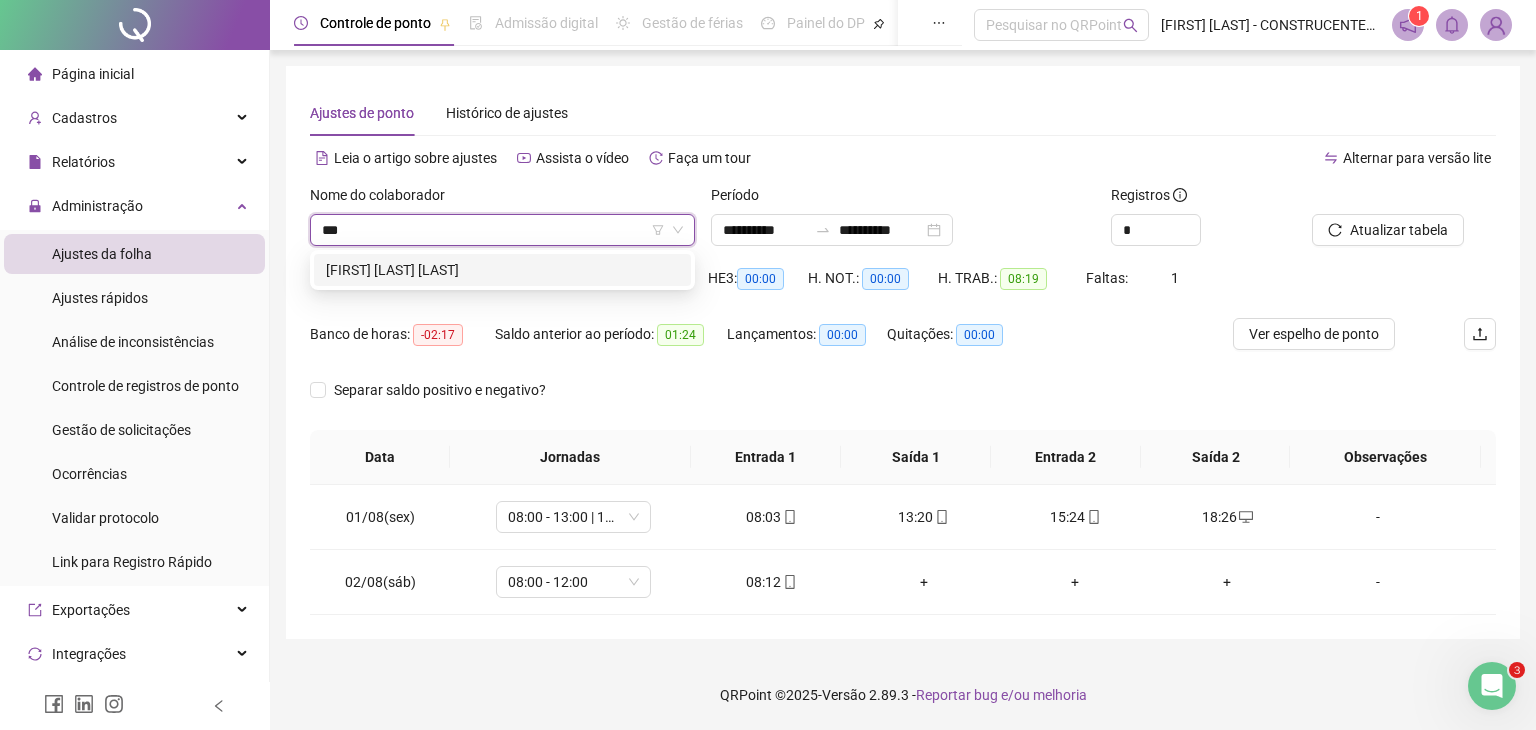 click on "[FIRST] [LAST] [LAST]" at bounding box center (502, 270) 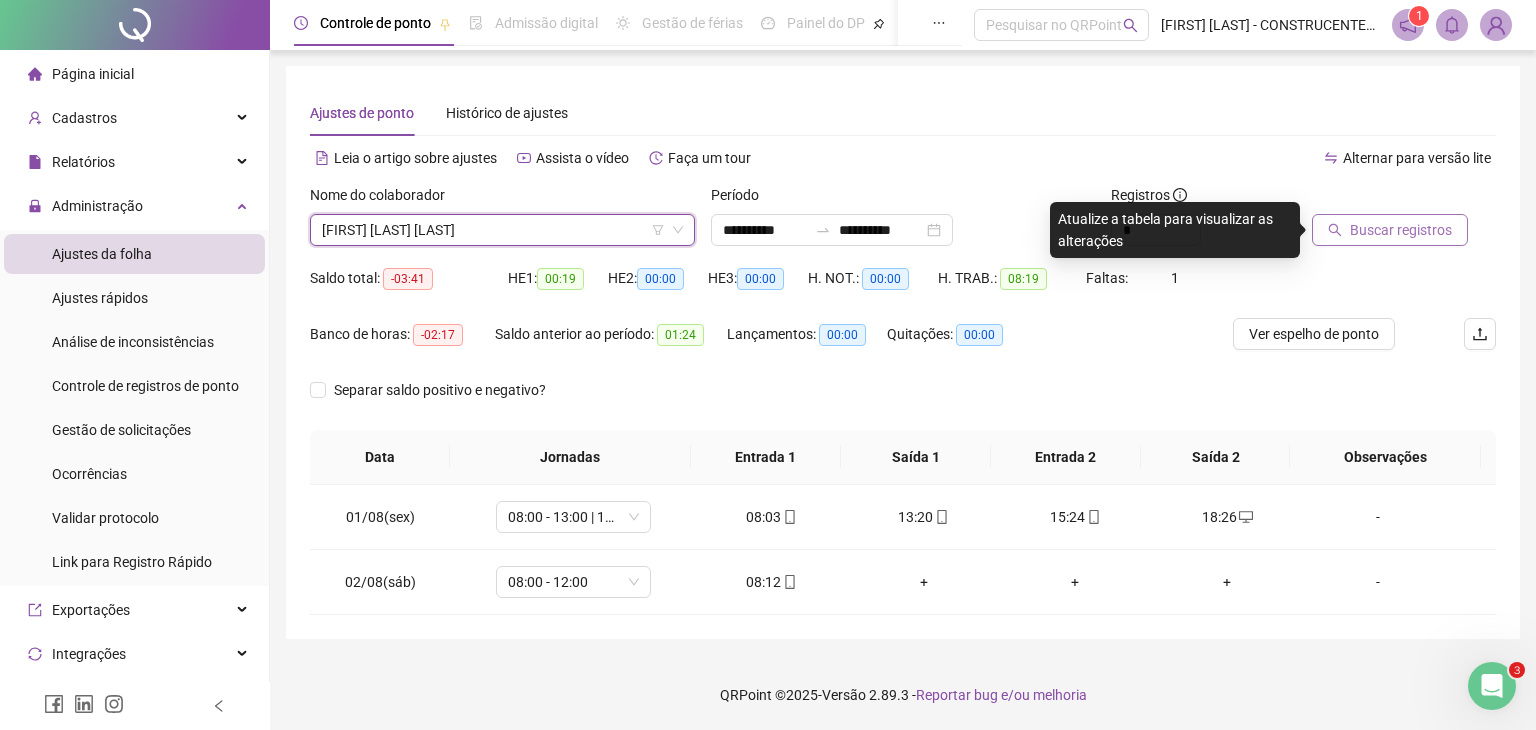 click on "Buscar registros" at bounding box center [1401, 230] 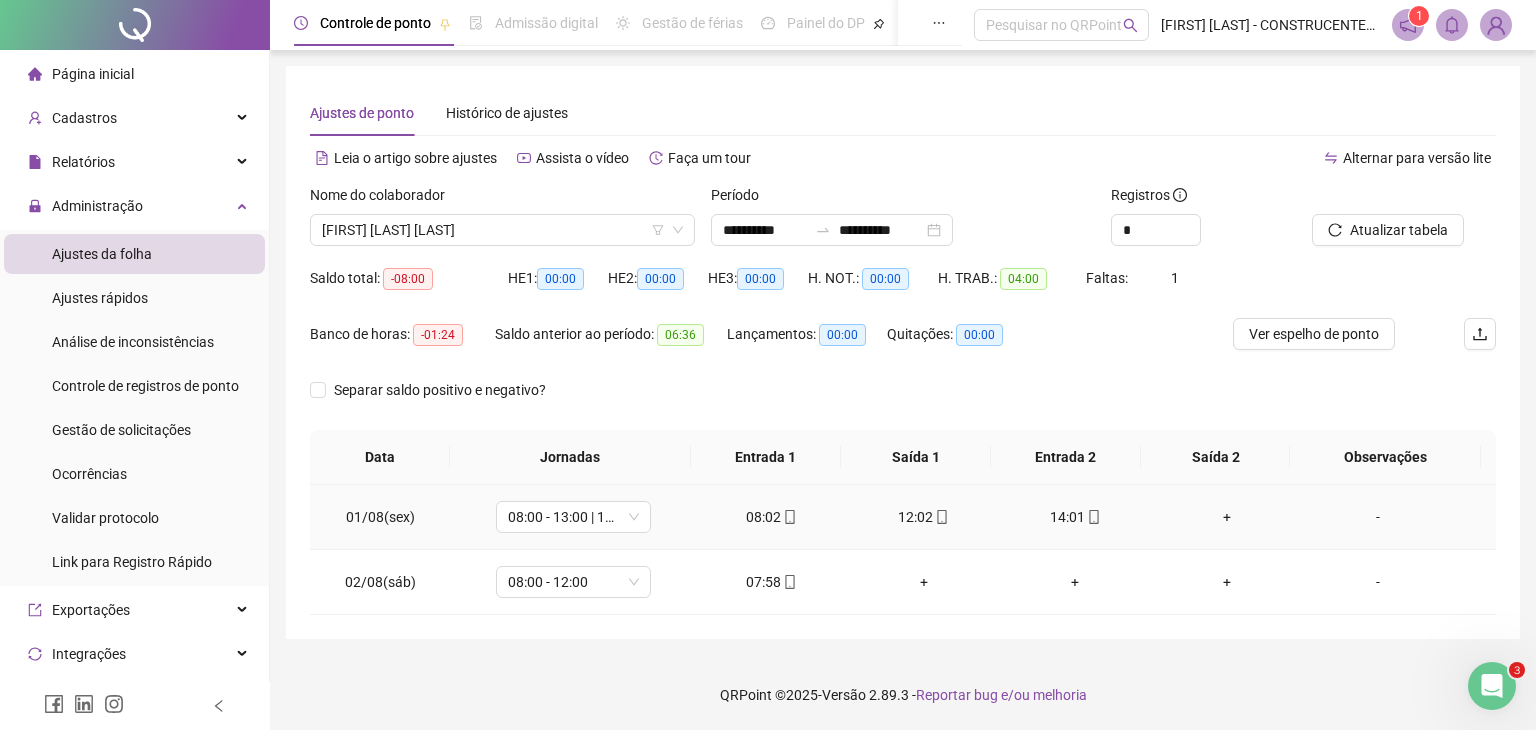 click on "+" at bounding box center (1227, 517) 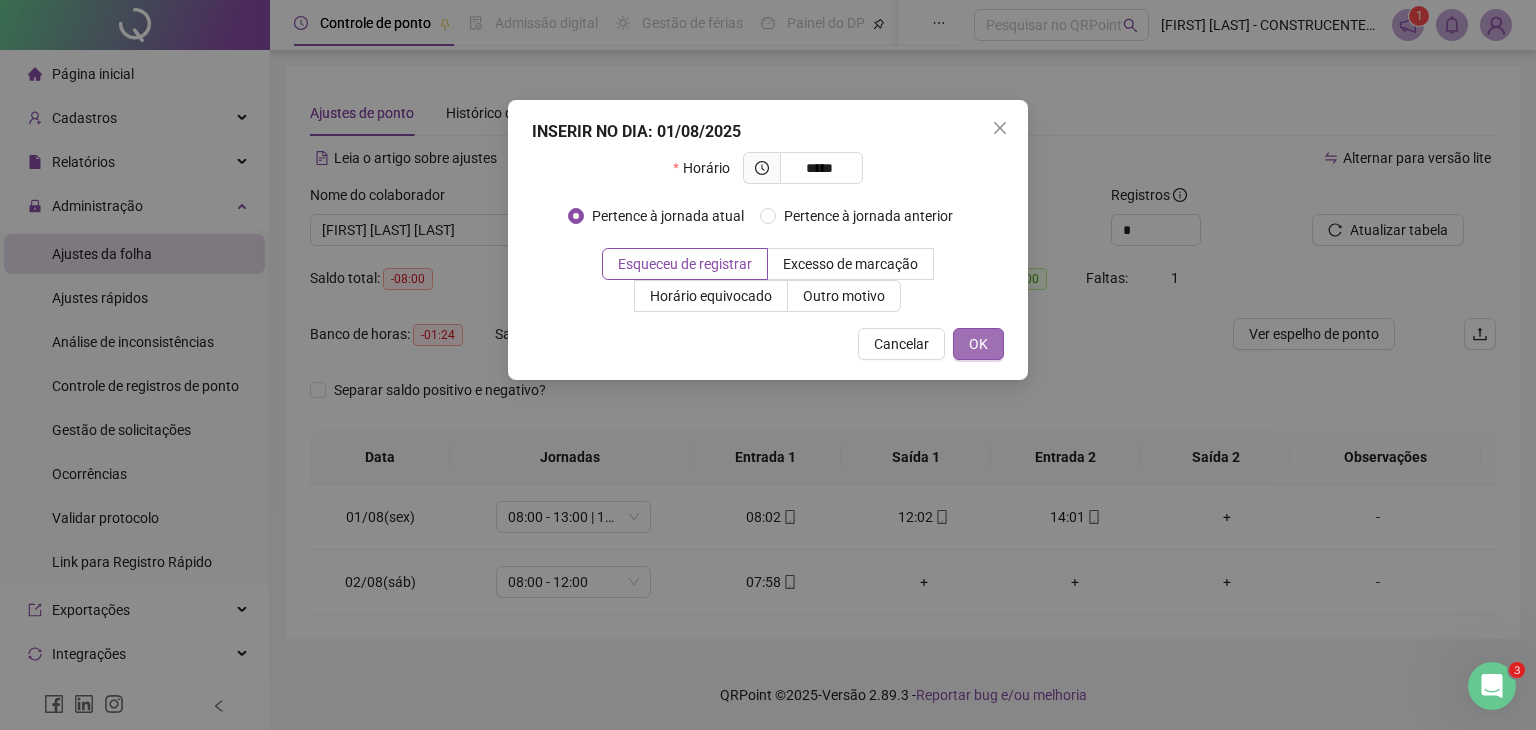 type on "*****" 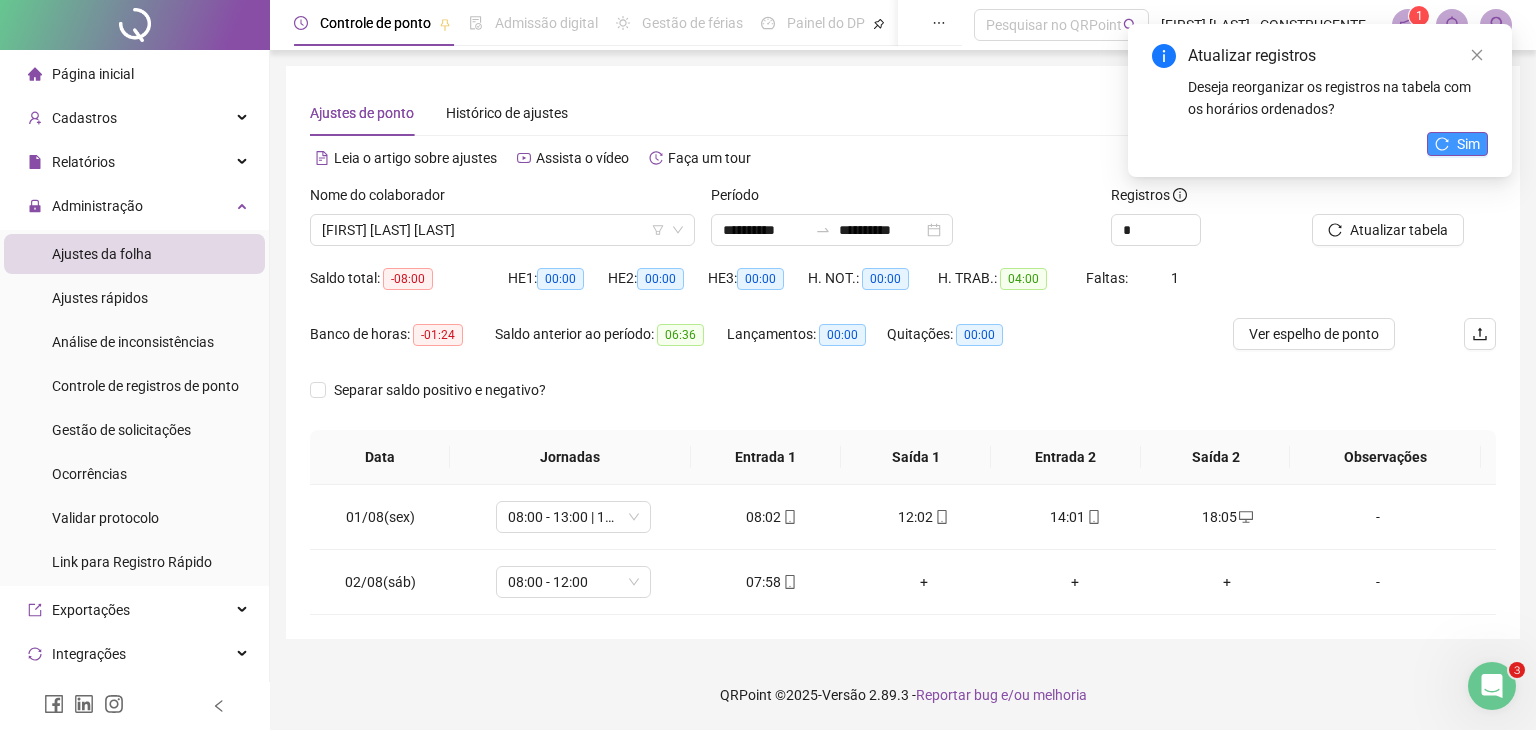 click on "Sim" at bounding box center [1468, 144] 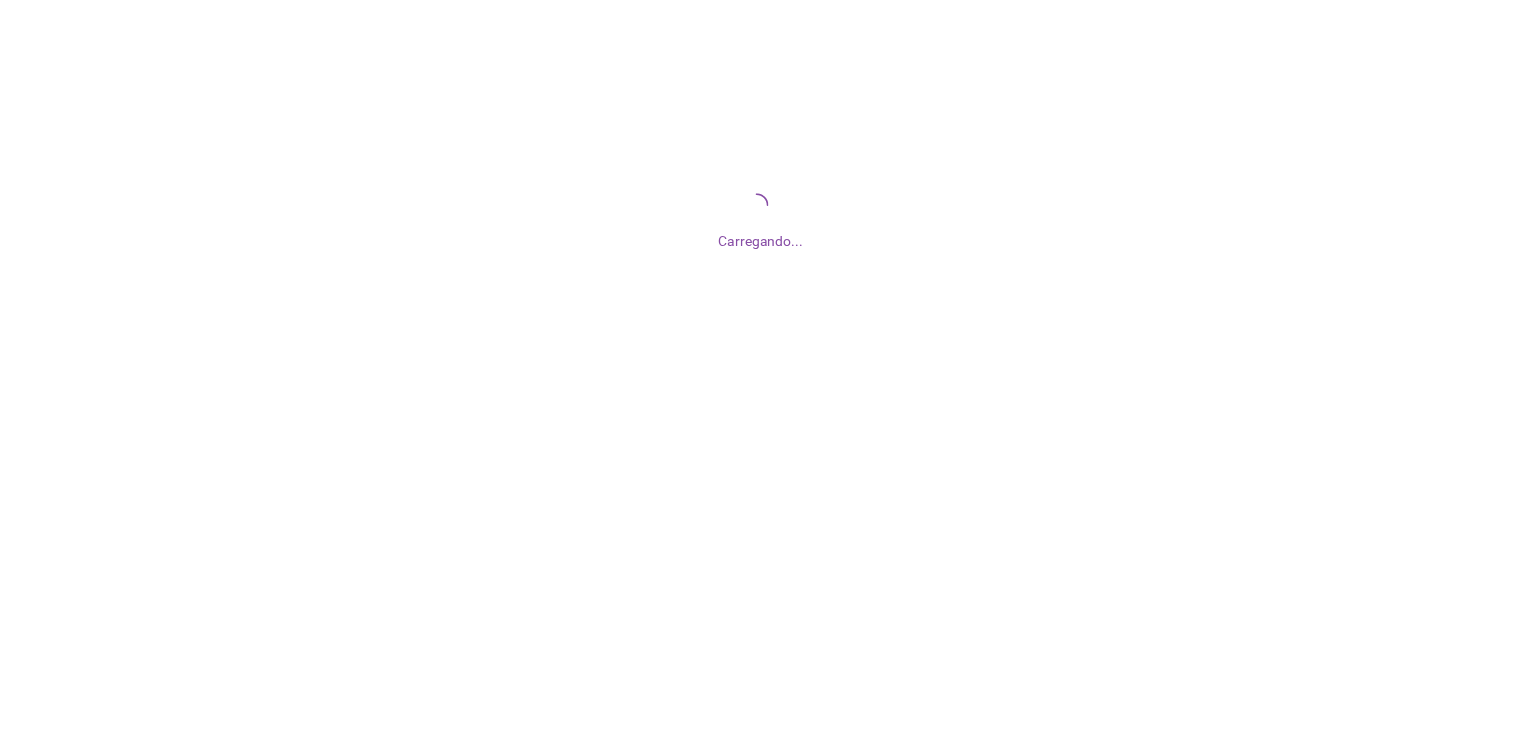 scroll, scrollTop: 0, scrollLeft: 0, axis: both 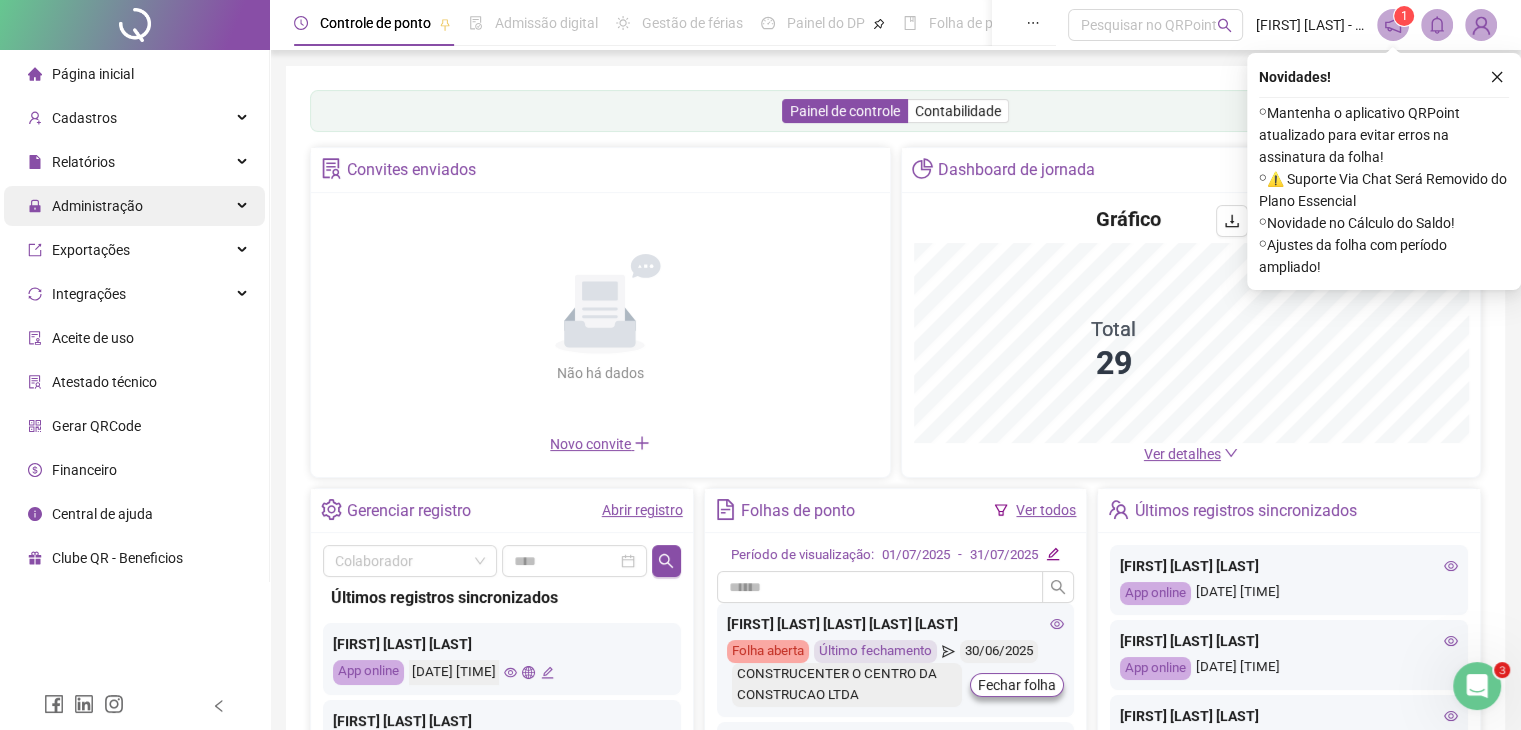 click on "Administração" at bounding box center [97, 206] 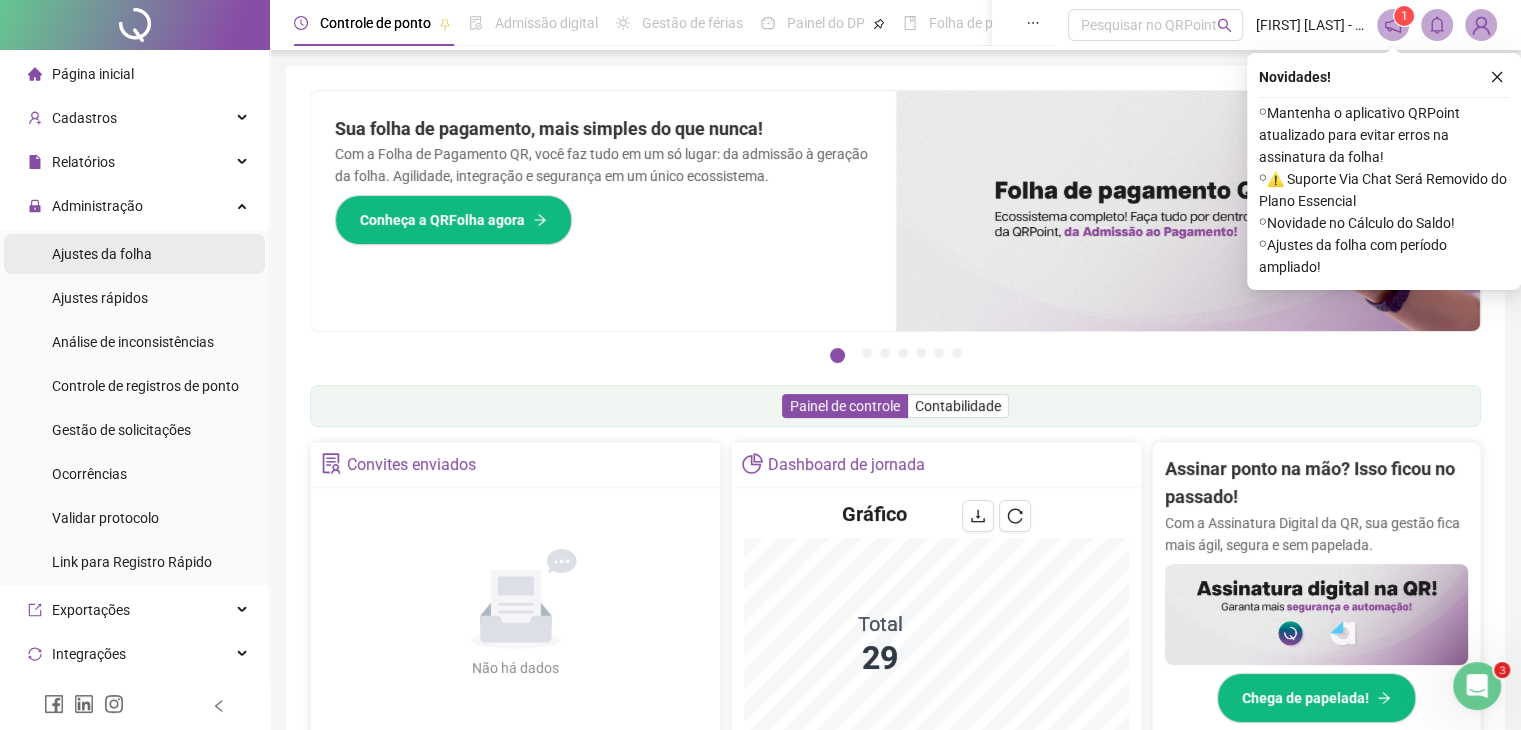 click on "Ajustes da folha" at bounding box center [102, 254] 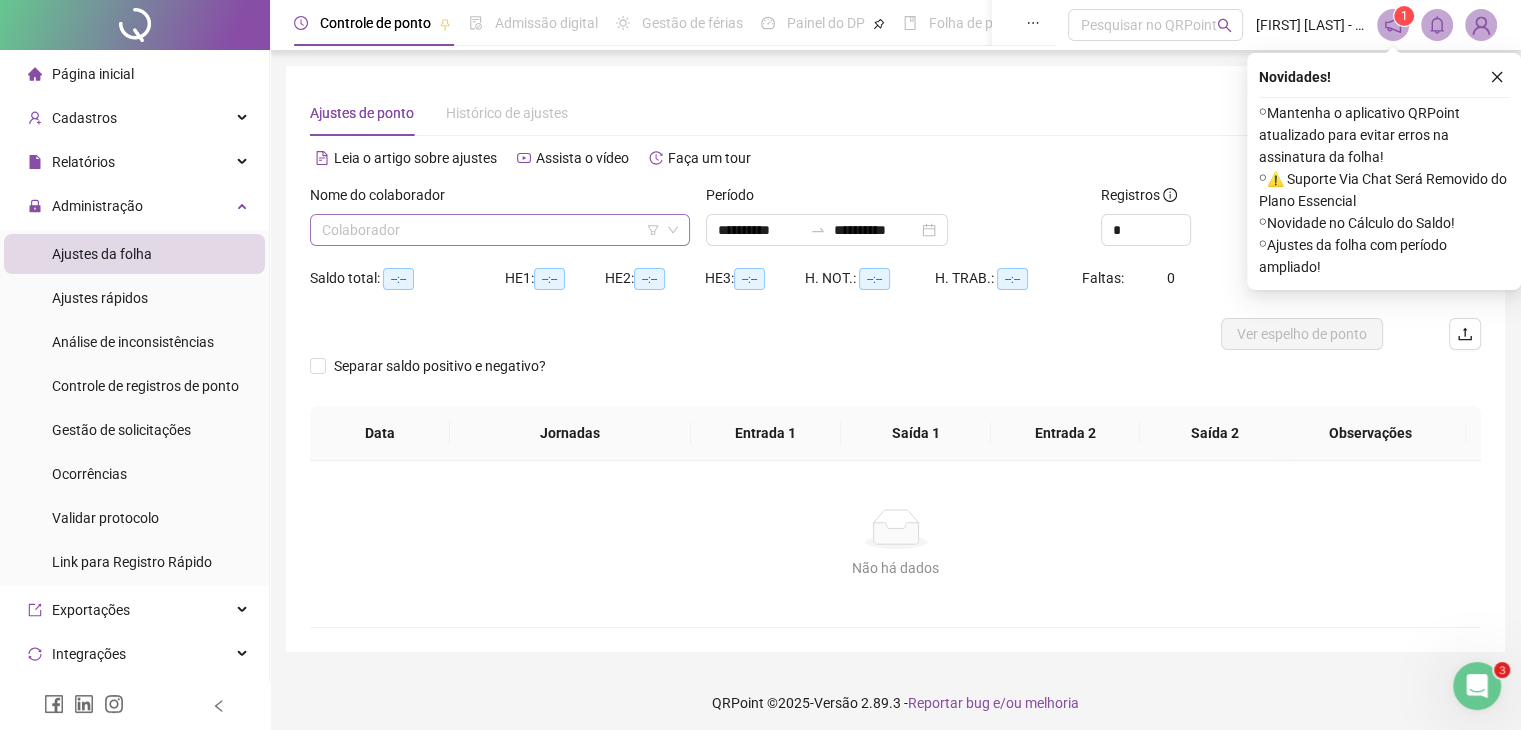 click at bounding box center [491, 230] 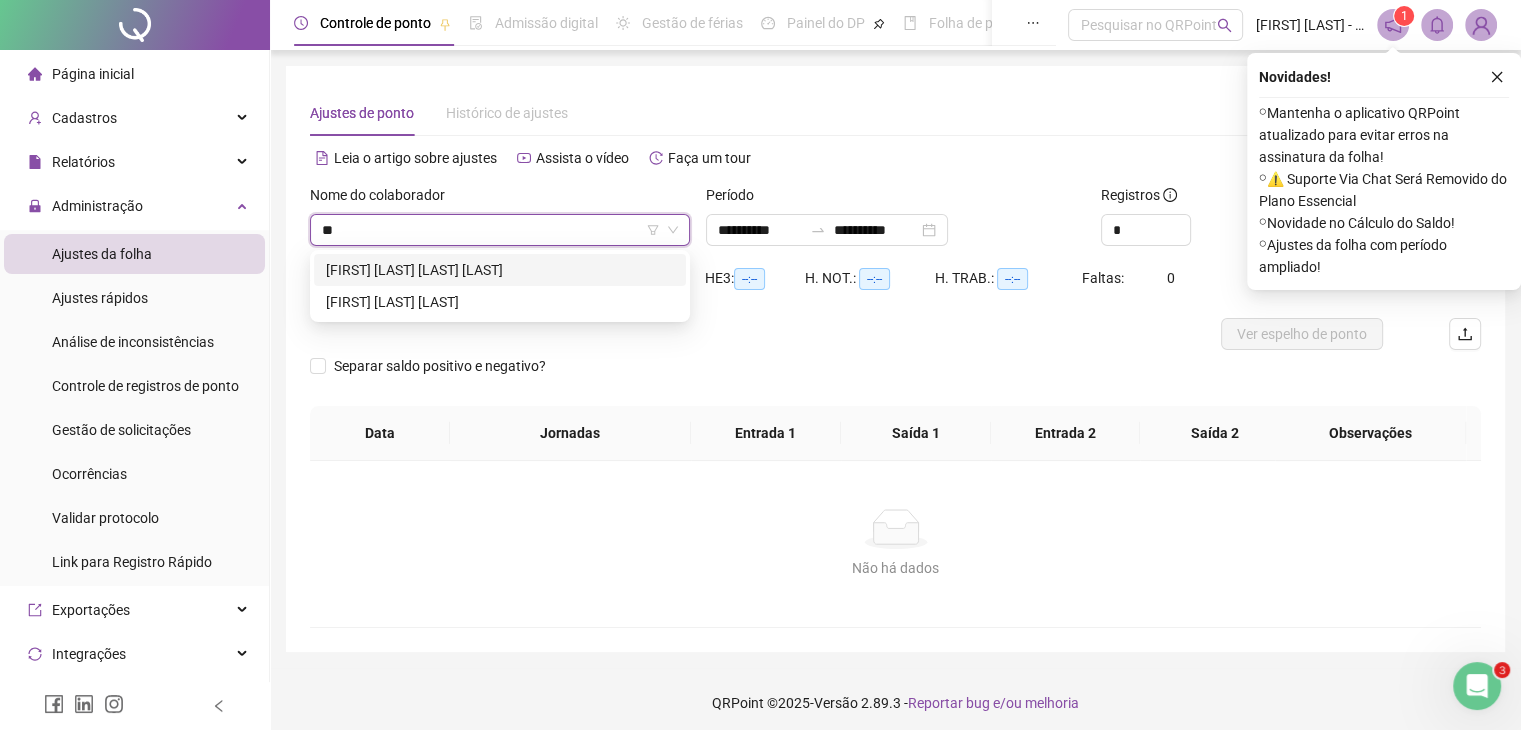 type on "***" 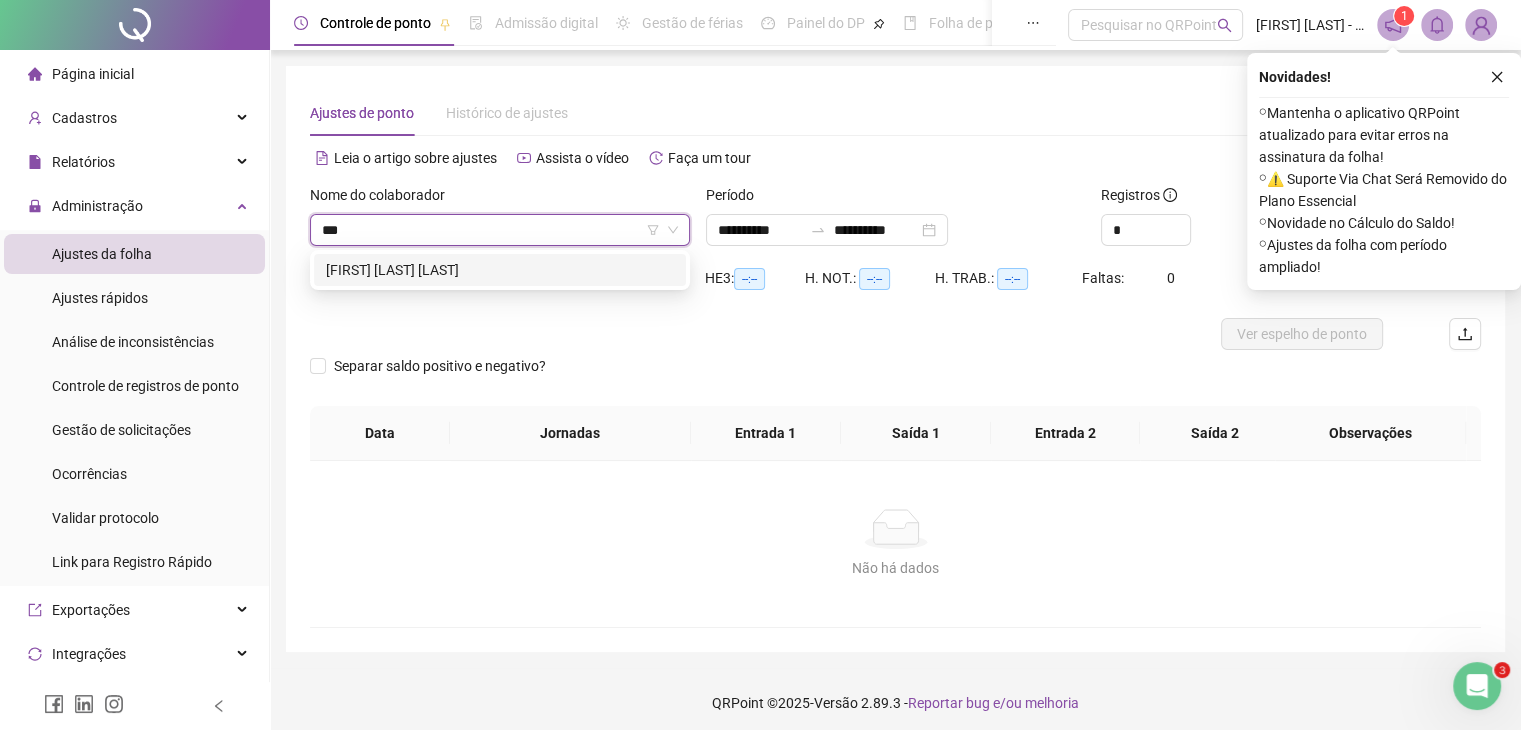 click on "[FIRST] [LAST] [LAST]" at bounding box center [500, 270] 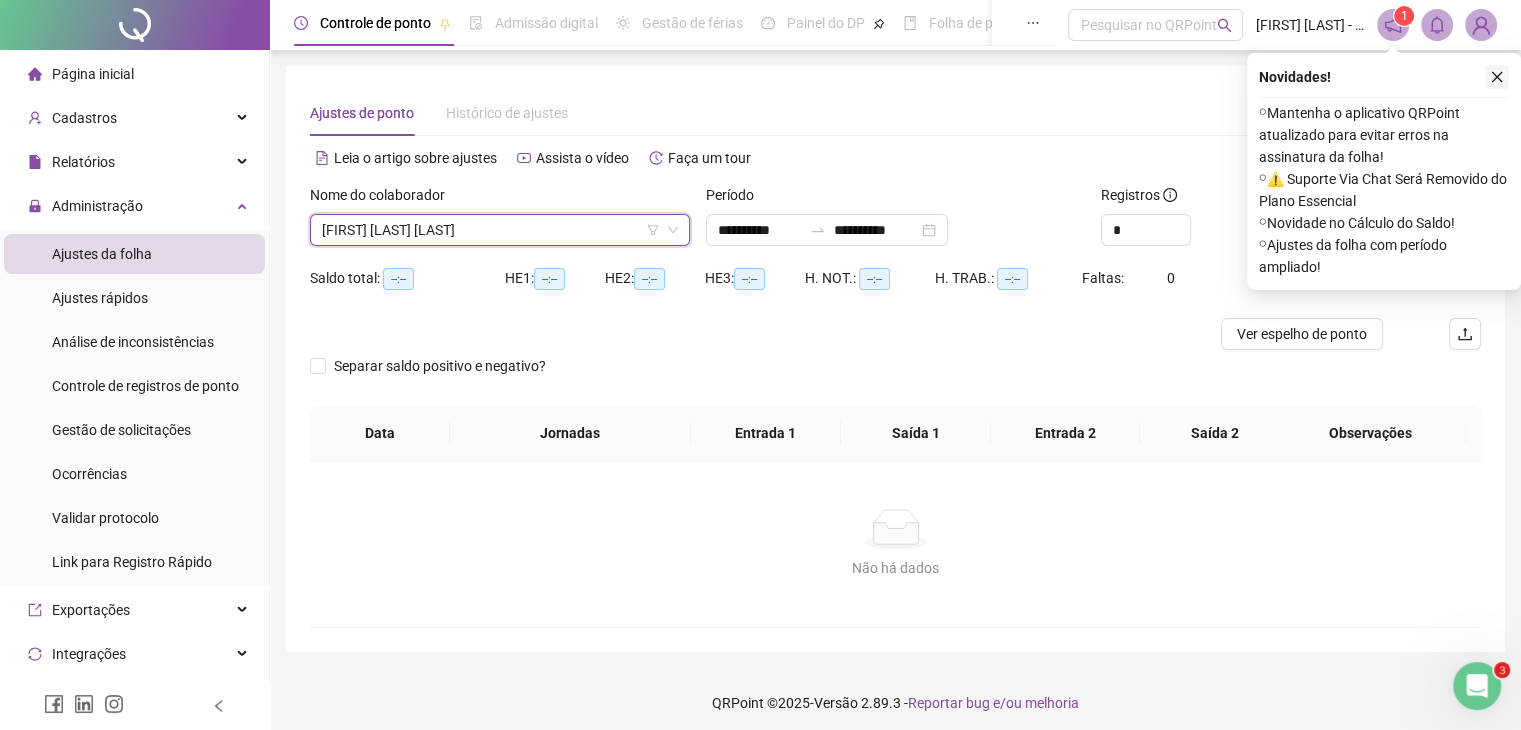 click 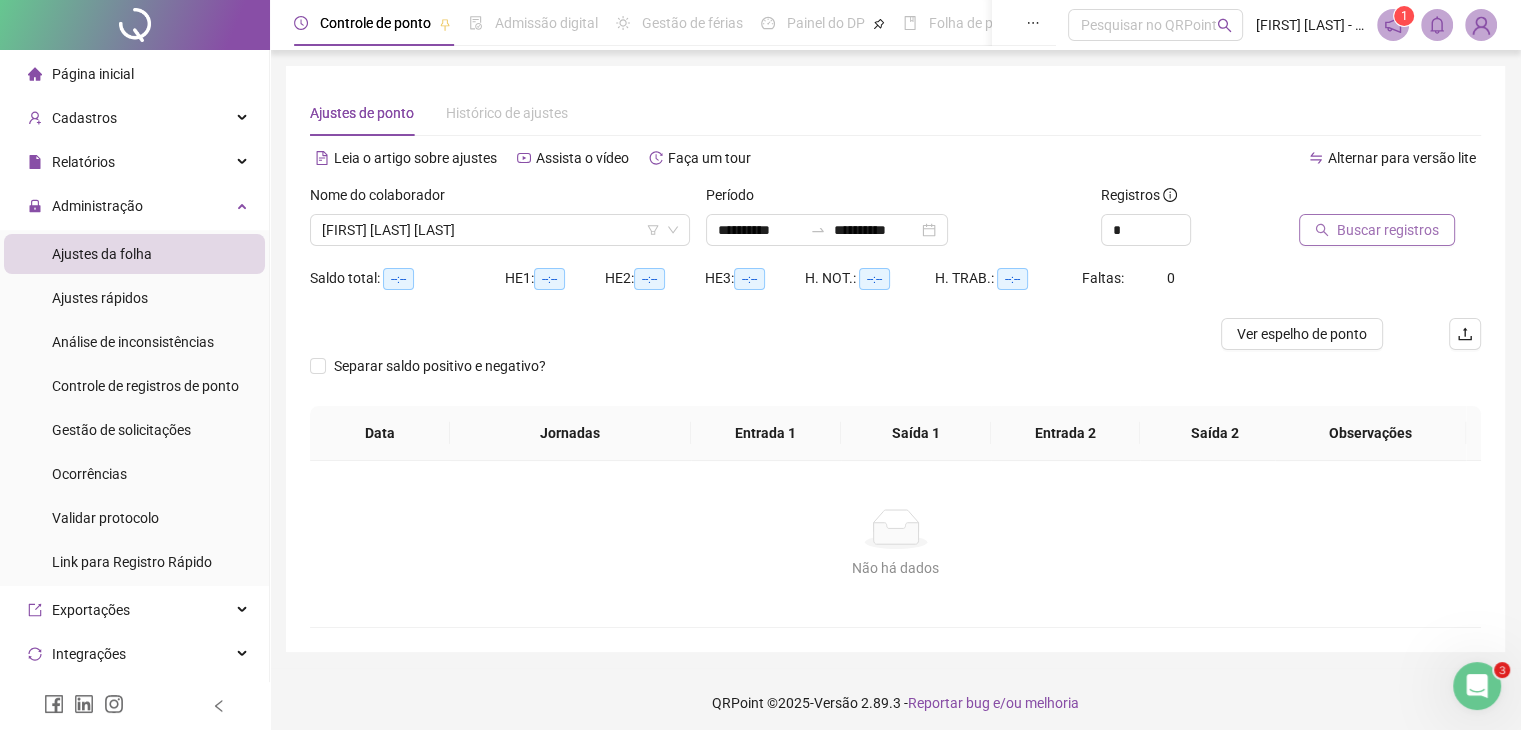 click on "Buscar registros" at bounding box center [1388, 230] 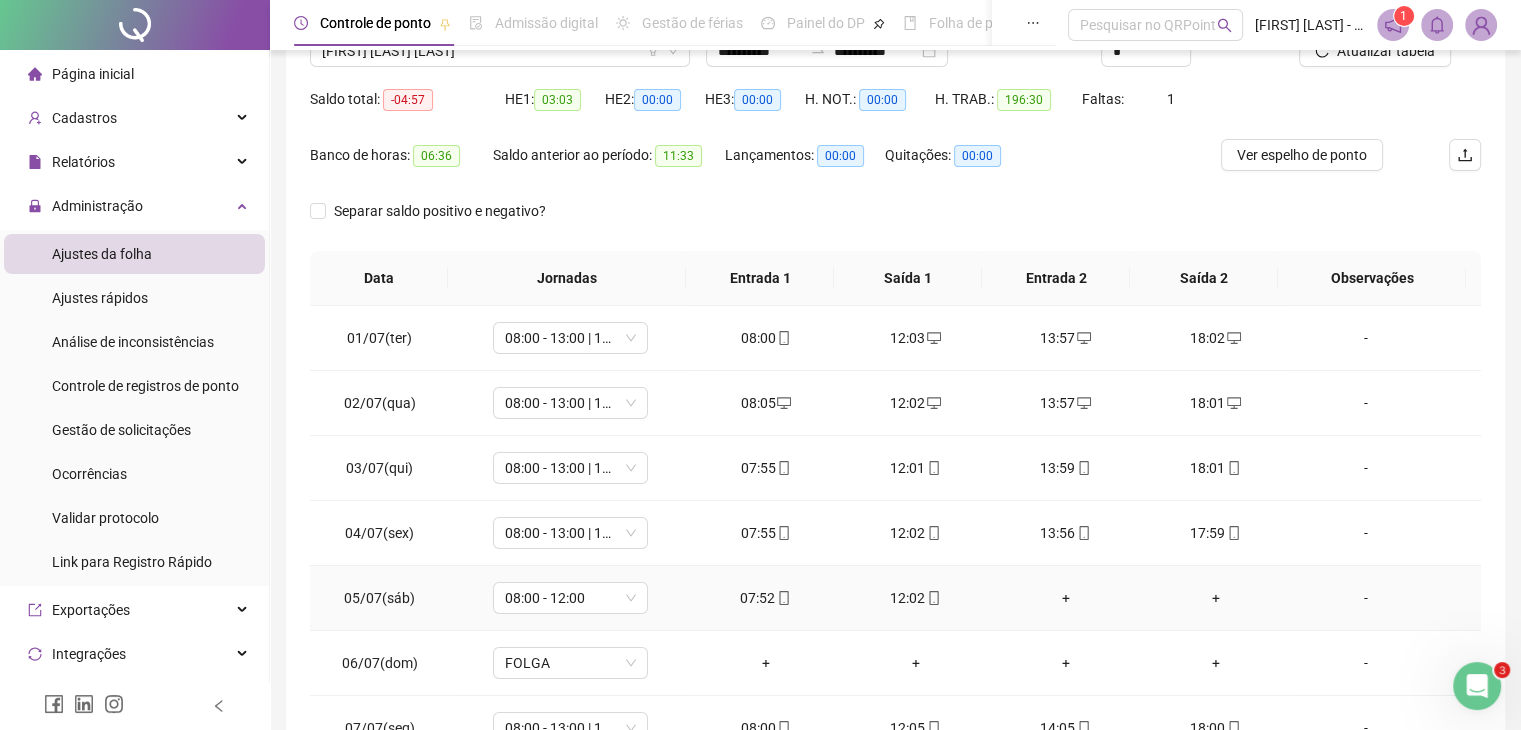 scroll, scrollTop: 292, scrollLeft: 0, axis: vertical 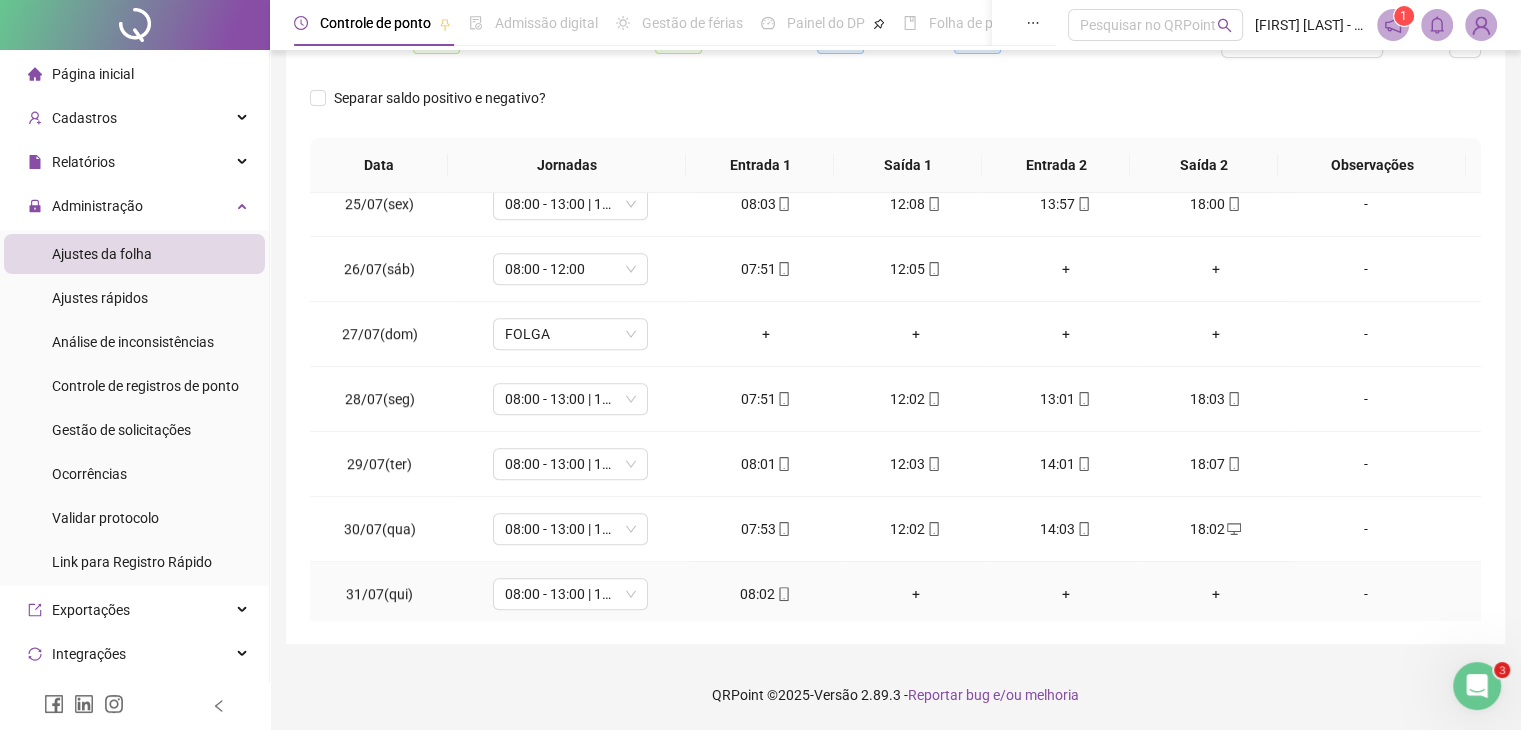 click on "+" at bounding box center [916, 594] 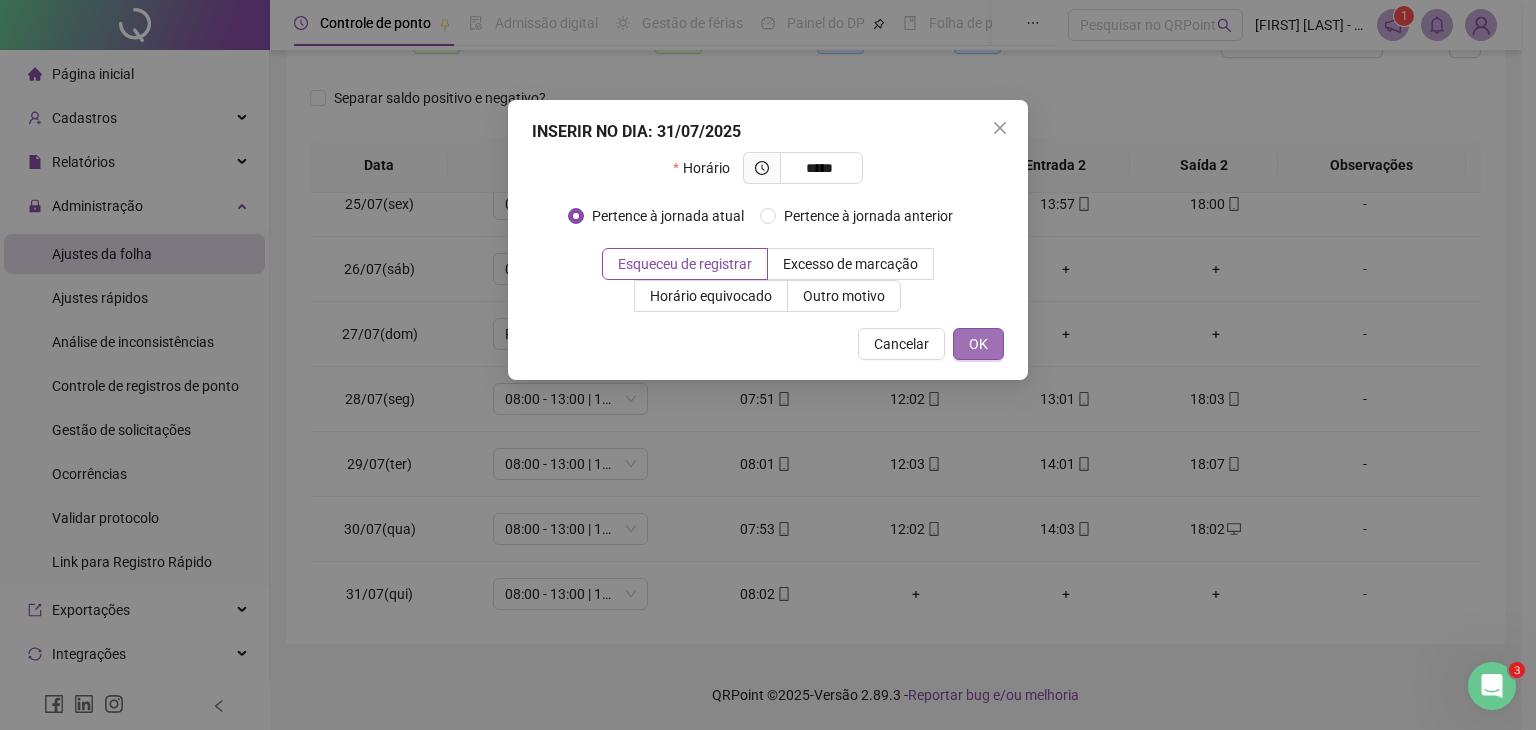 type on "*****" 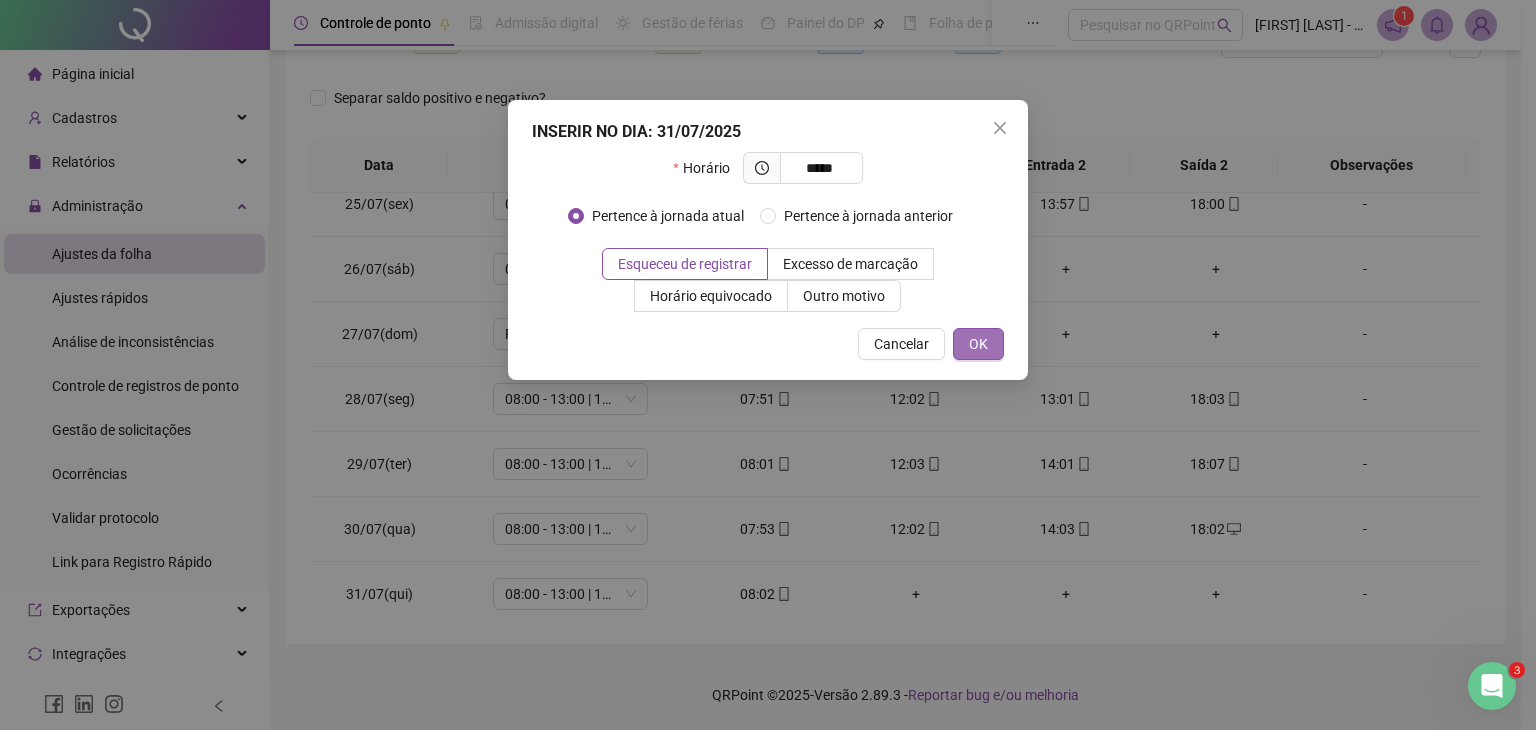 click on "OK" at bounding box center (978, 344) 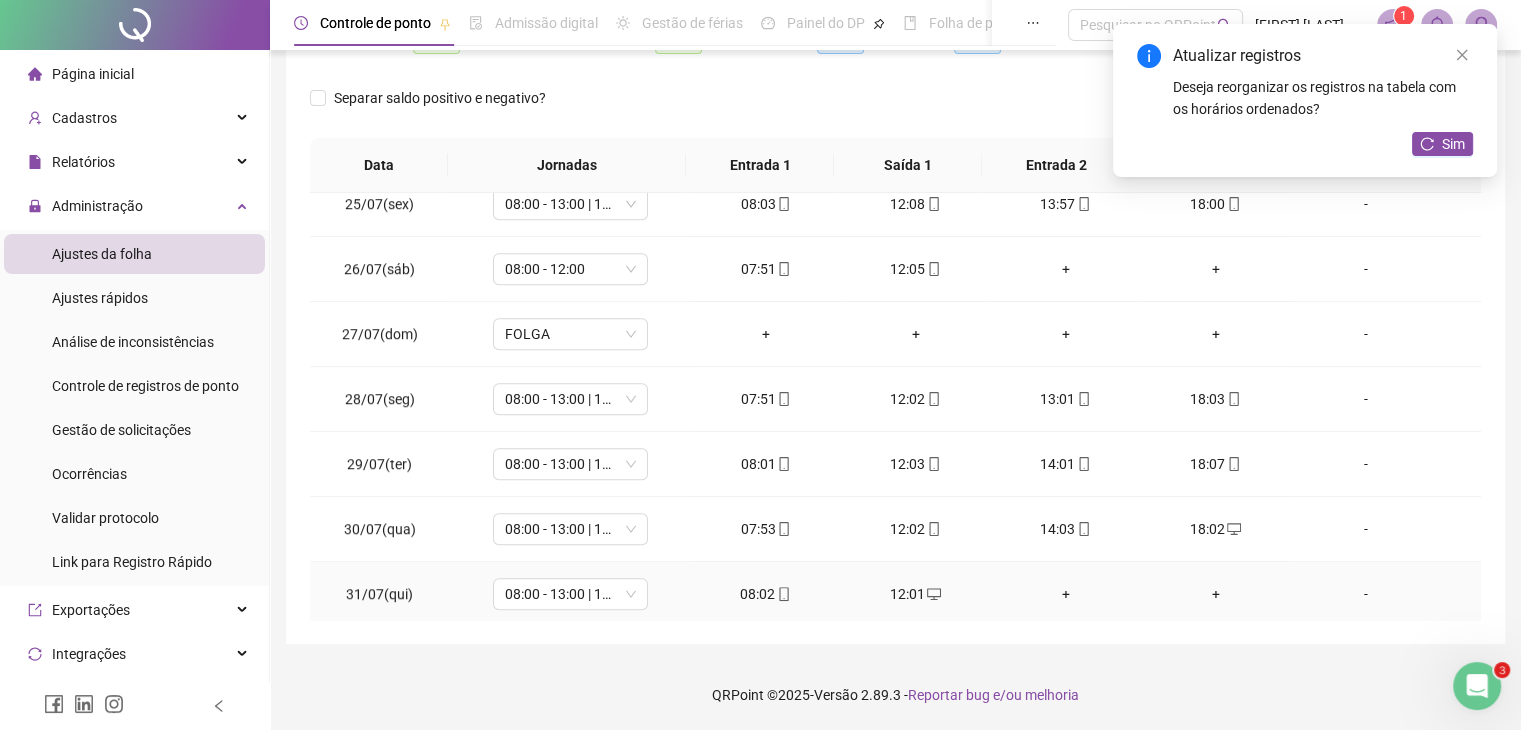 click on "+" at bounding box center [1066, 594] 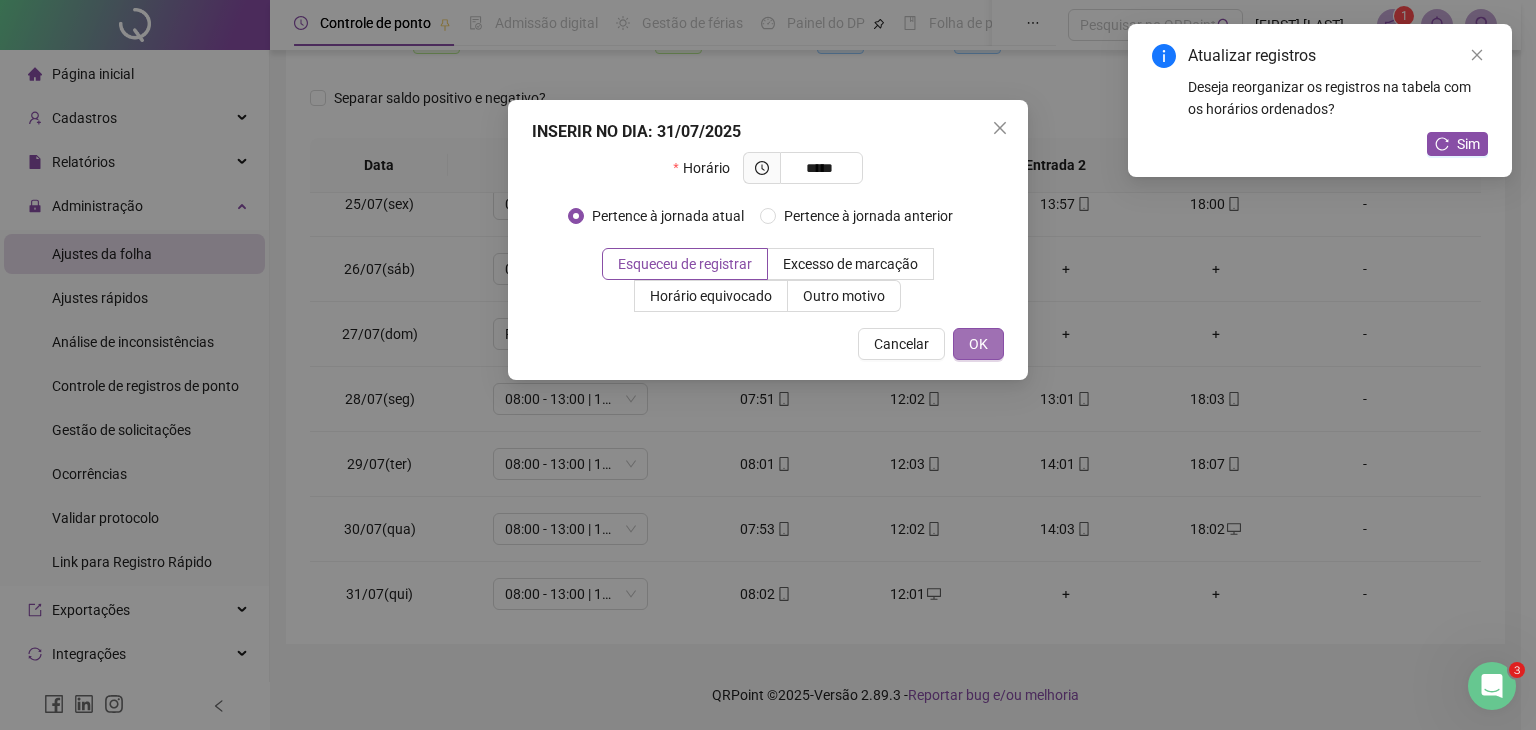 type on "*****" 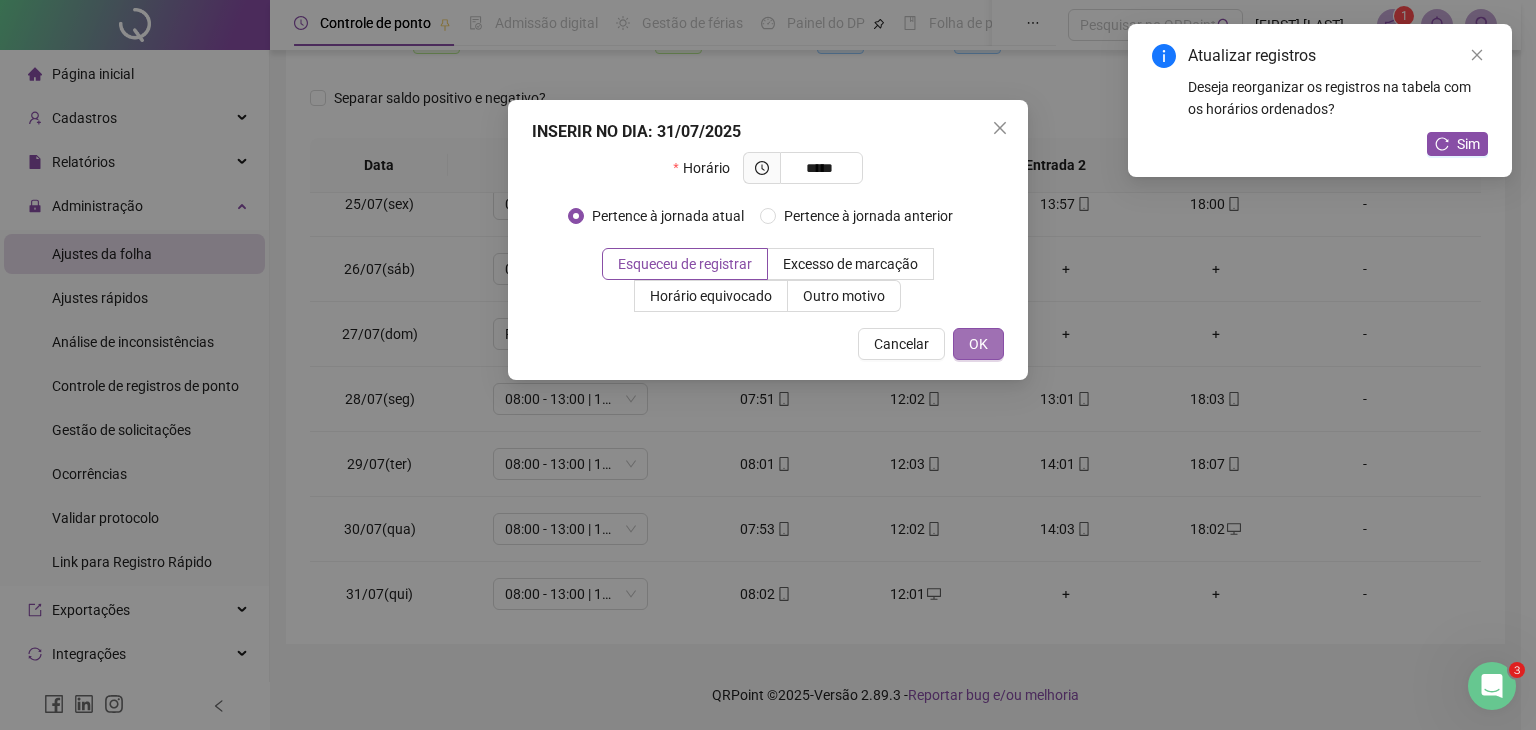 click on "OK" at bounding box center (978, 344) 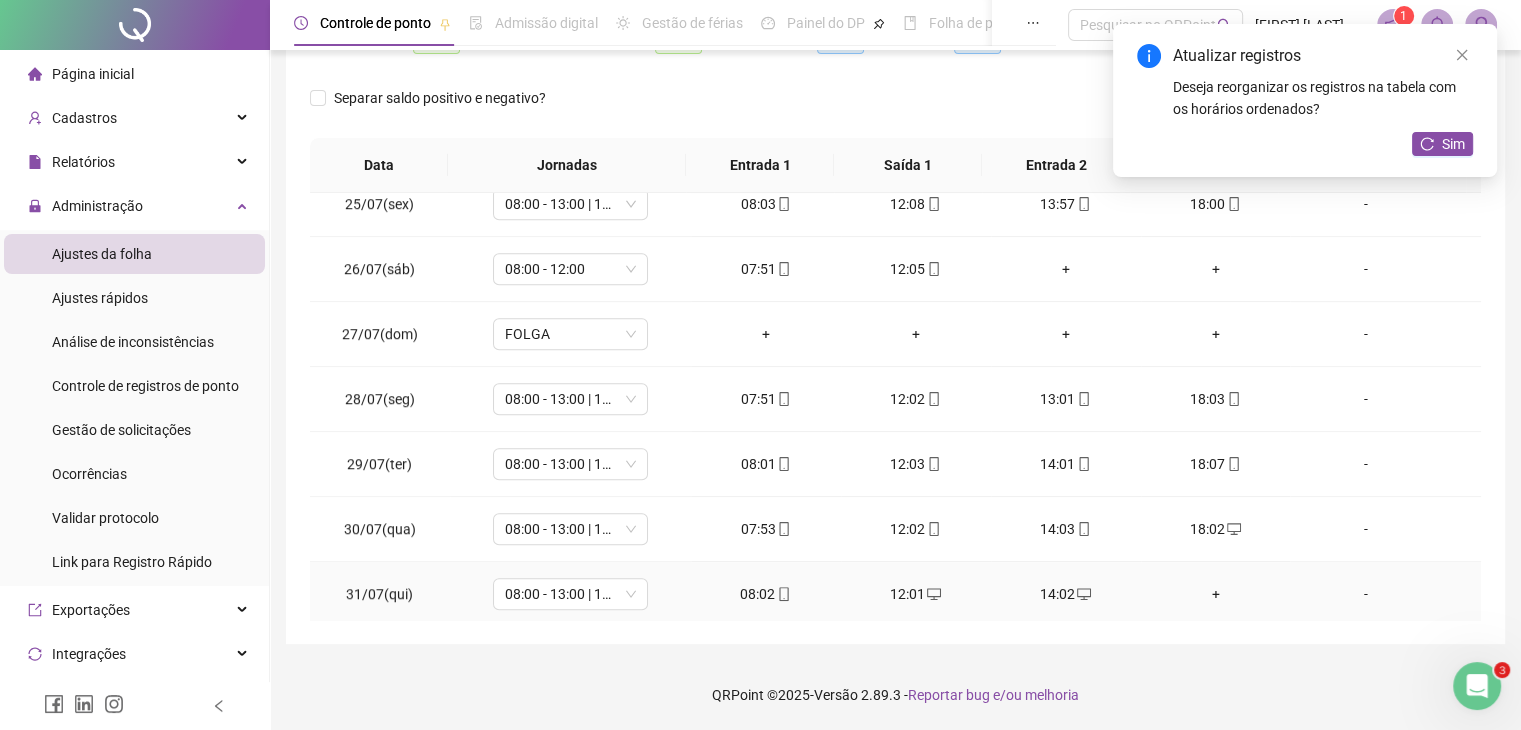 click on "+" at bounding box center [1216, 594] 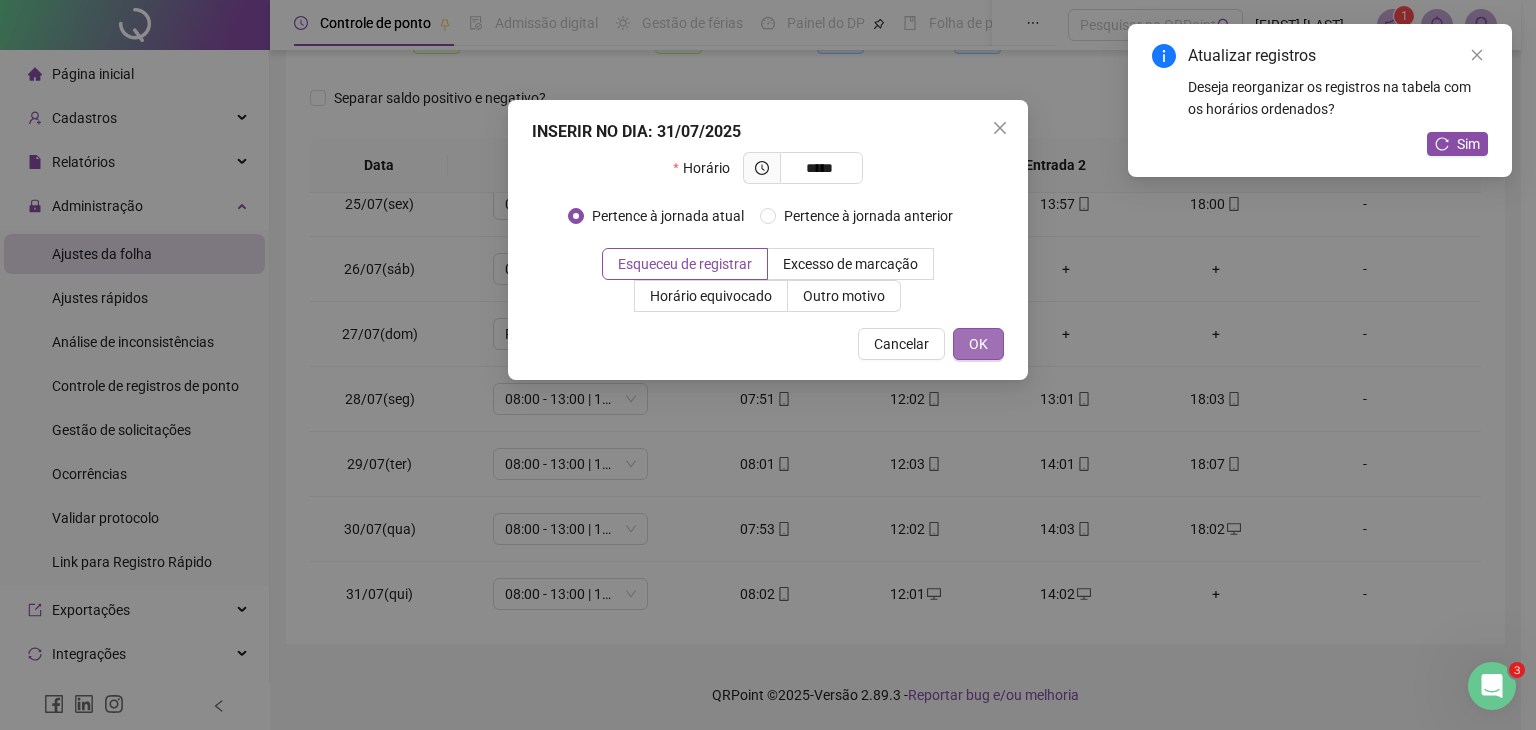 type on "*****" 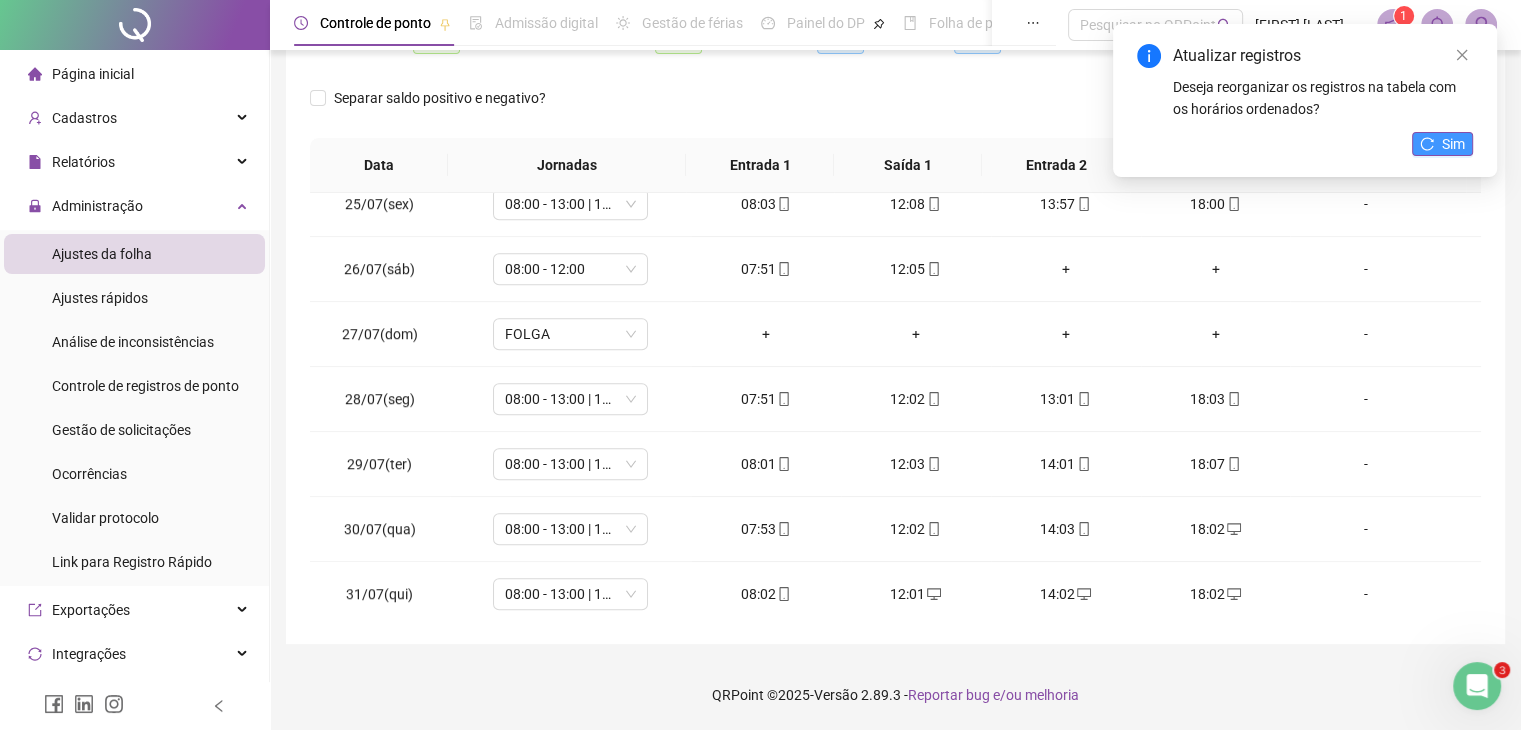 click on "Sim" at bounding box center (1453, 144) 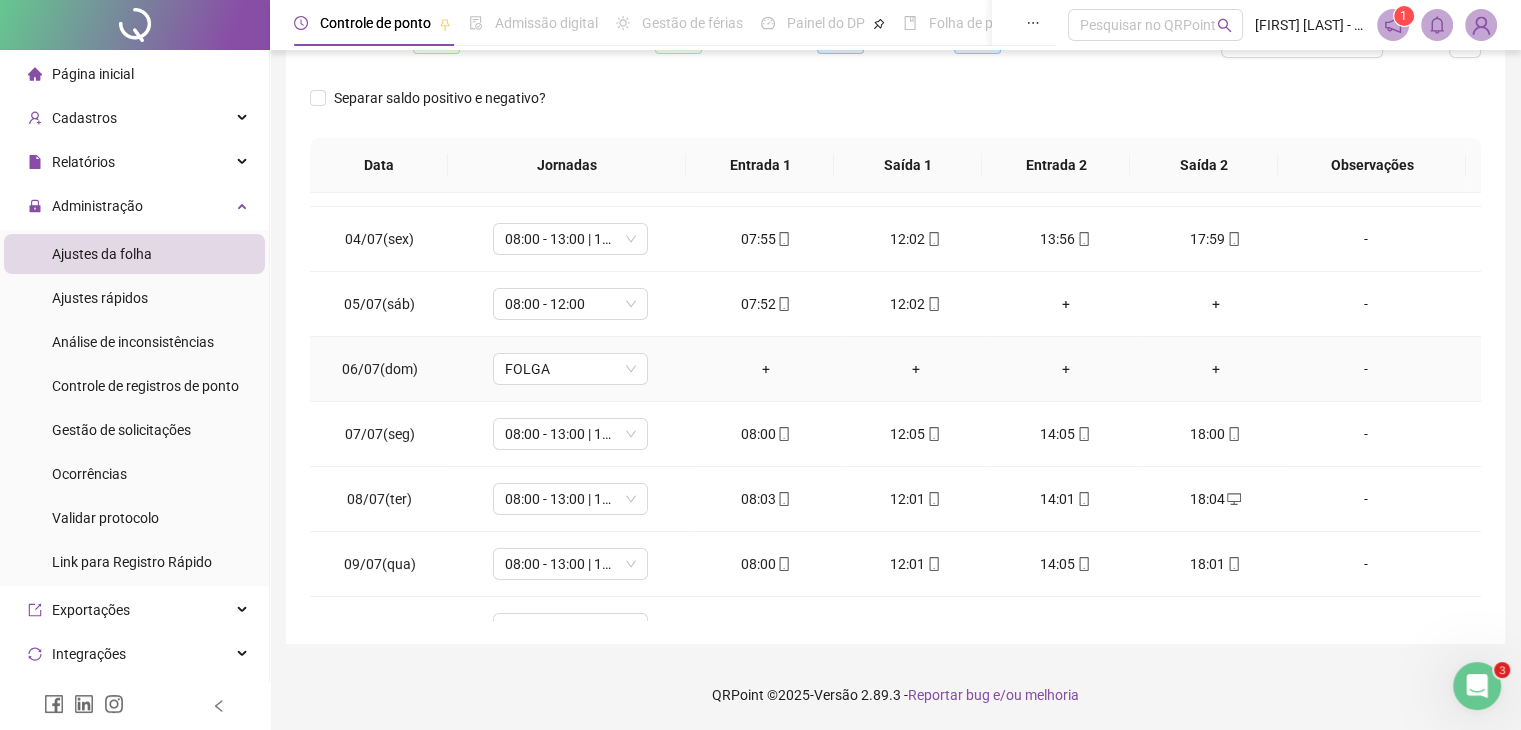 scroll, scrollTop: 0, scrollLeft: 0, axis: both 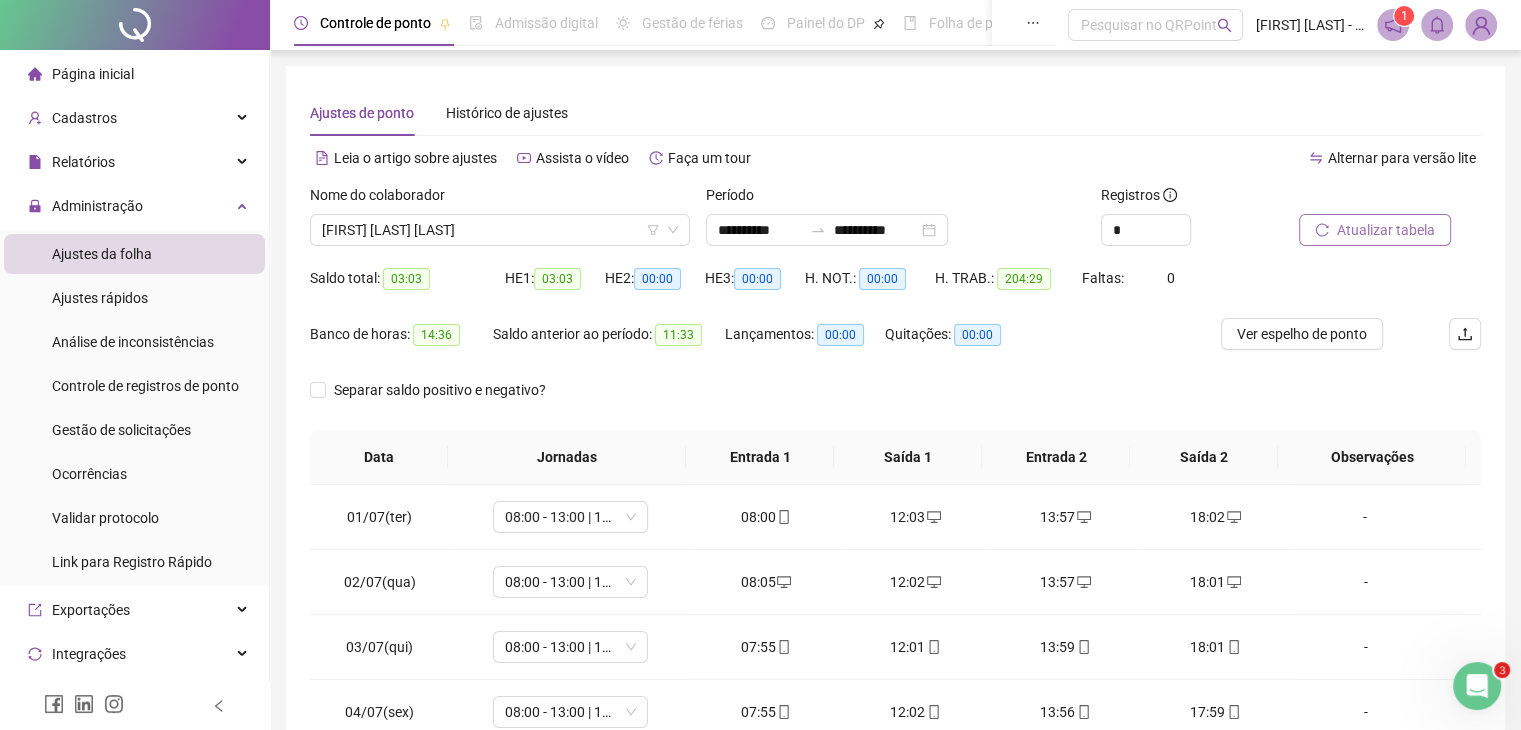 click on "Atualizar tabela" at bounding box center (1386, 230) 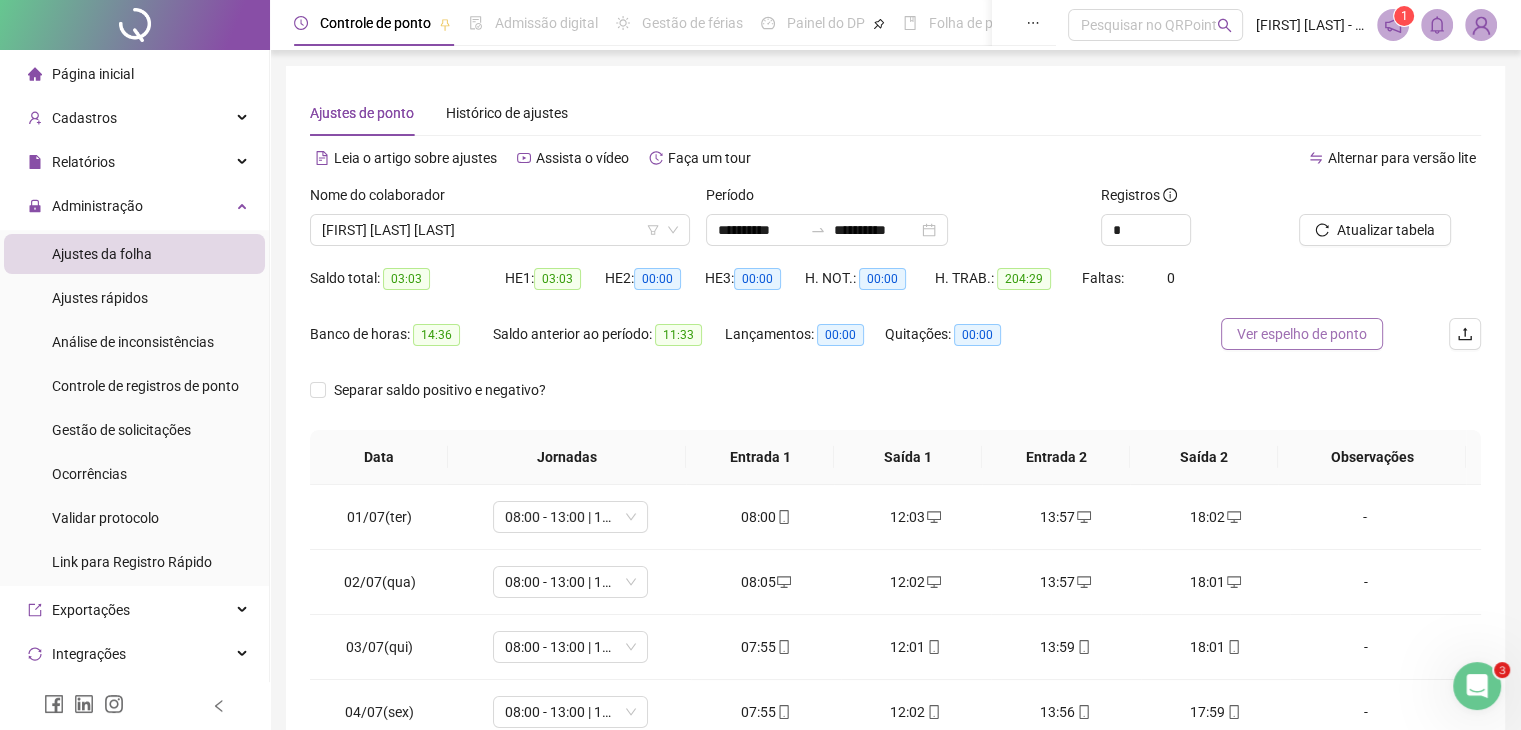 click on "Ver espelho de ponto" at bounding box center (1302, 334) 